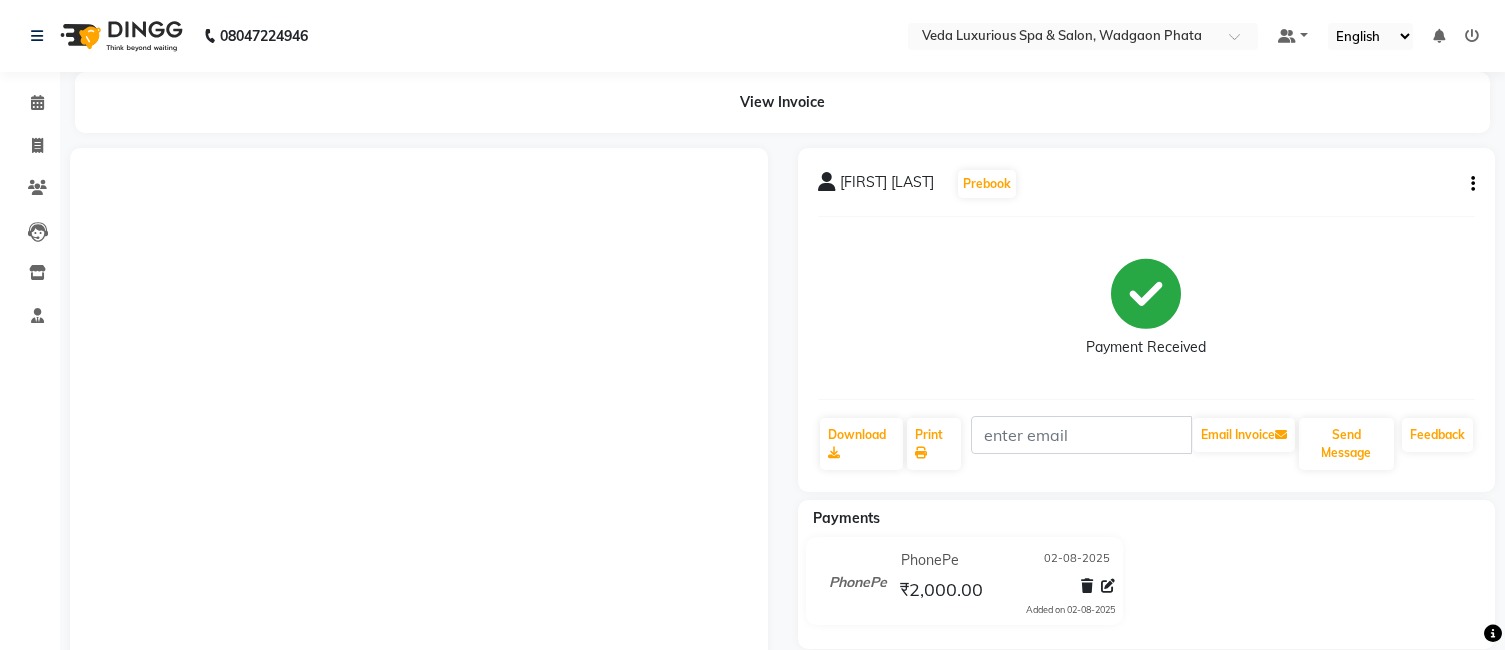 scroll, scrollTop: 0, scrollLeft: 0, axis: both 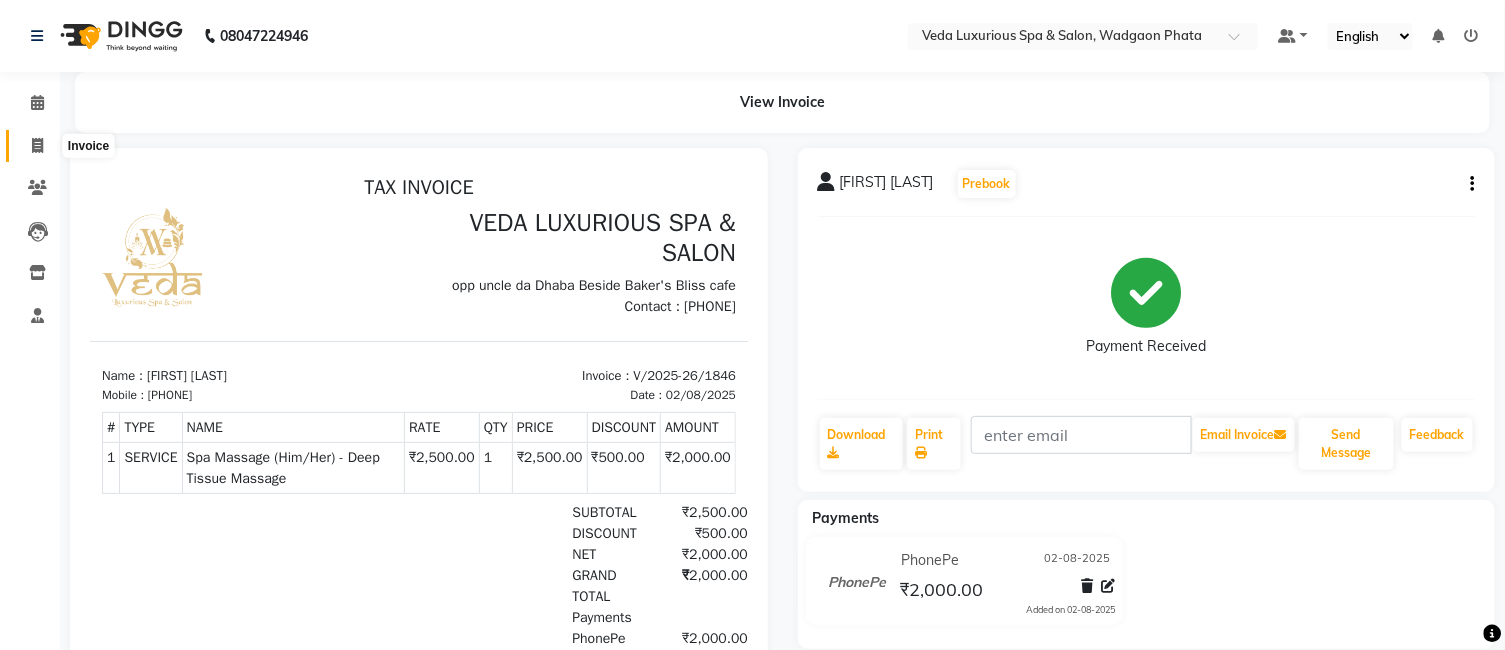 click 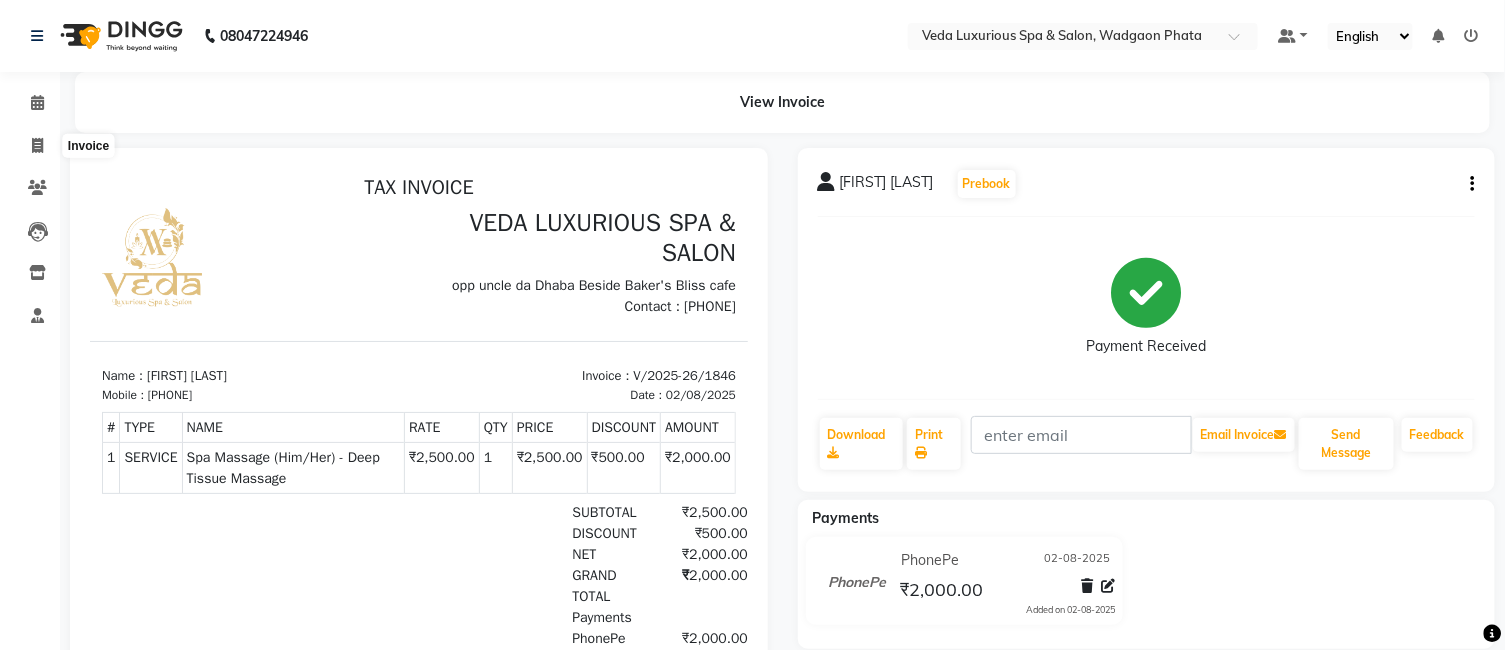 select on "service" 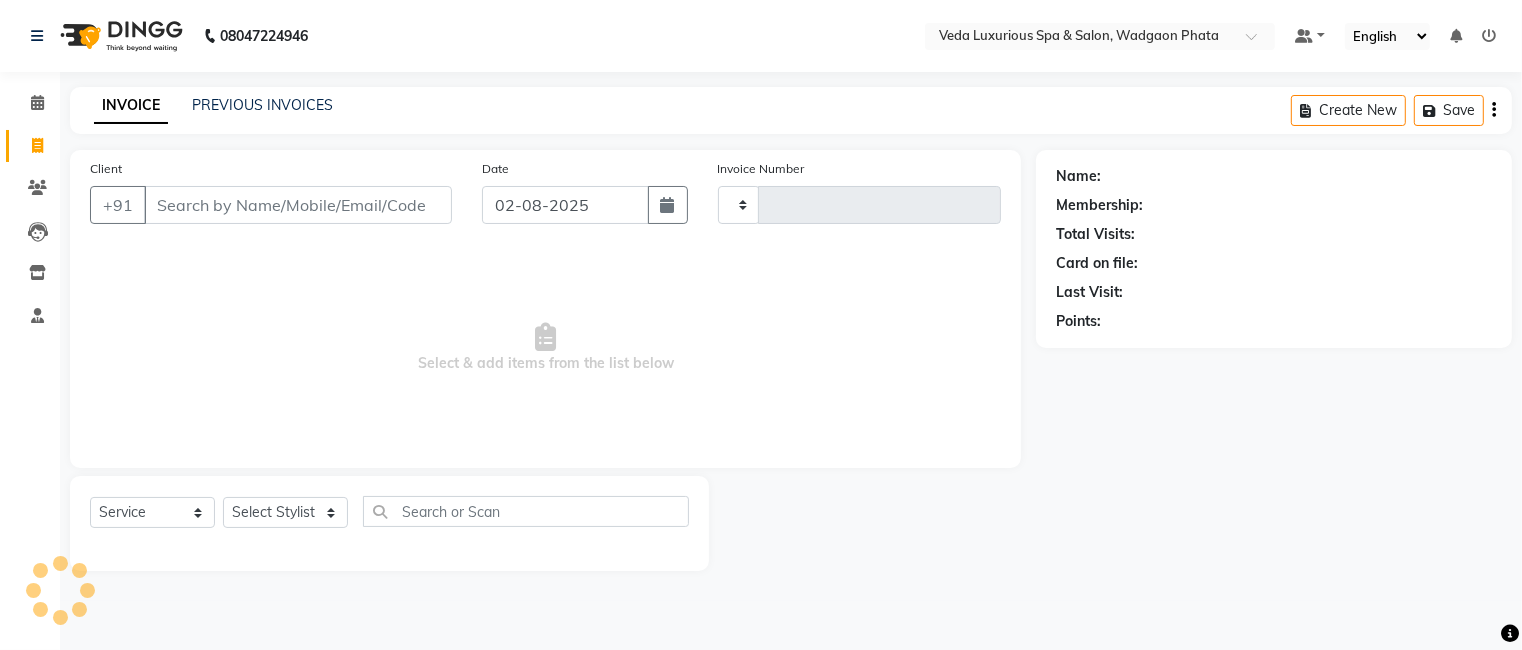type on "1847" 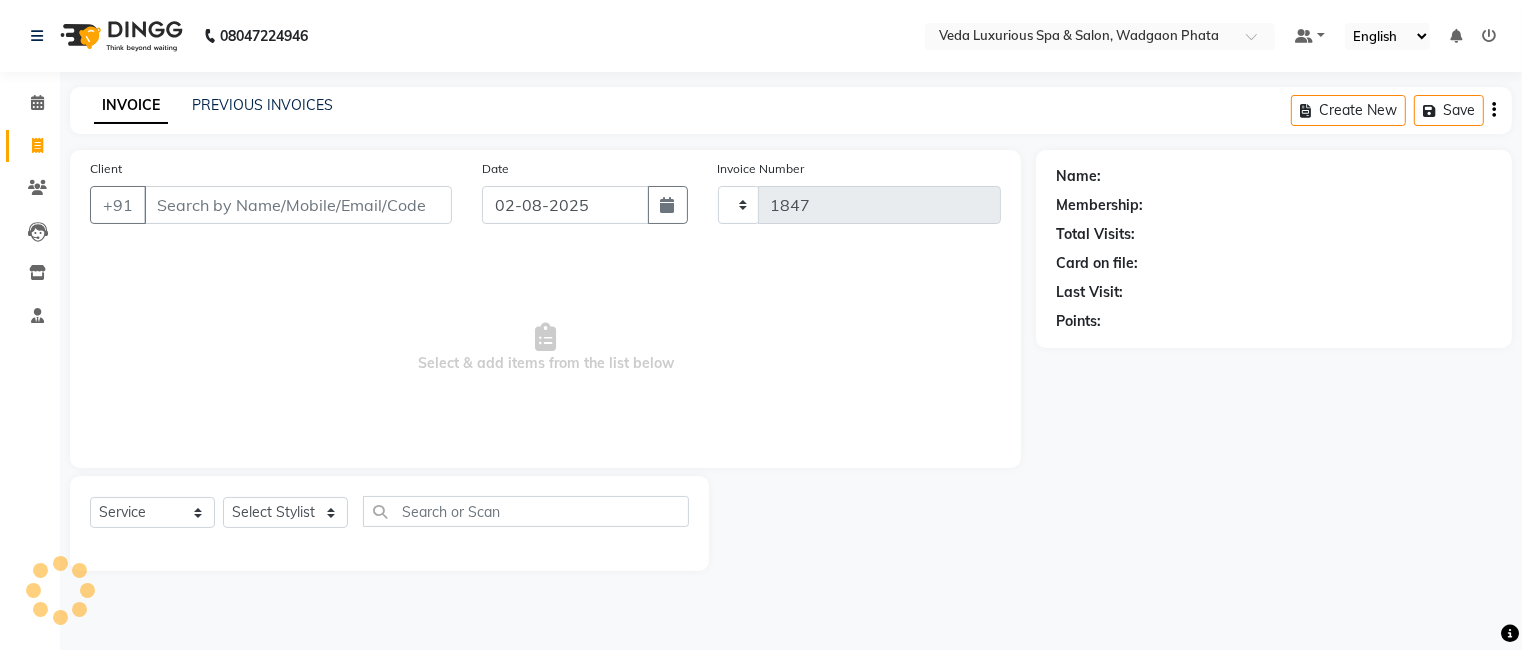 select on "4666" 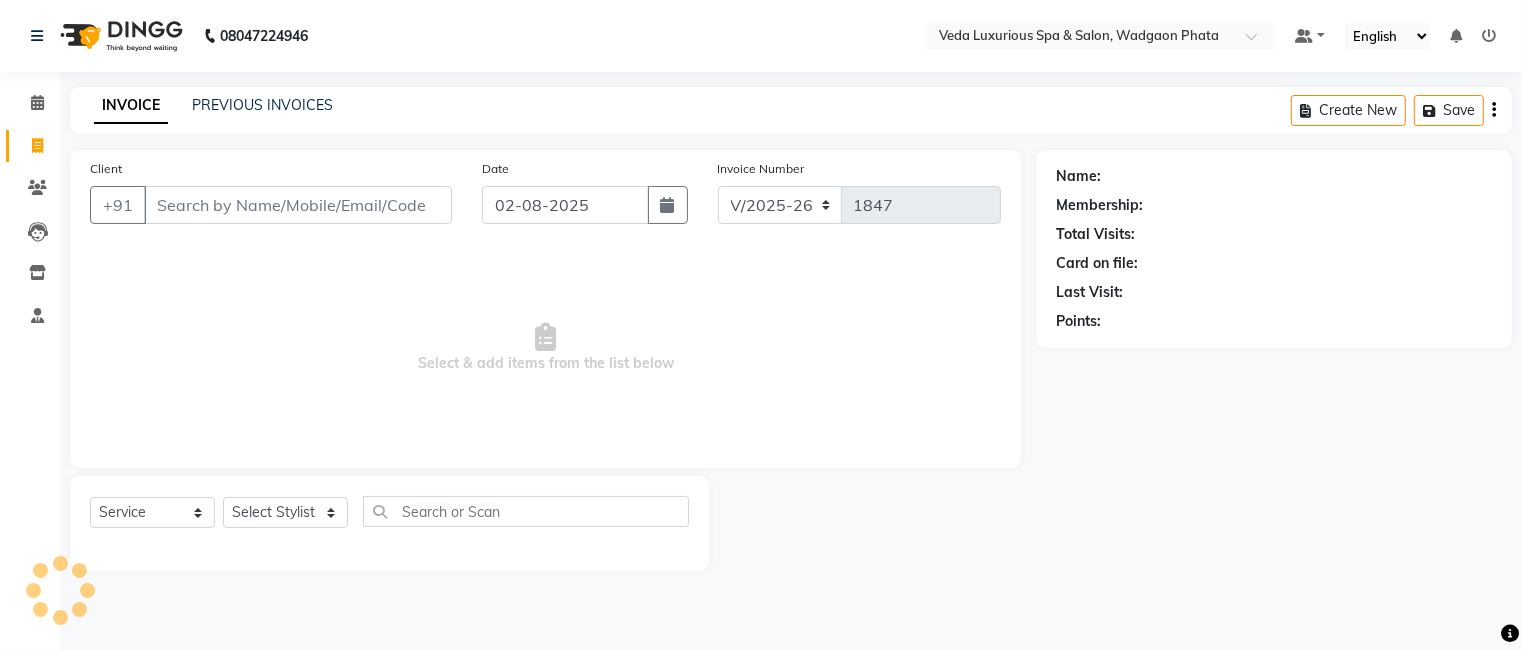 click on "Client" at bounding box center (298, 205) 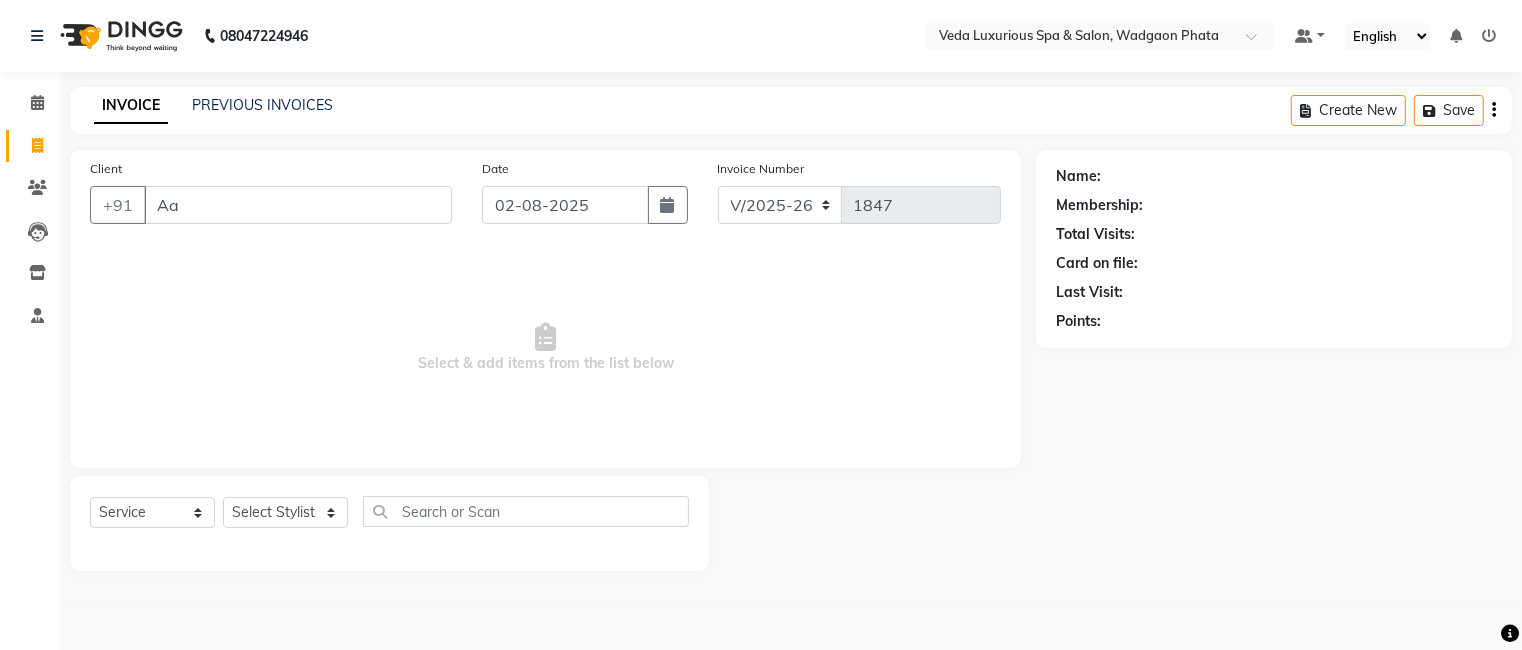 type on "A" 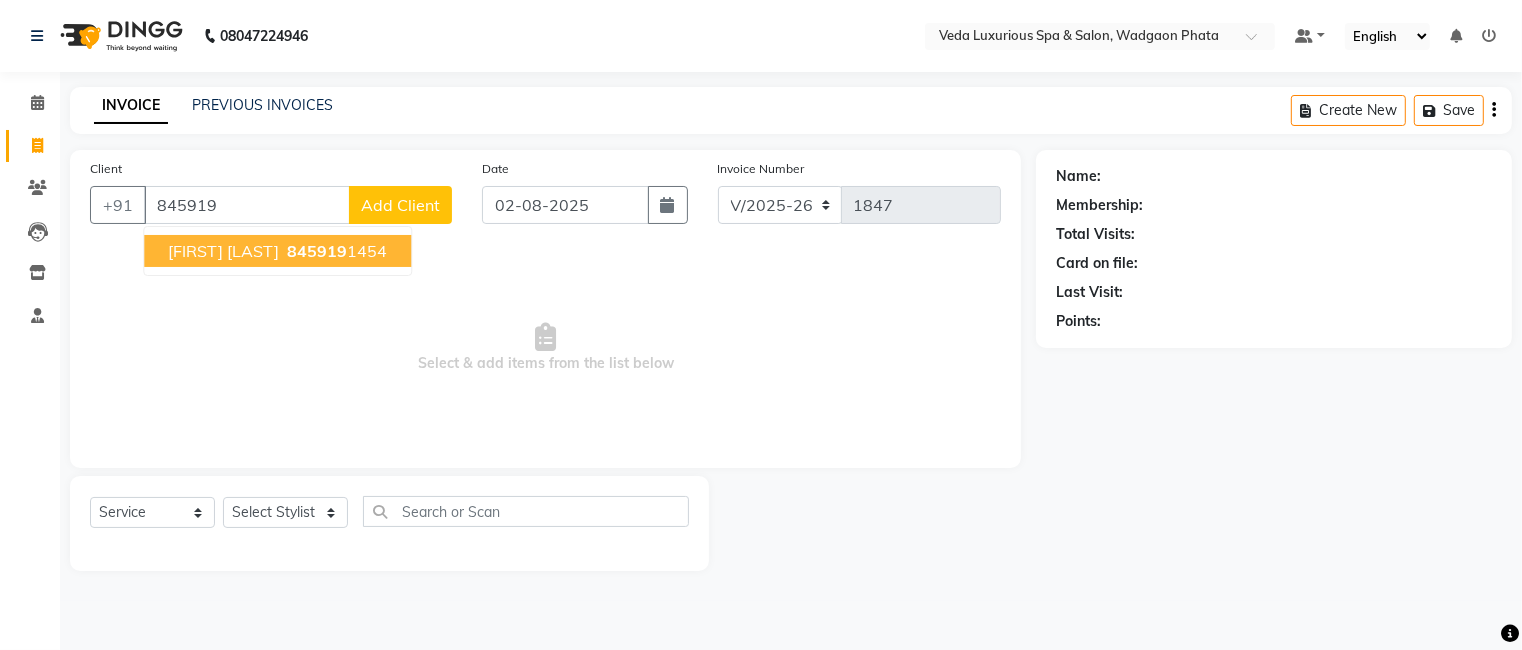 click on "[FIRST] [LAST]" at bounding box center [223, 251] 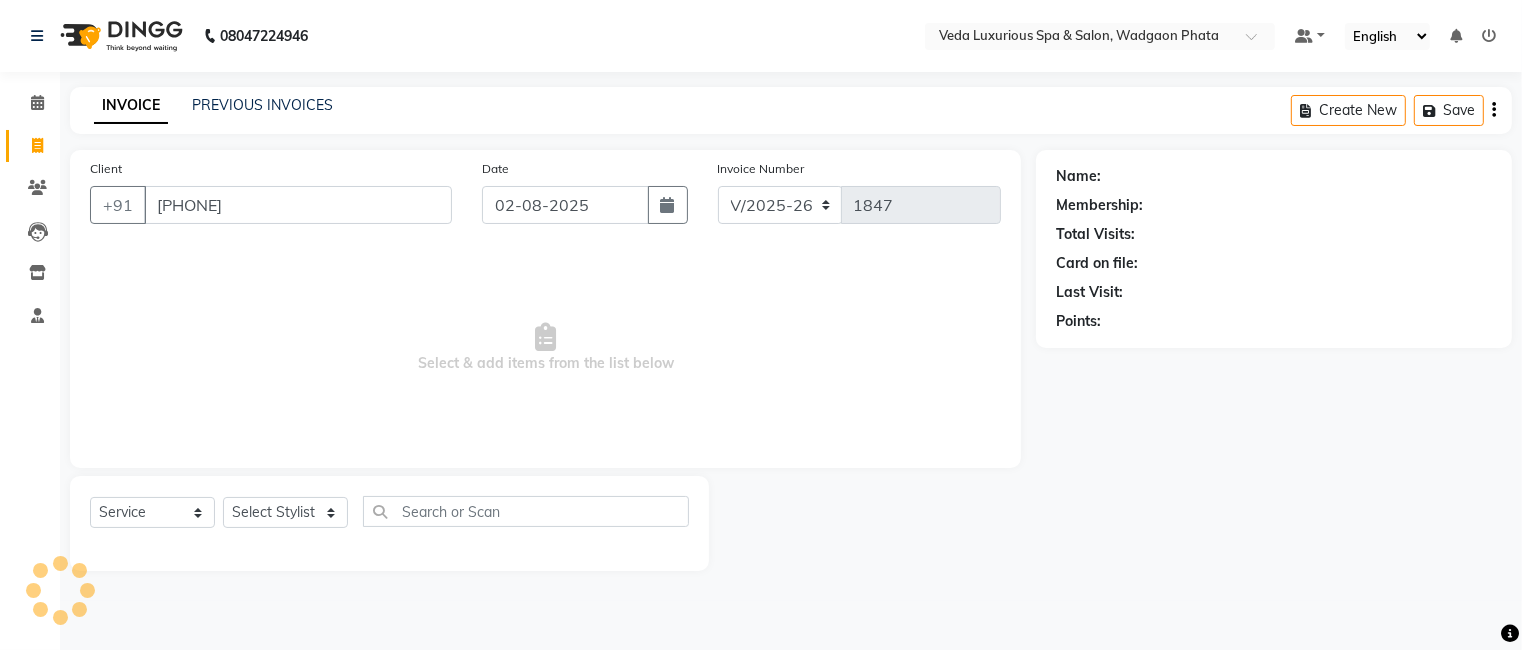 type on "[PHONE]" 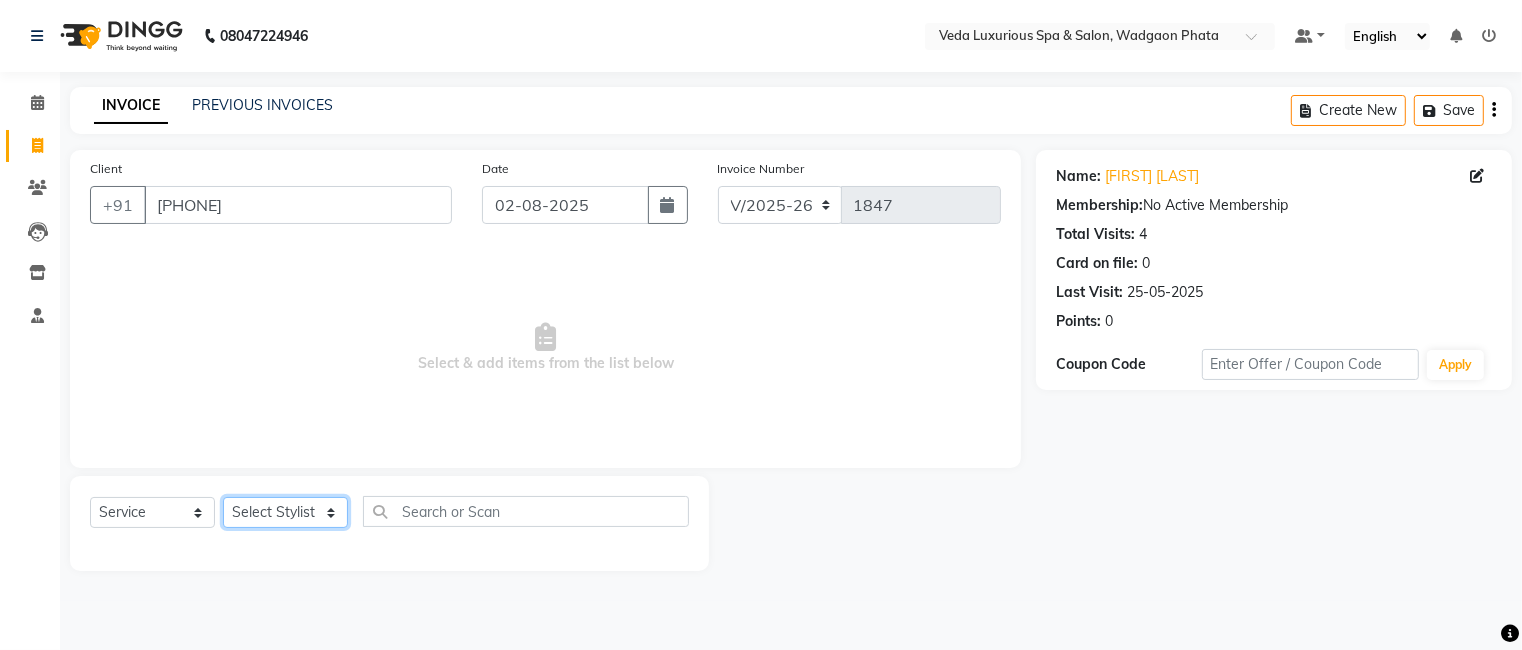 click on "Select Stylist Ankur GOLU Khushi kim lily Mahesh manu MOYA Nilam olivia RP seri VEDA" 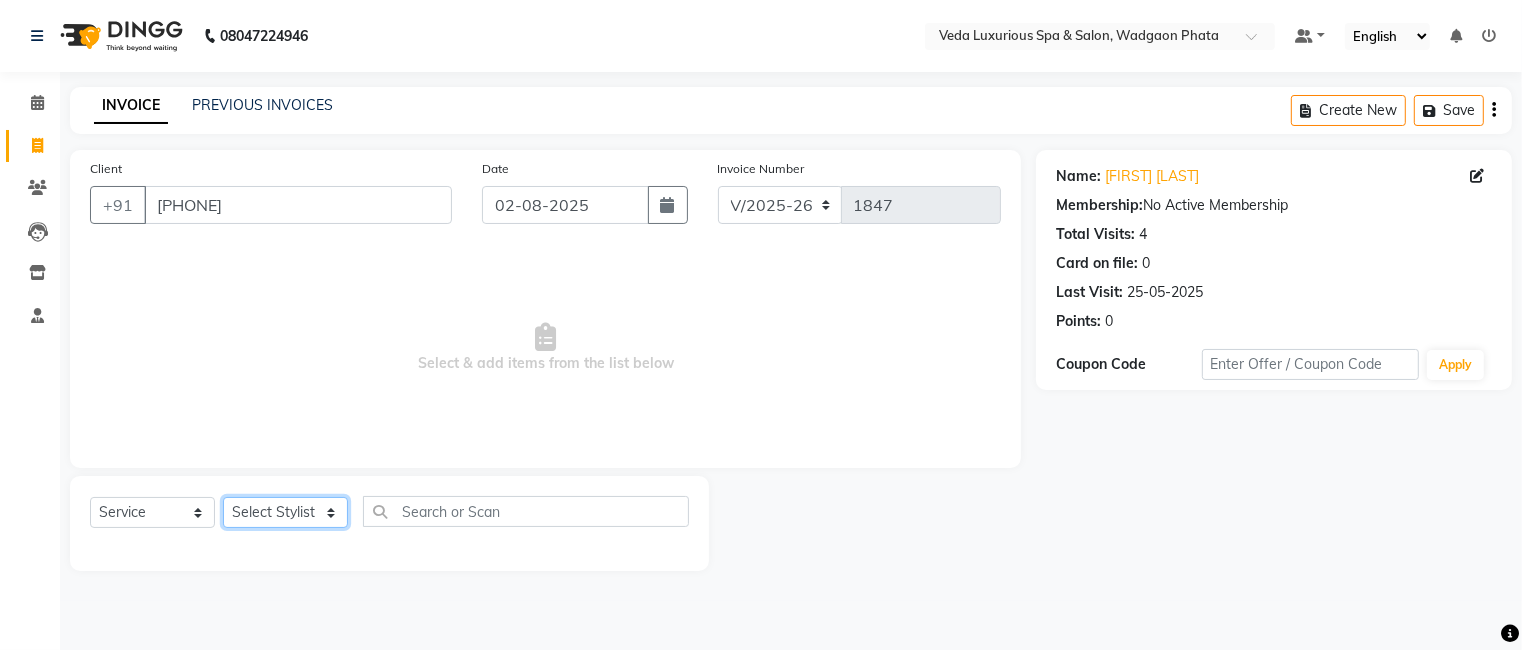 select on "50865" 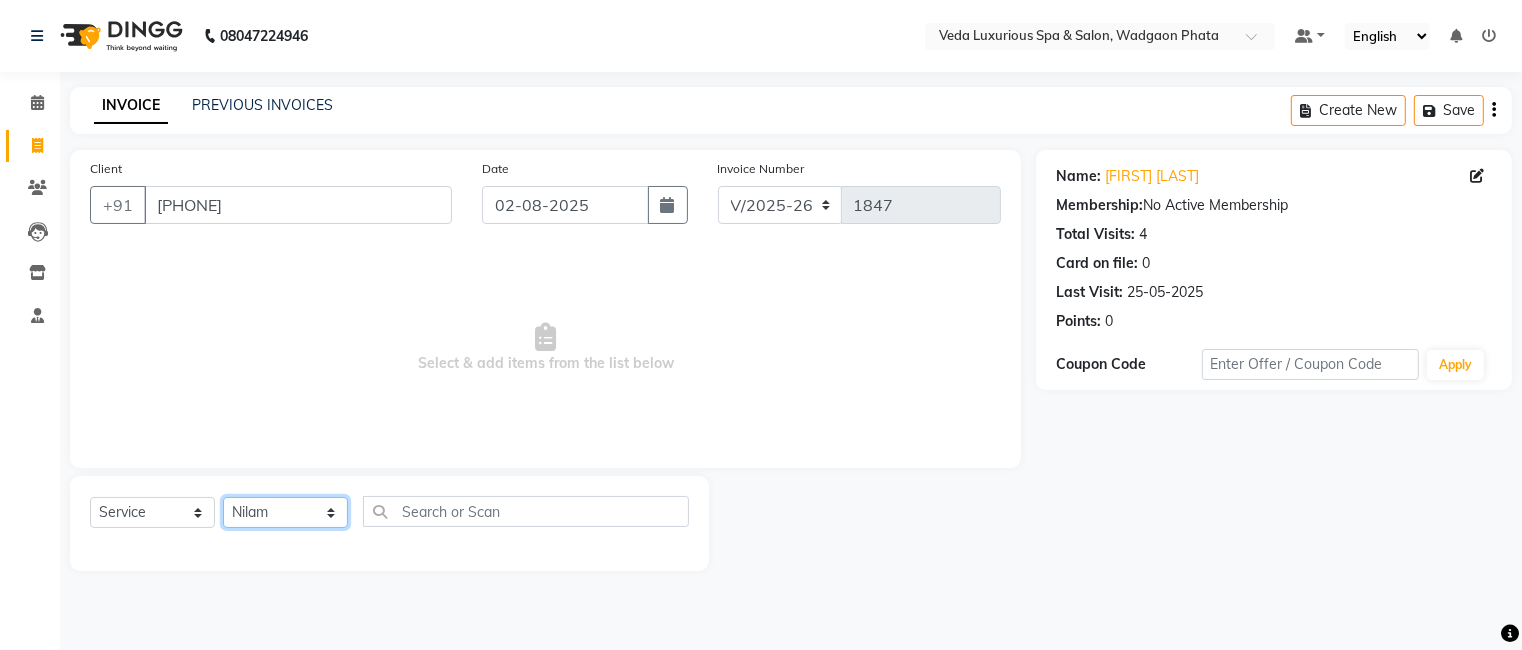 click on "Select Stylist Ankur GOLU Khushi kim lily Mahesh manu MOYA Nilam olivia RP seri VEDA" 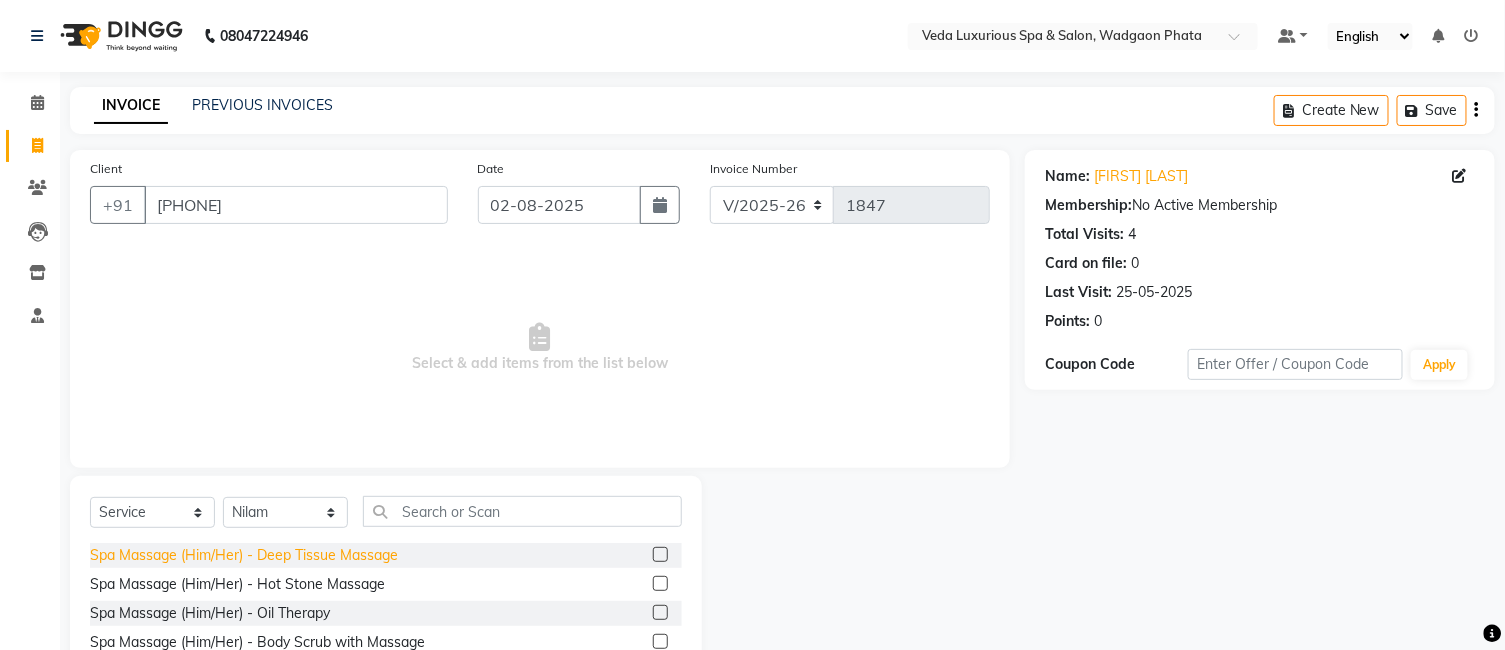 click on "Spa Massage (Him/Her) - Deep Tissue Massage" 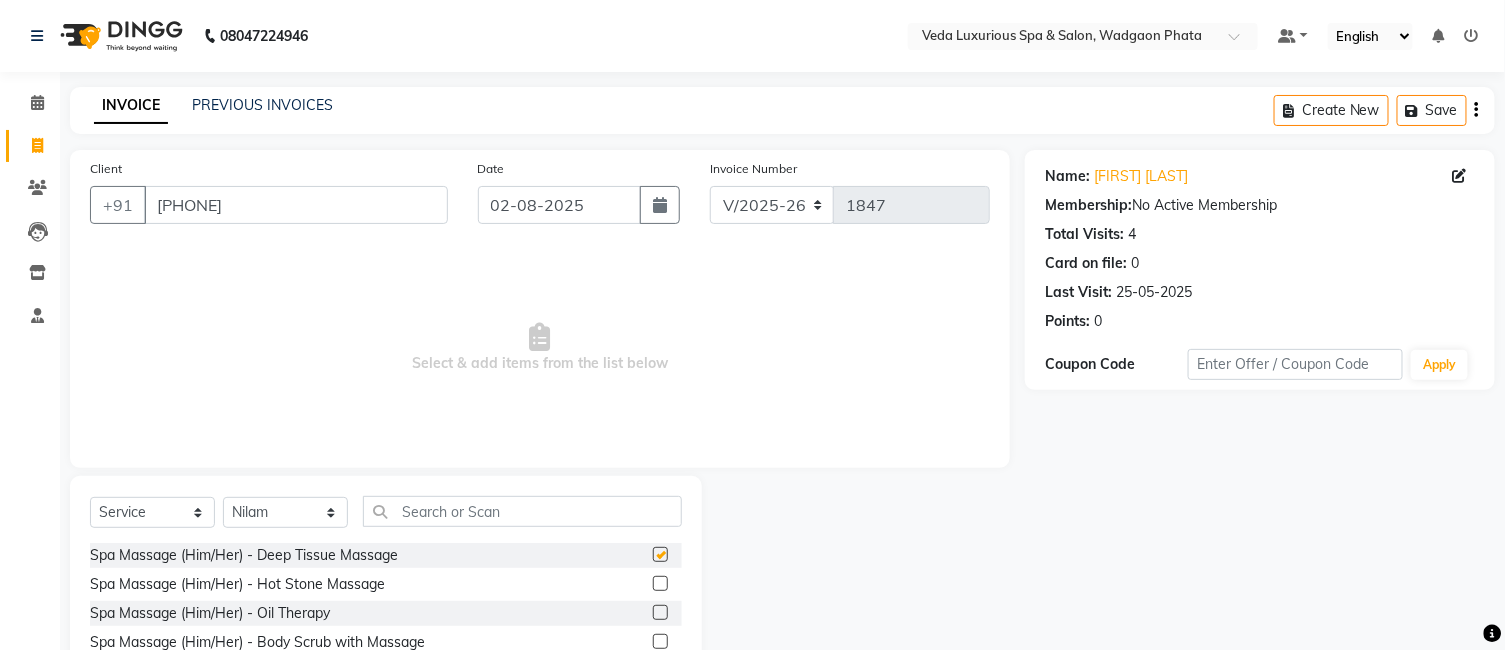 checkbox on "false" 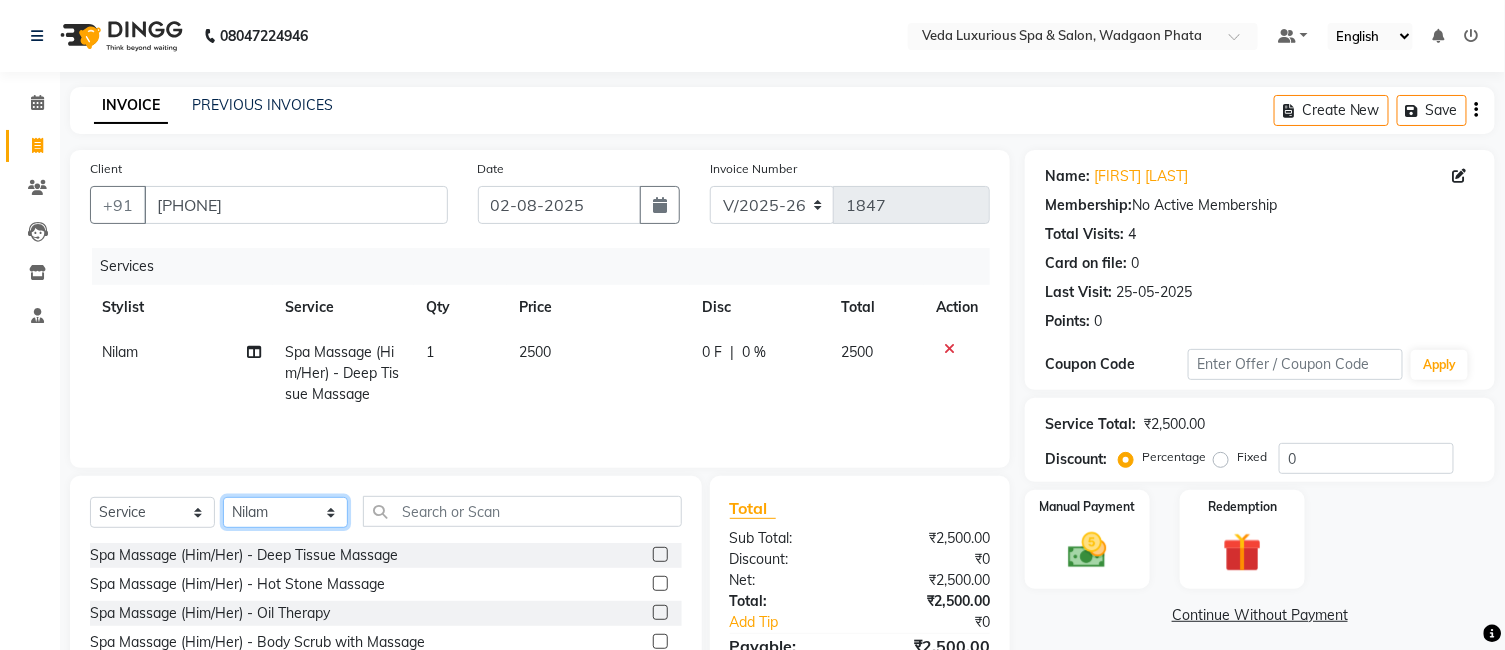click on "Select Stylist Ankur GOLU Khushi kim lily Mahesh manu MOYA Nilam olivia RP seri VEDA" 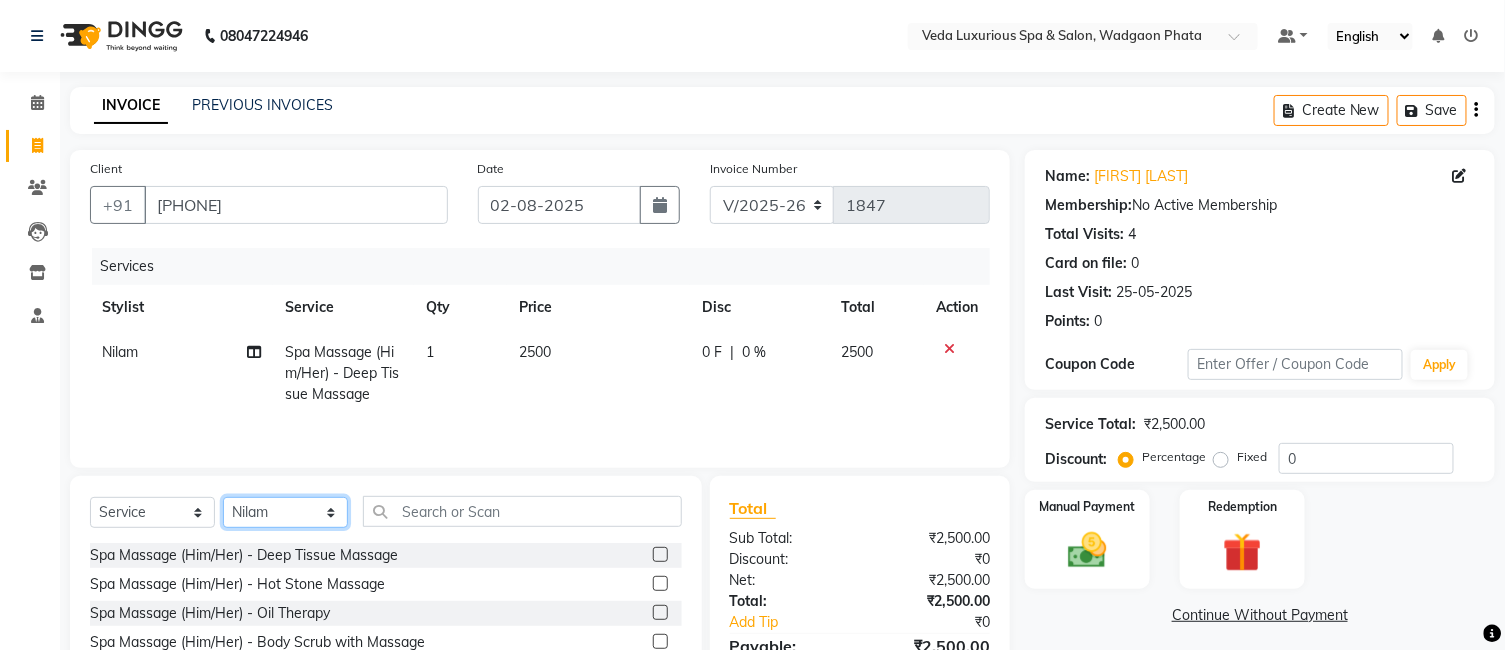 select on "27587" 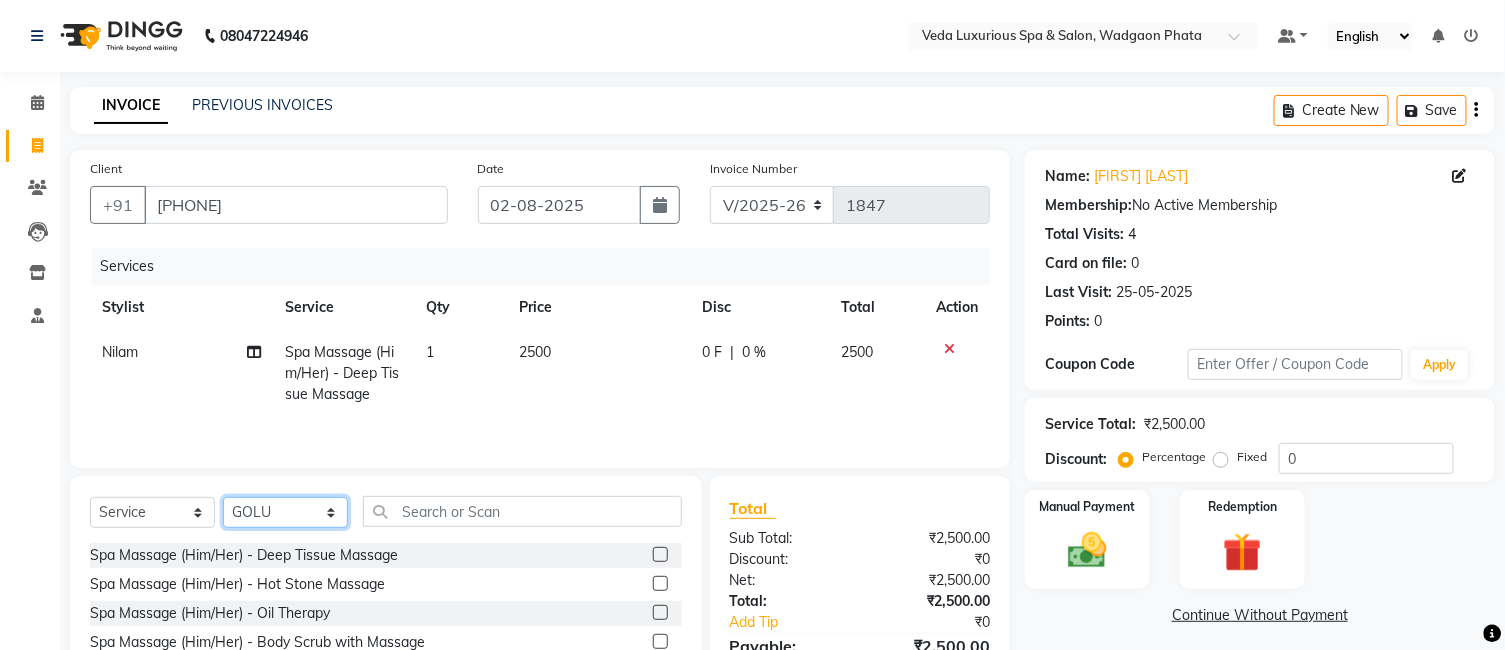 click on "Select Stylist Ankur GOLU Khushi kim lily Mahesh manu MOYA Nilam olivia RP seri VEDA" 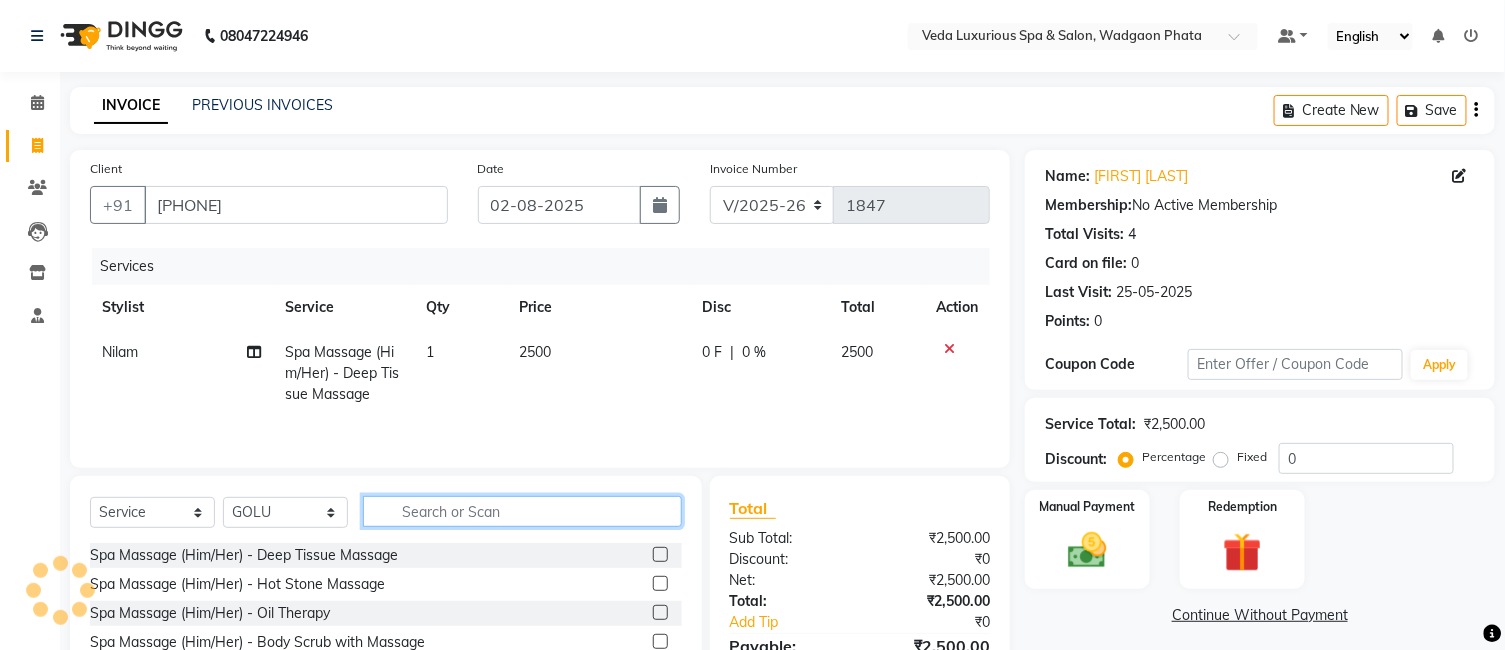 click 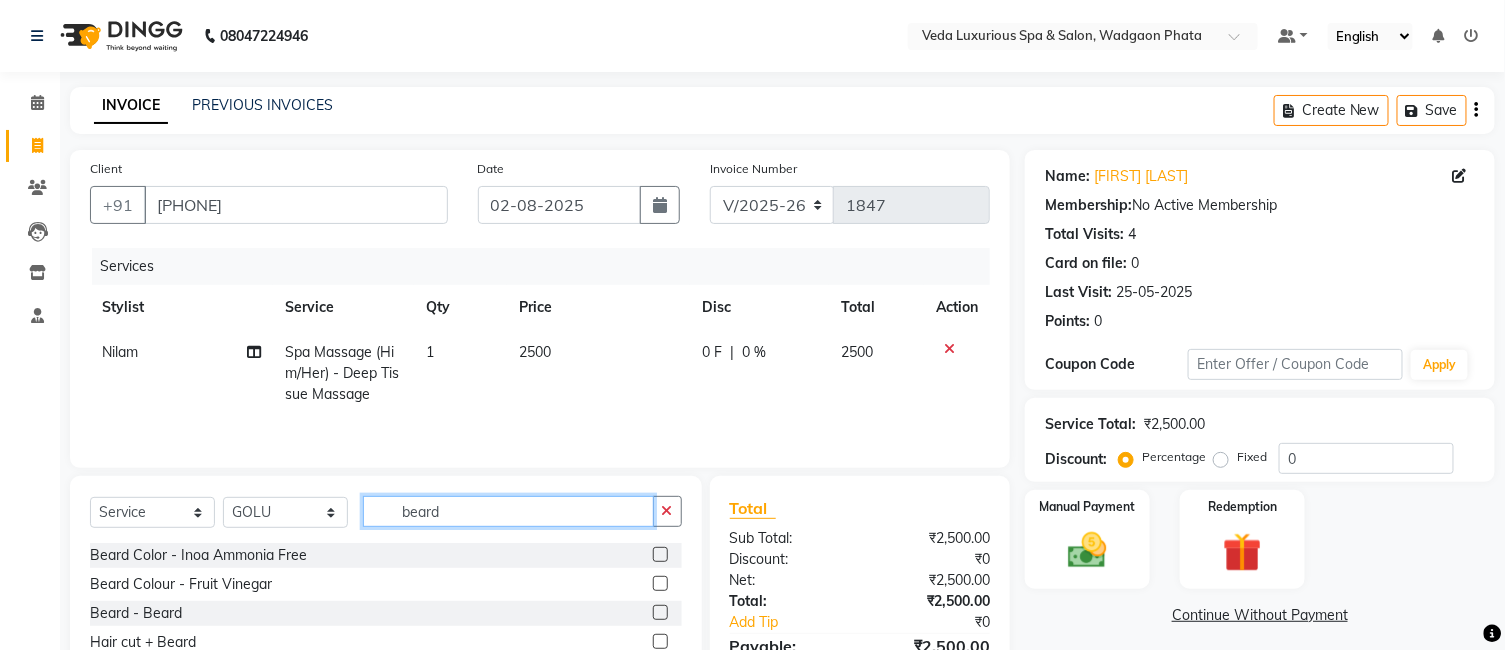 type on "beard" 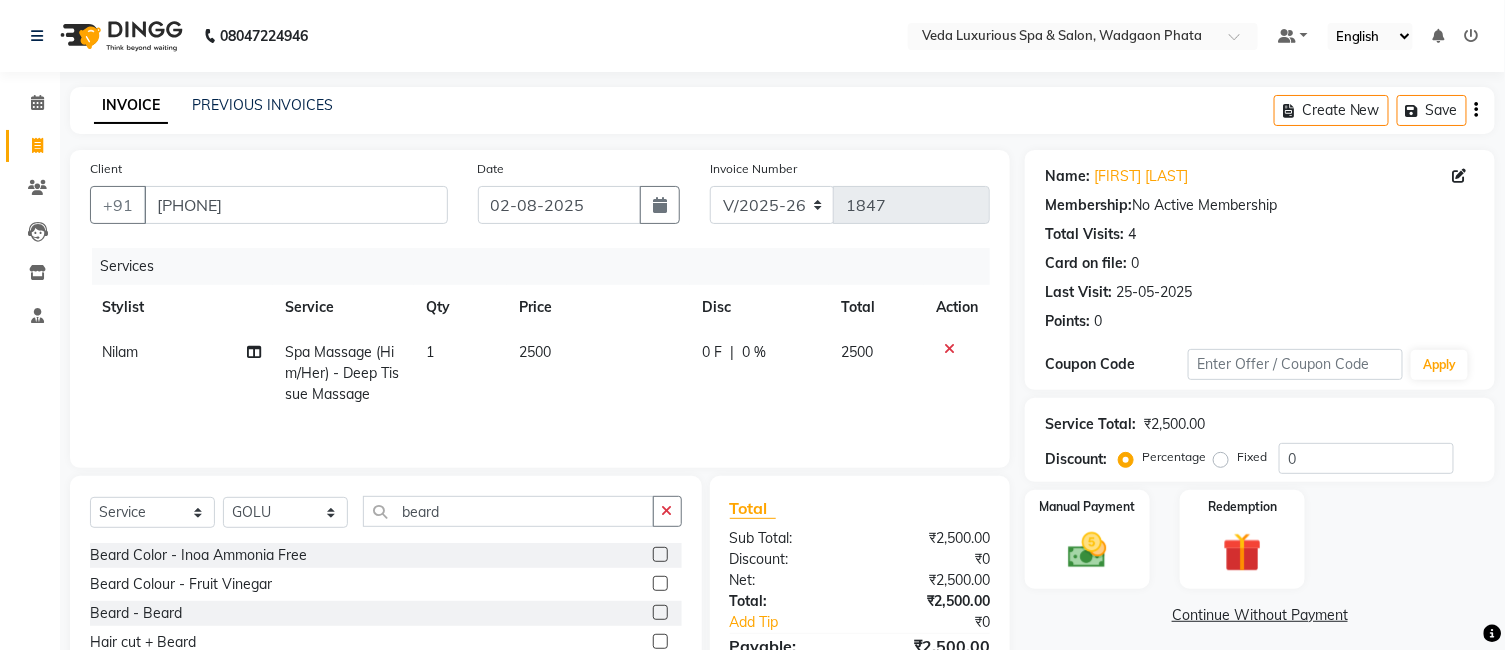 click on "Beard  - Beard" 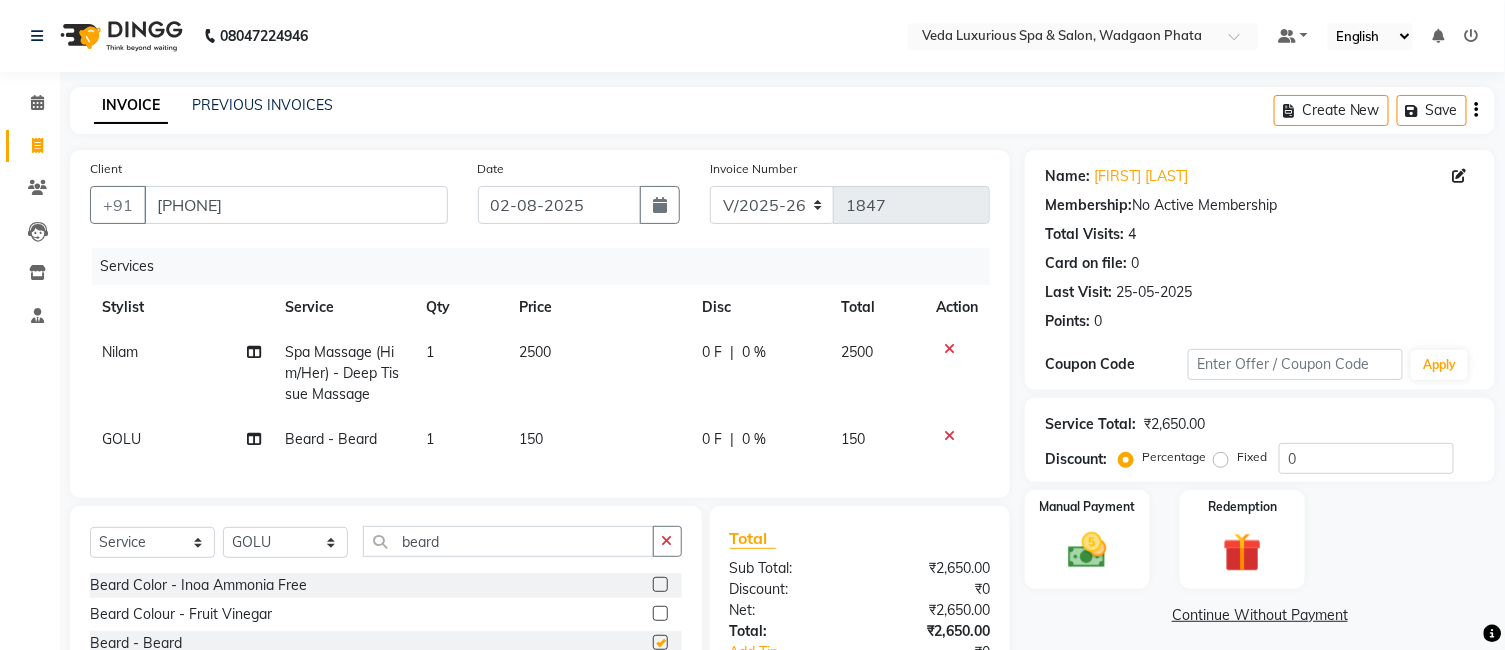 checkbox on "false" 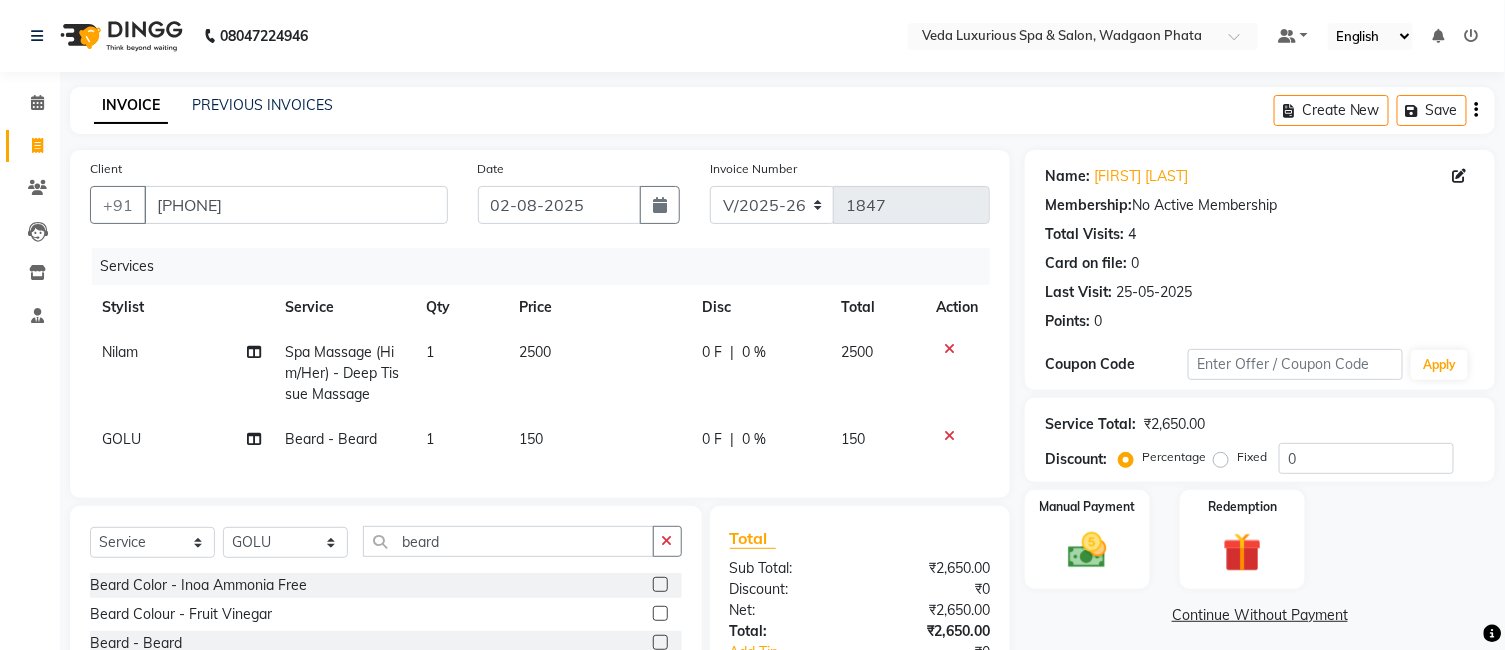 click on "Nilam" 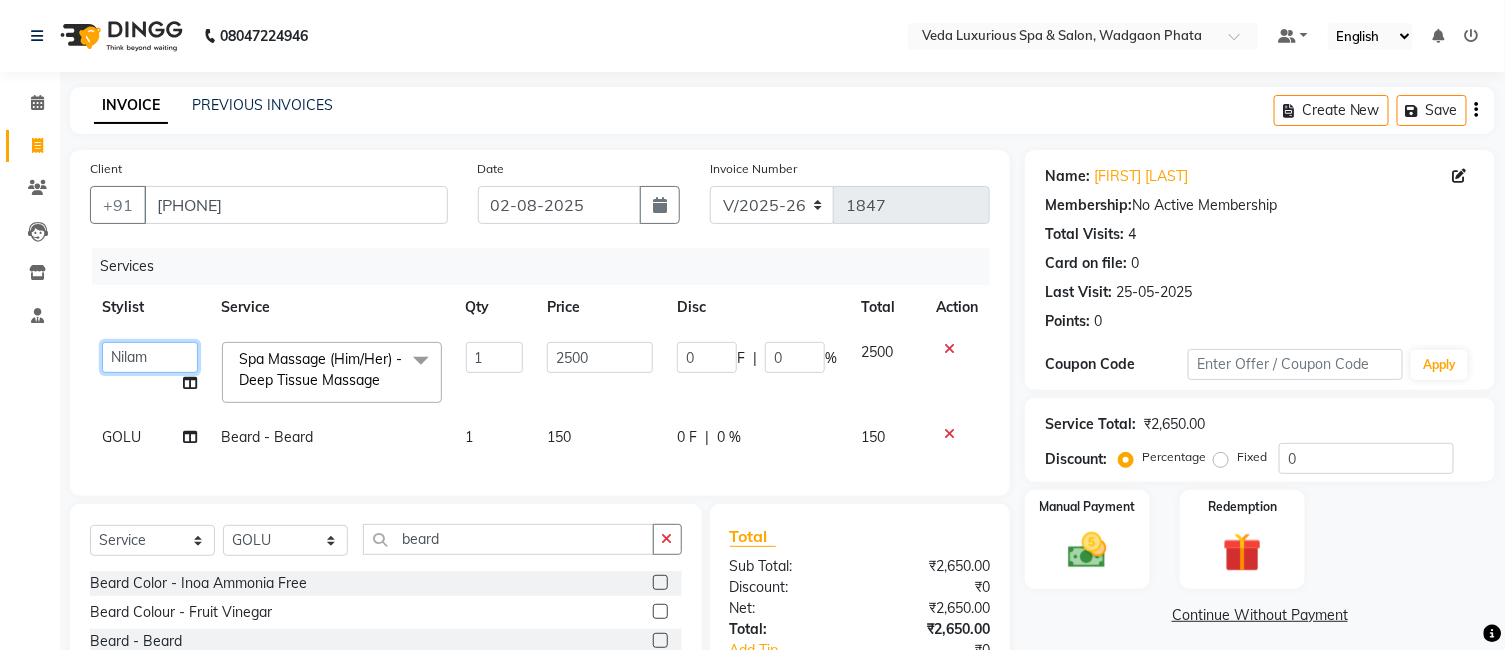 drag, startPoint x: 117, startPoint y: 350, endPoint x: 136, endPoint y: 350, distance: 19 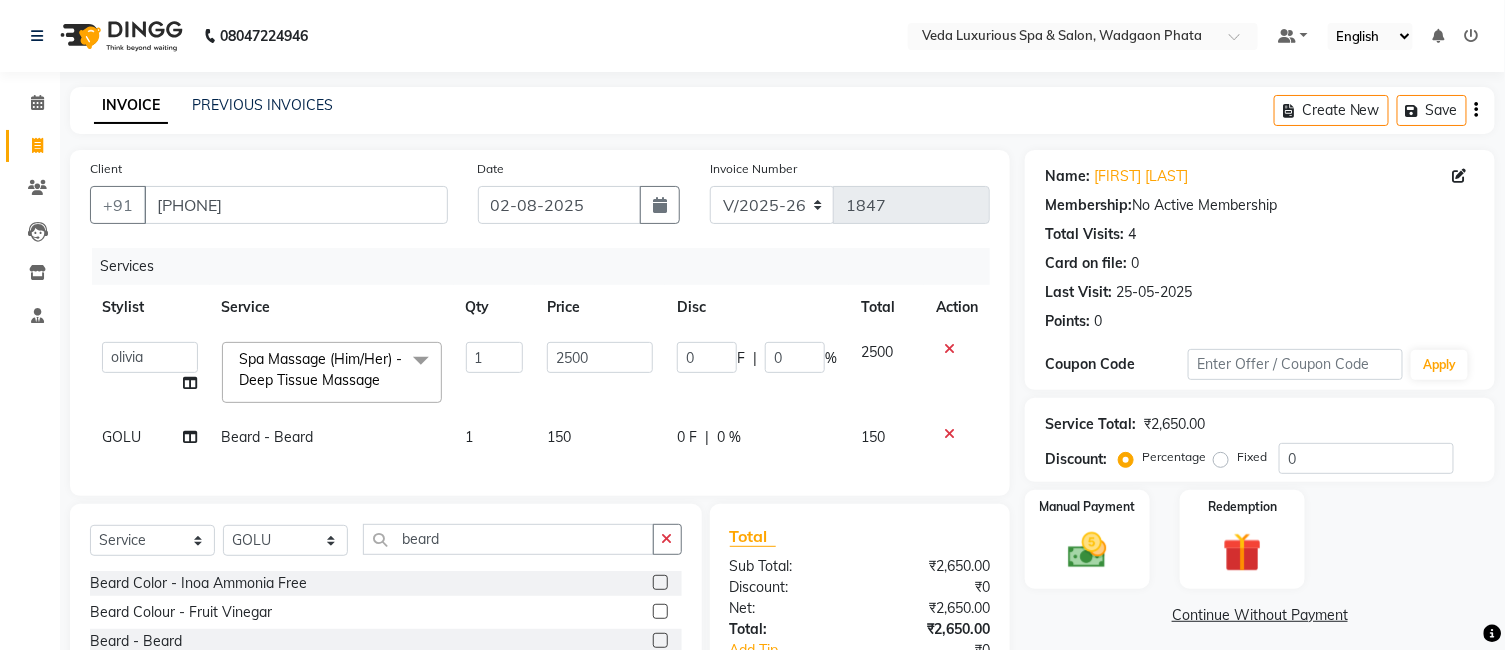 select on "67337" 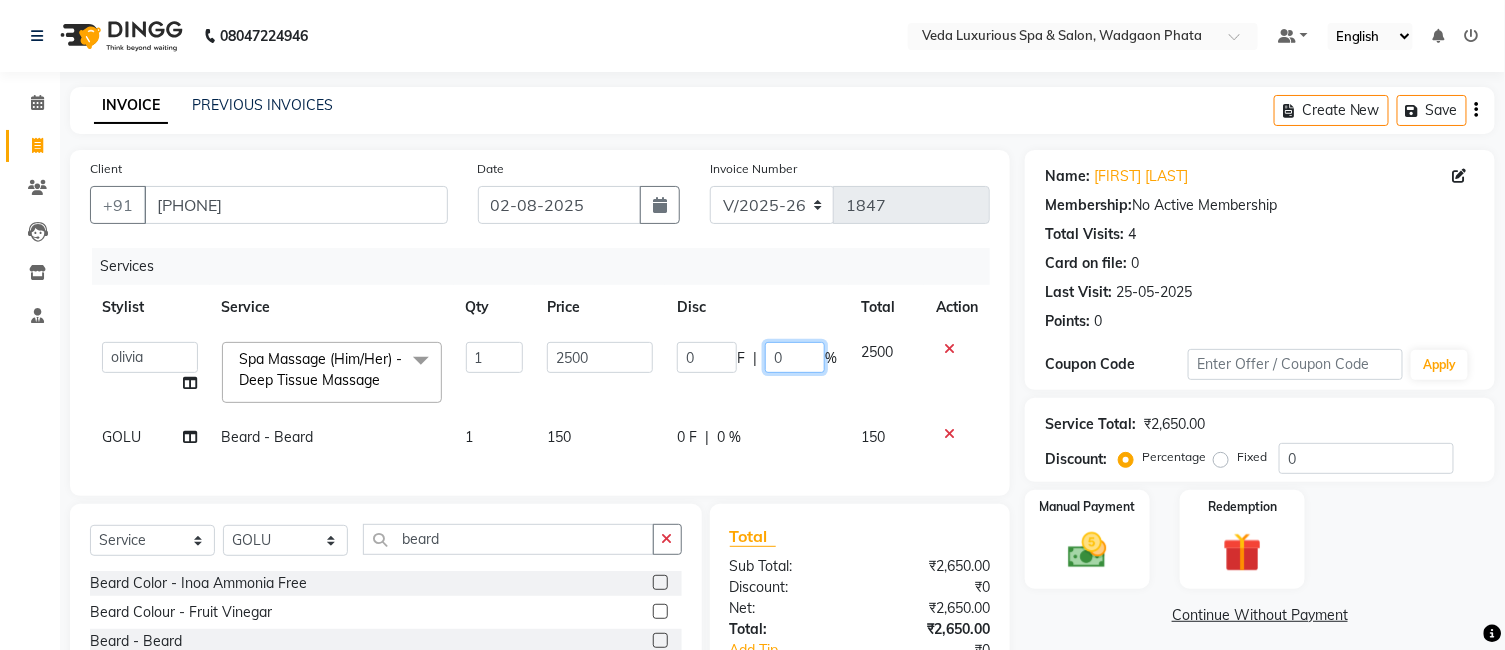 click on "0" 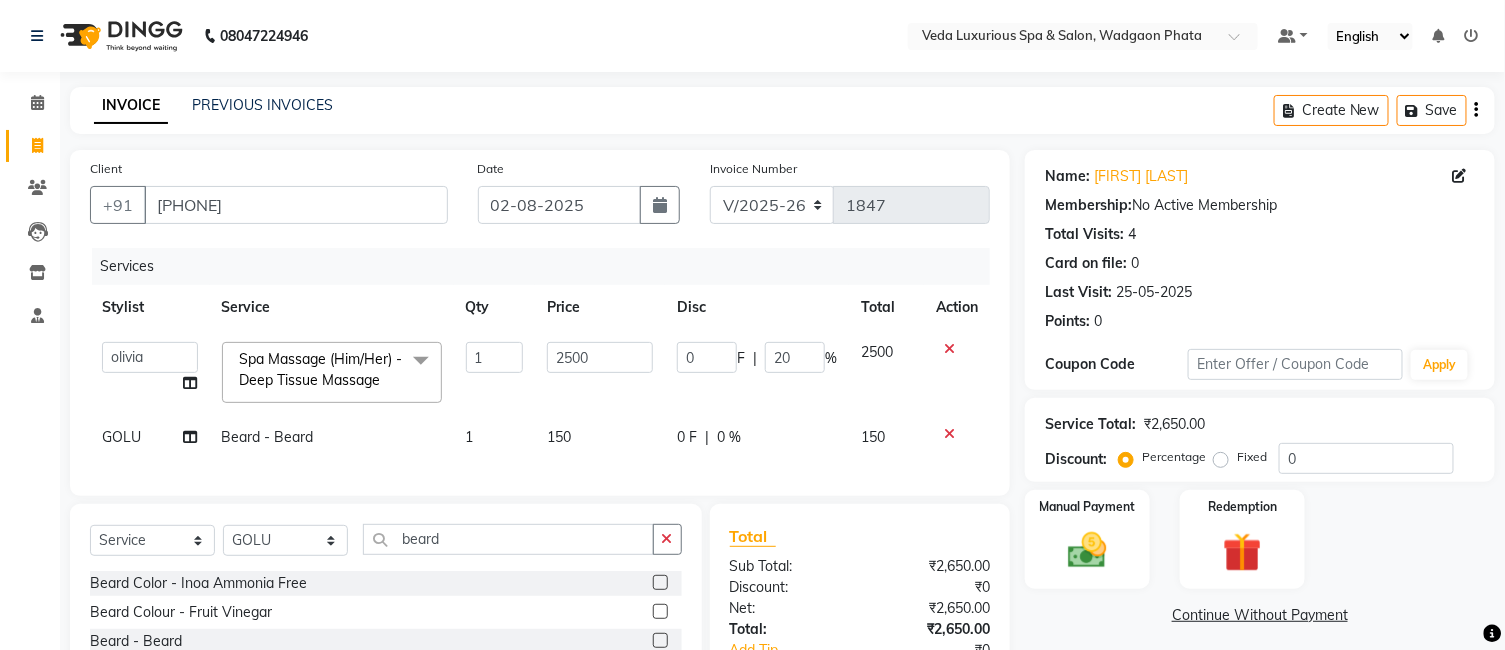 click on "2500" 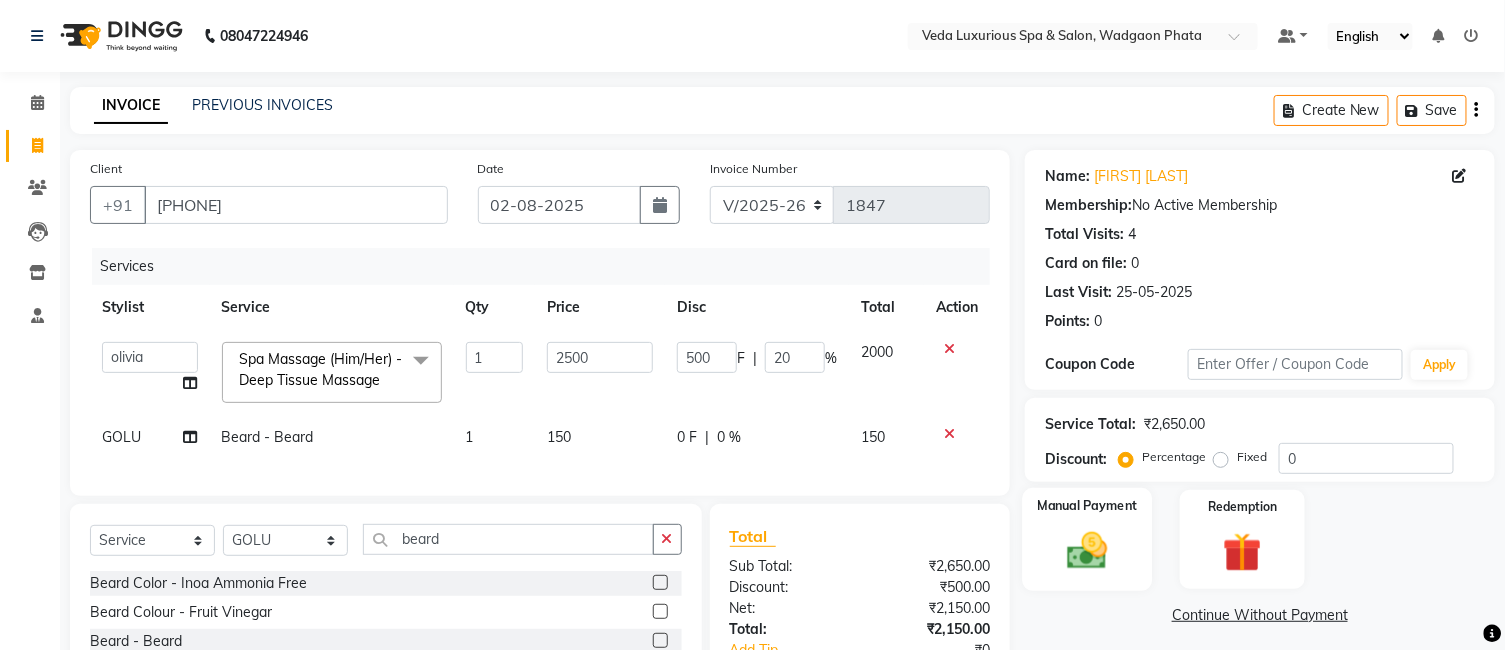click 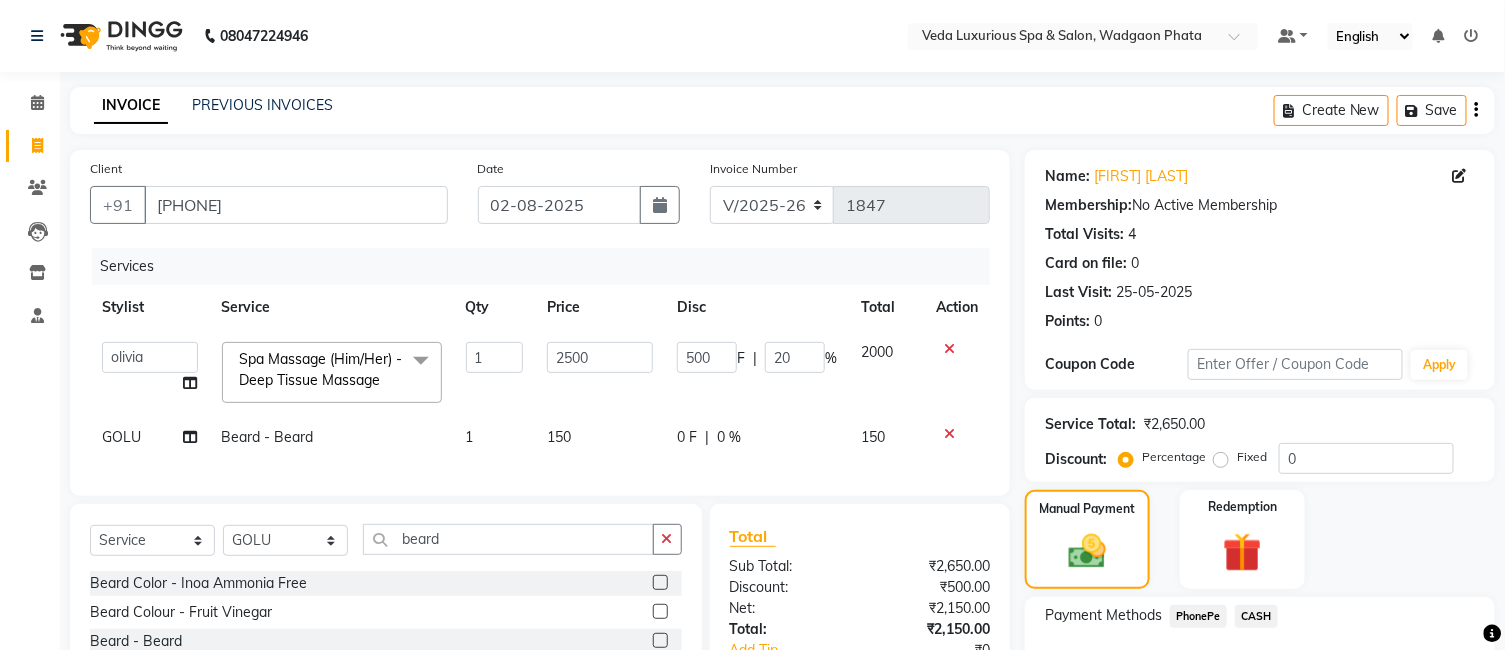 click on "PhonePe" 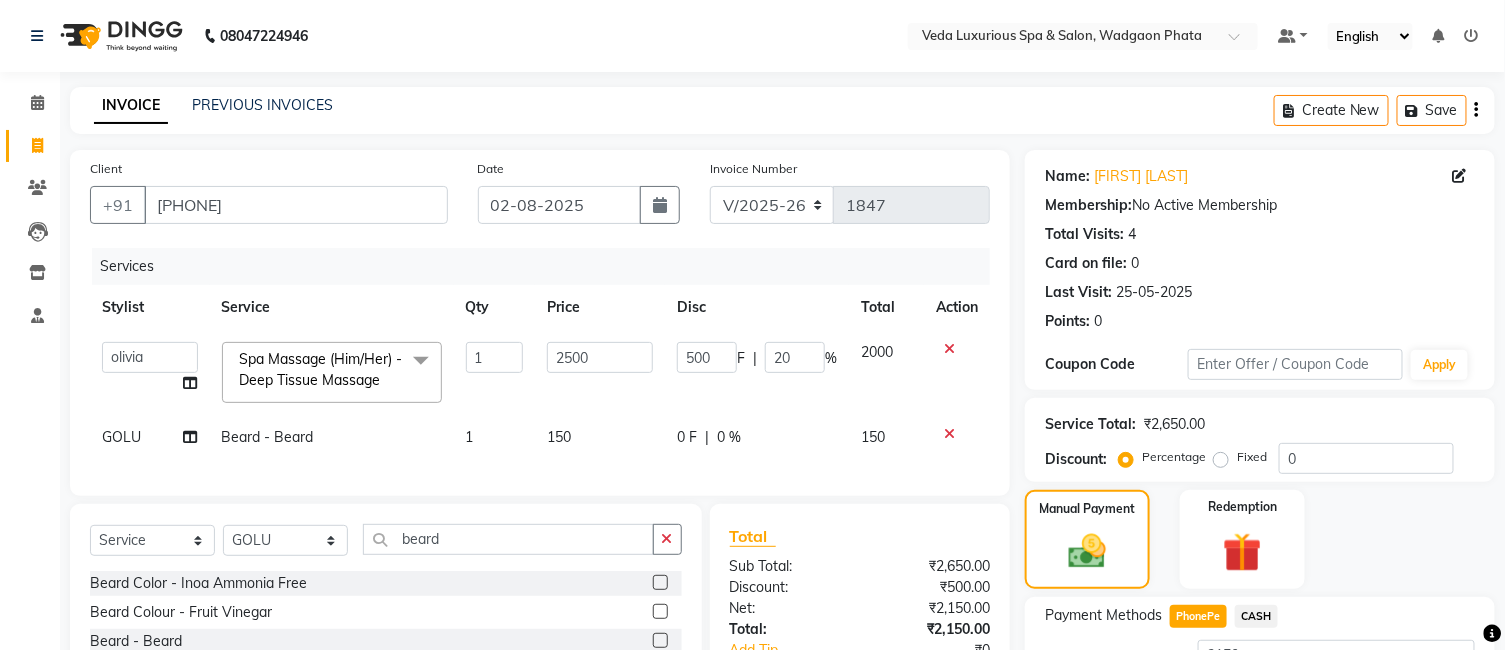 scroll, scrollTop: 166, scrollLeft: 0, axis: vertical 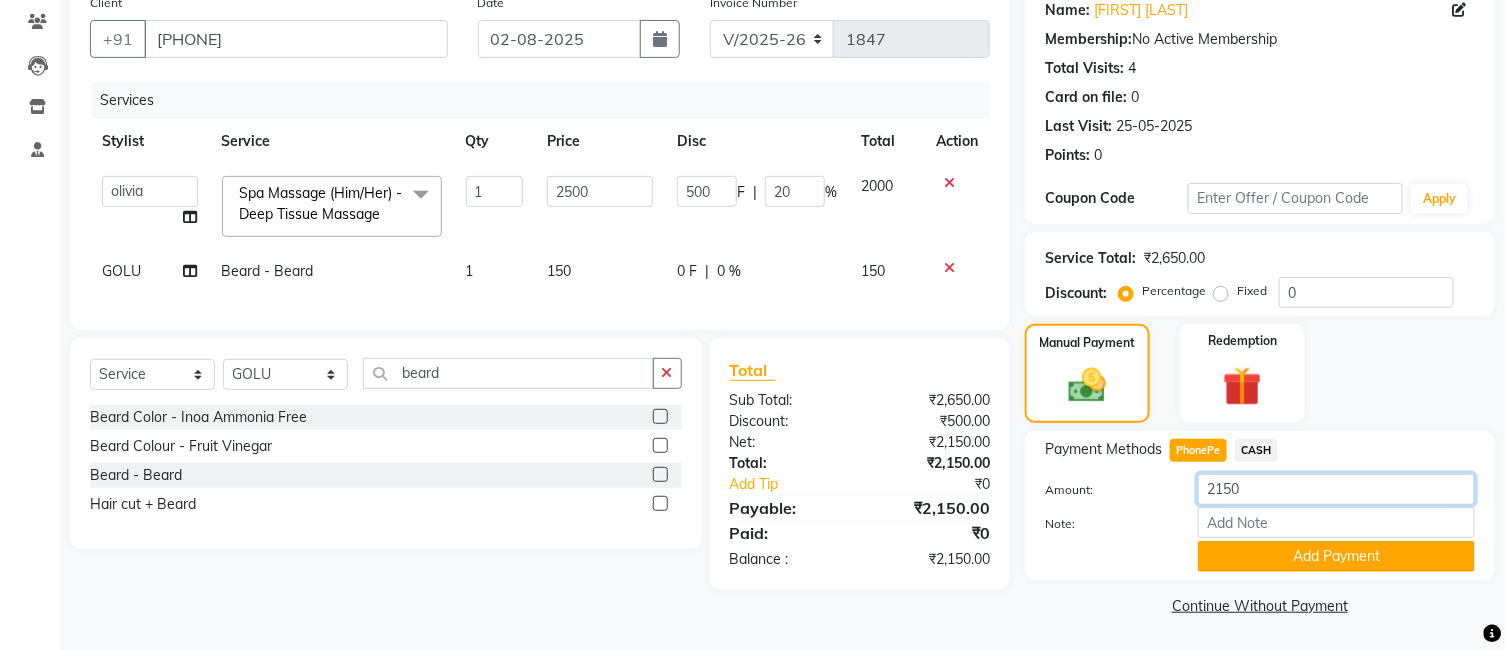 click on "2150" 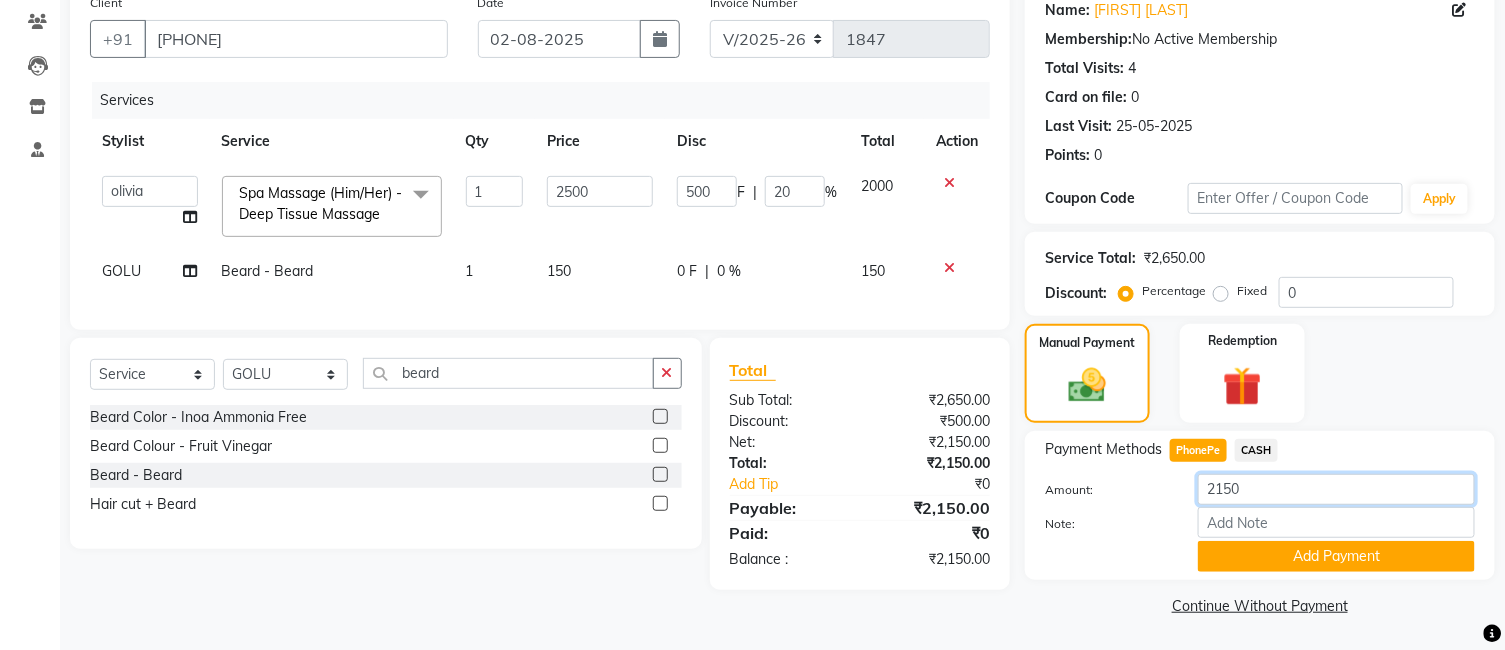 click on "2150" 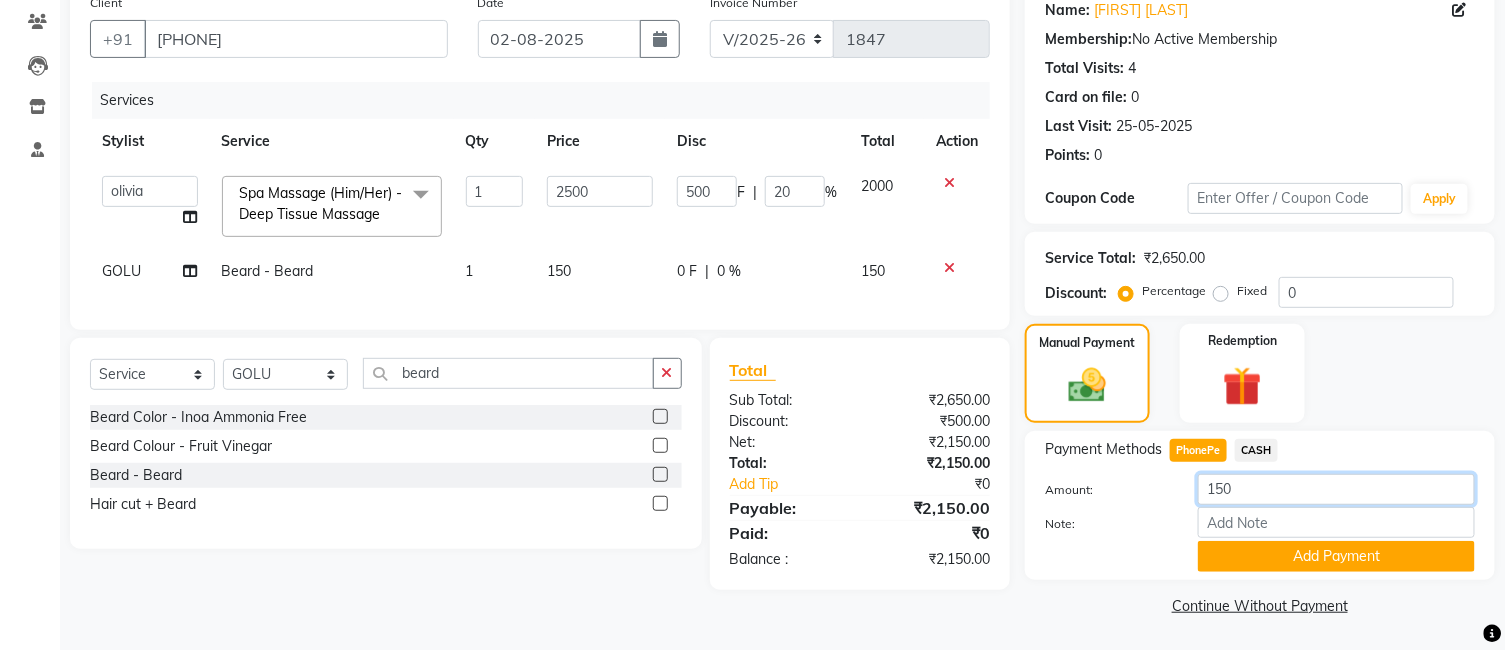 type on "150" 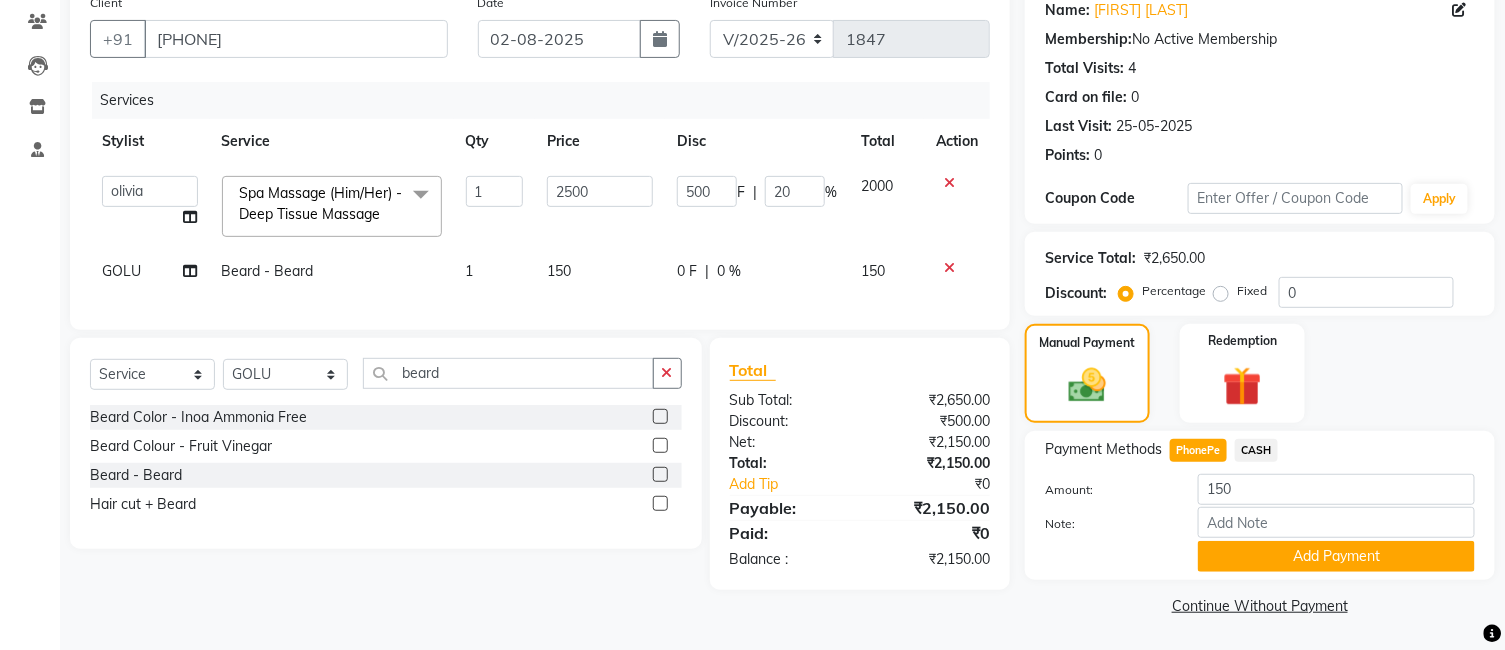 click on "Add Payment" 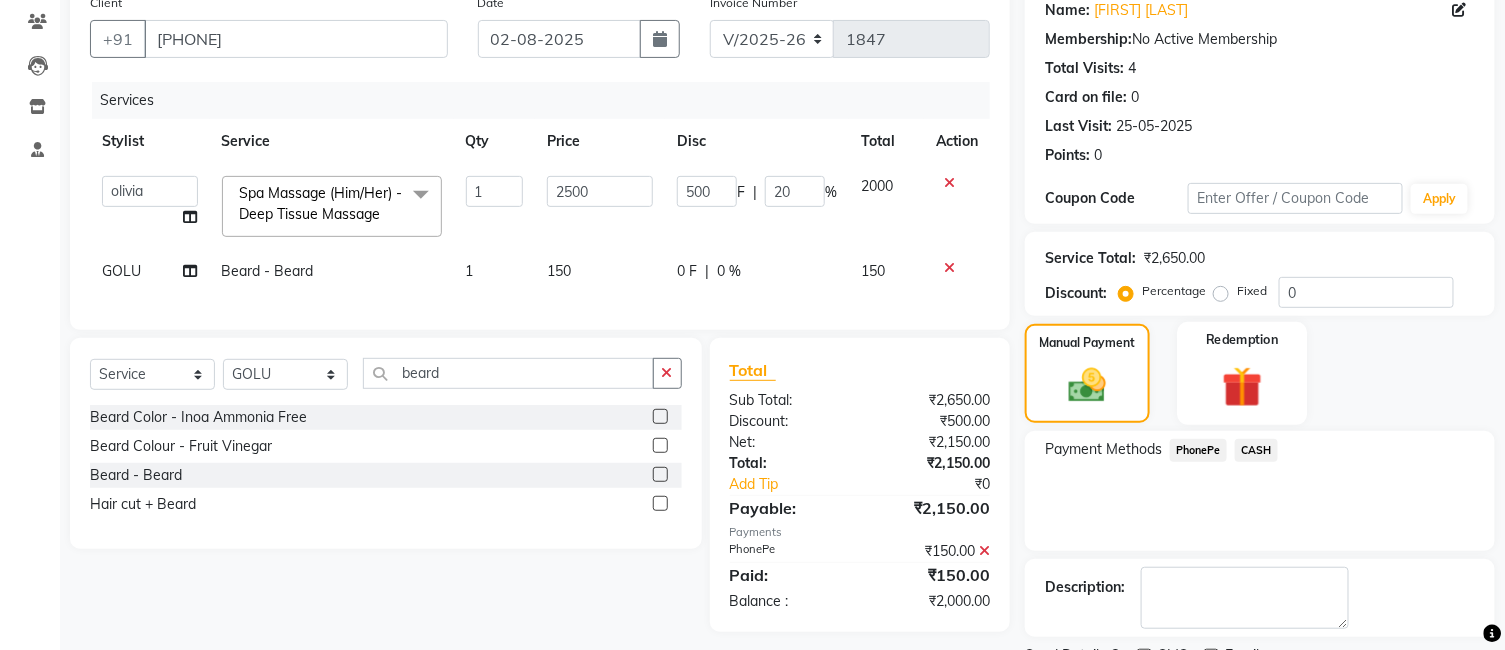 click 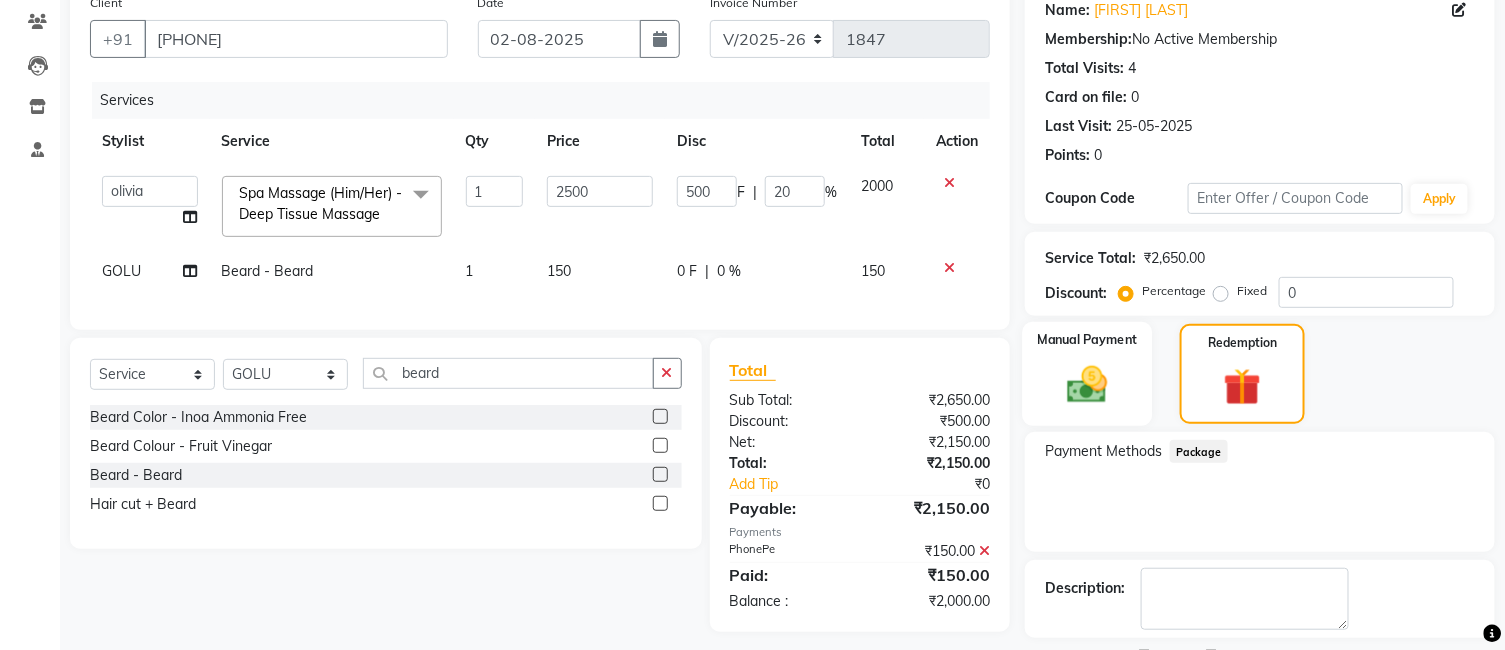 click on "Manual Payment" 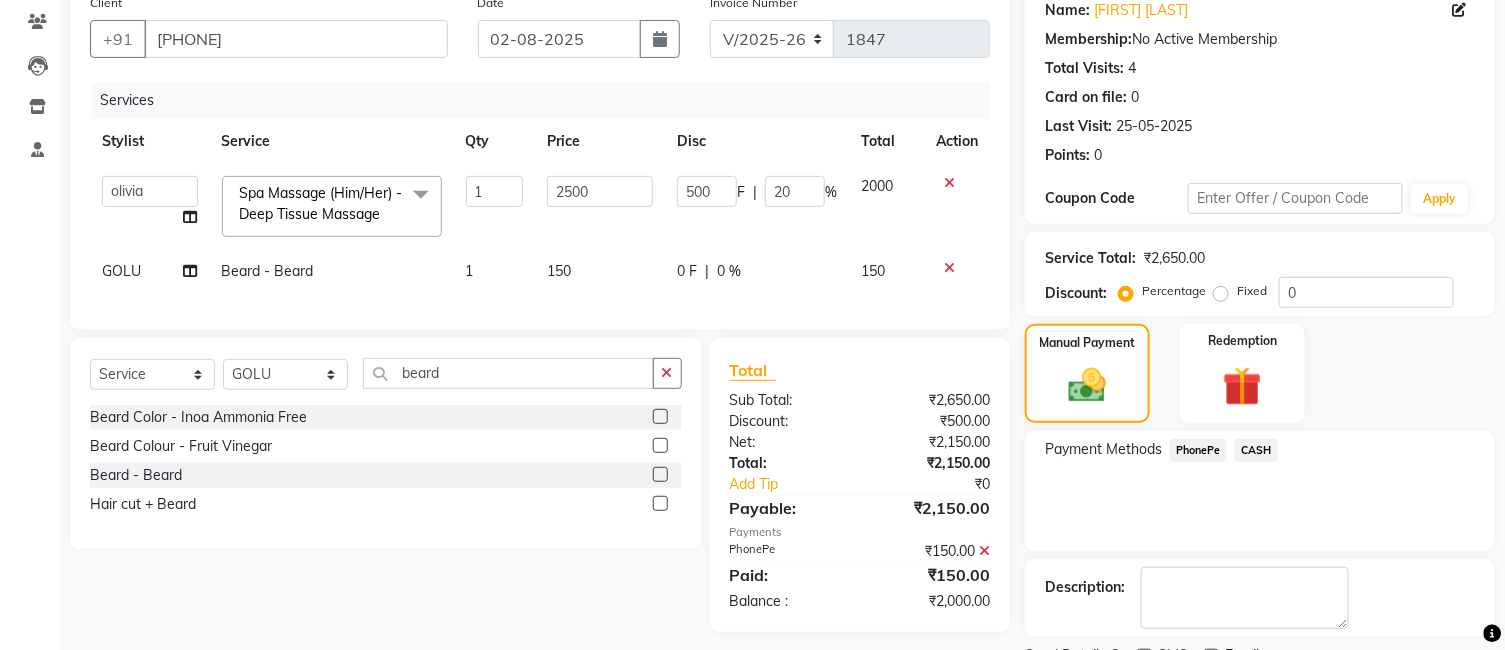 click on "CASH" 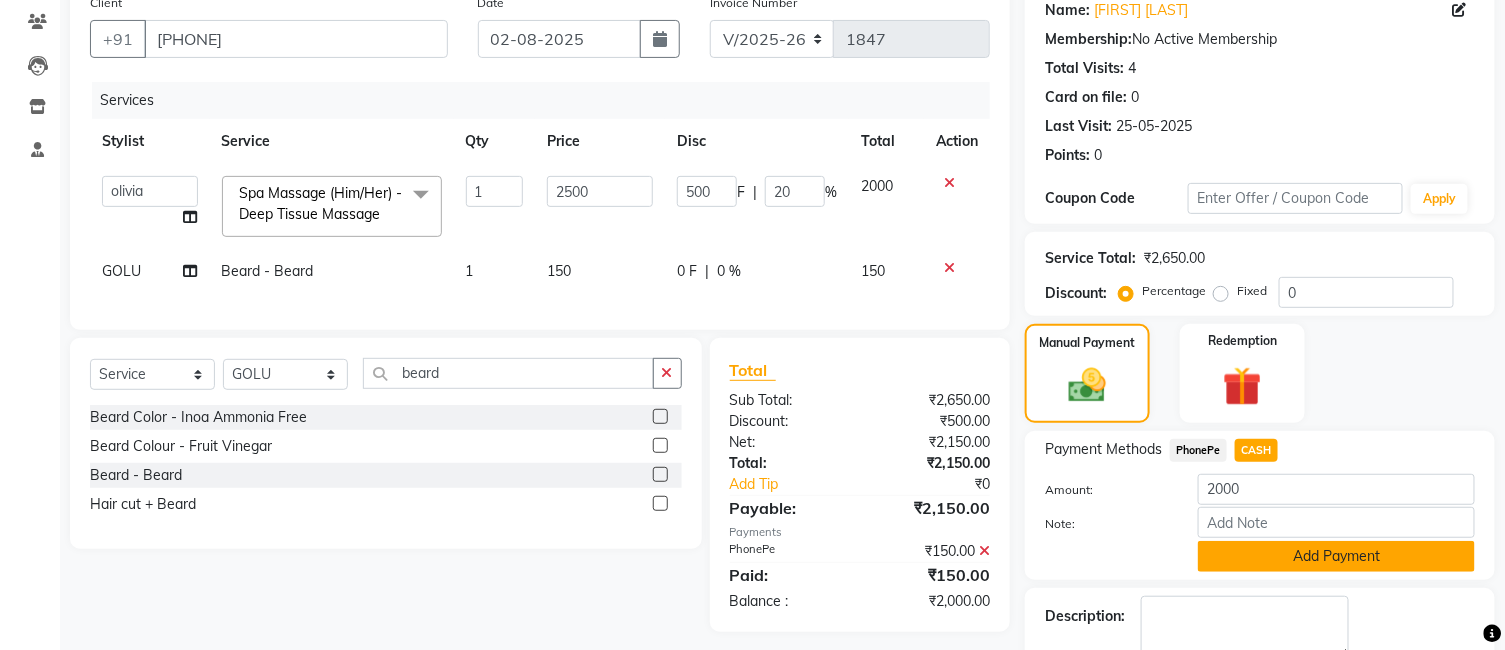 click on "Add Payment" 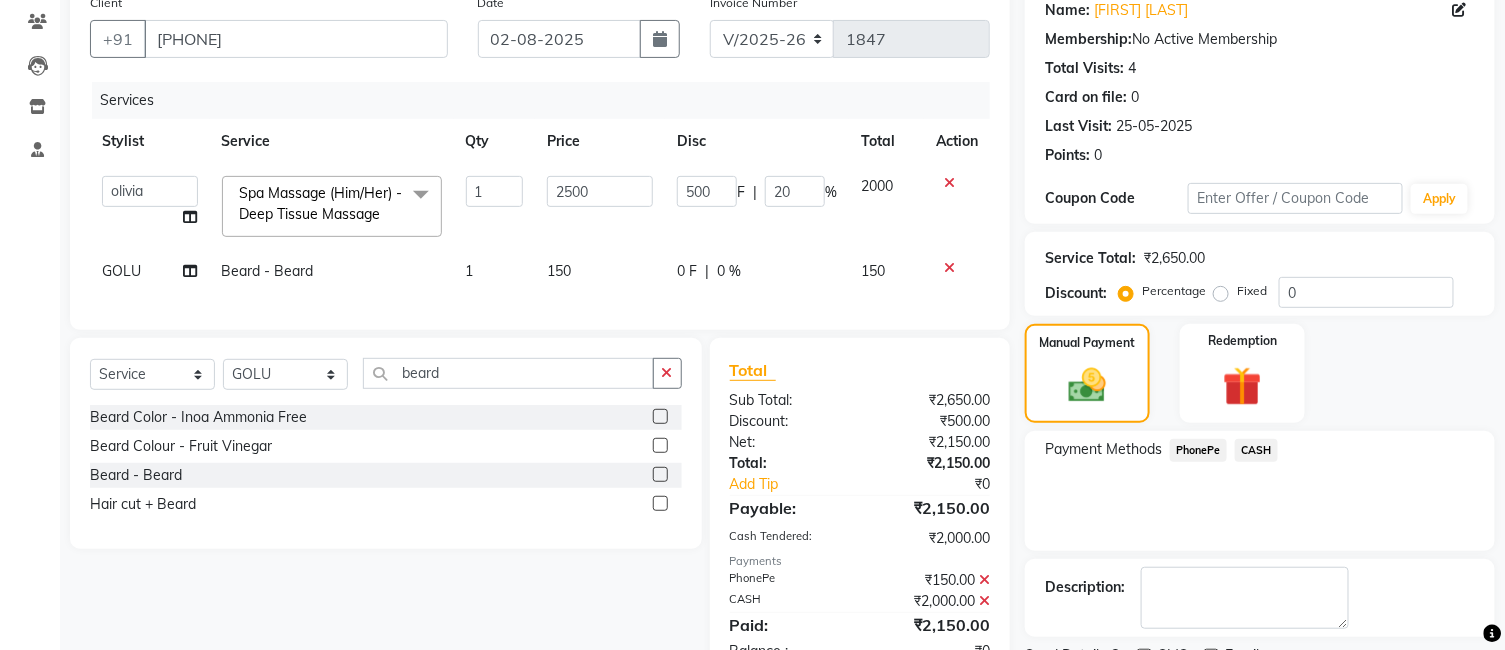 scroll, scrollTop: 251, scrollLeft: 0, axis: vertical 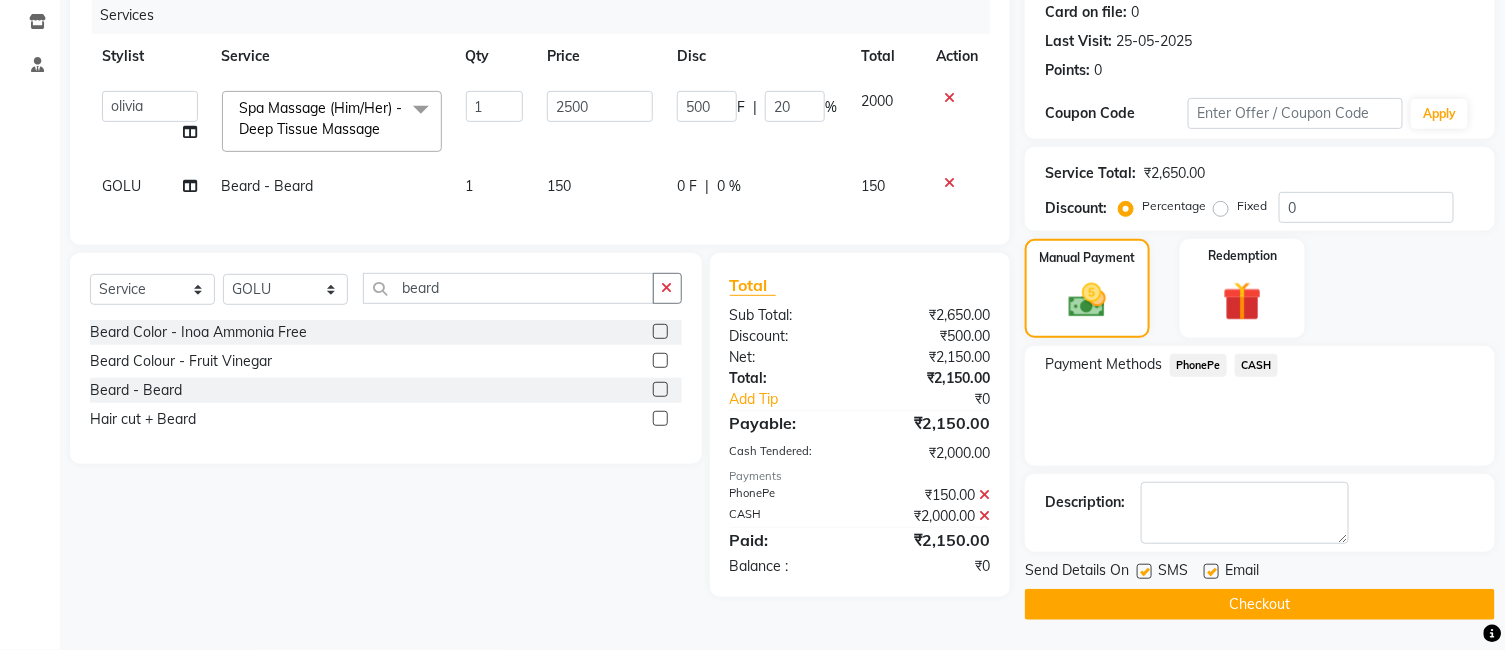 click on "Checkout" 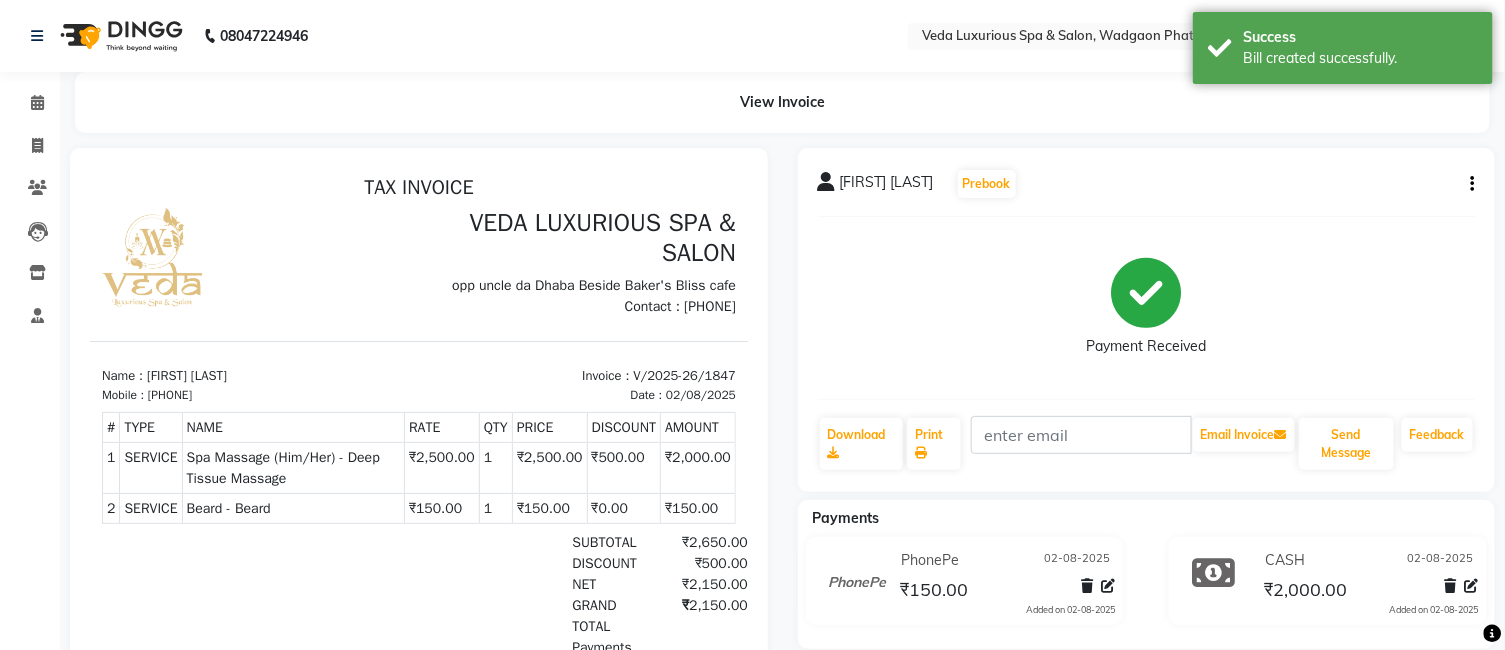 scroll, scrollTop: 0, scrollLeft: 0, axis: both 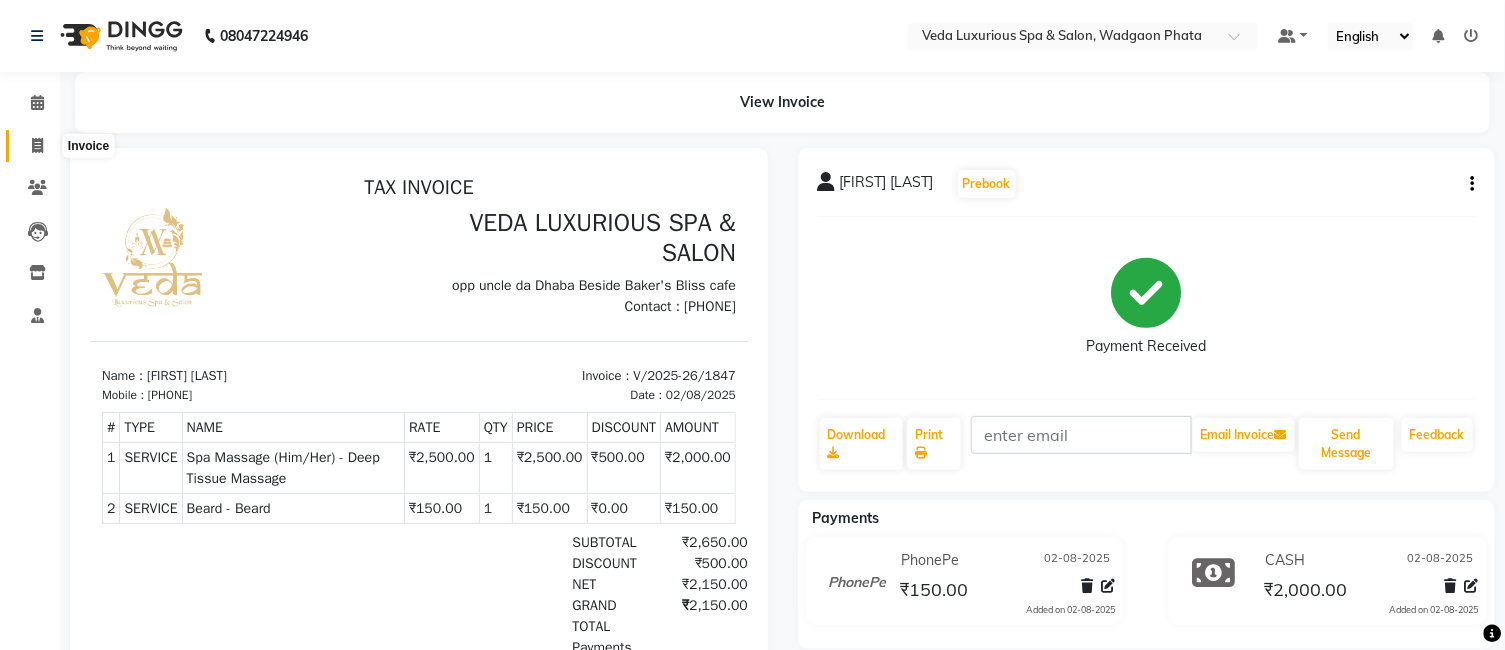 click 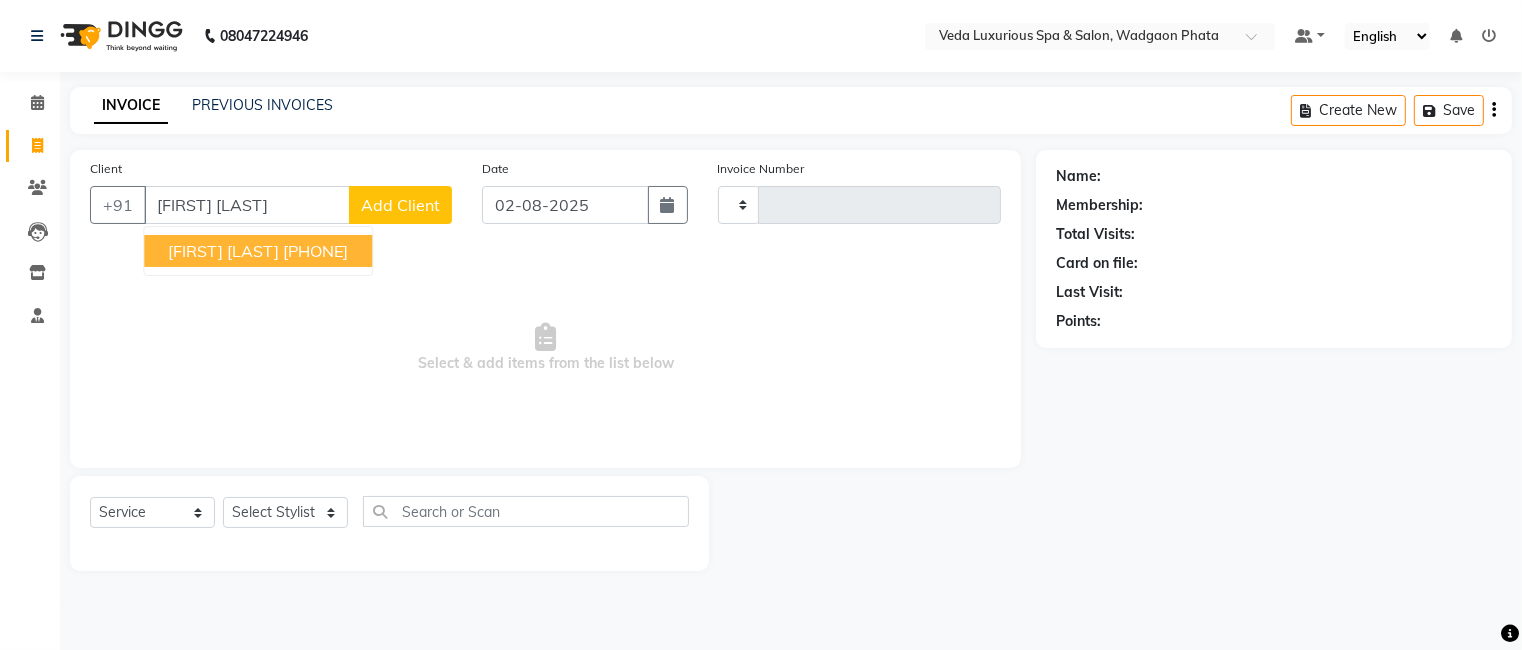 click on "[PHONE]" at bounding box center [315, 251] 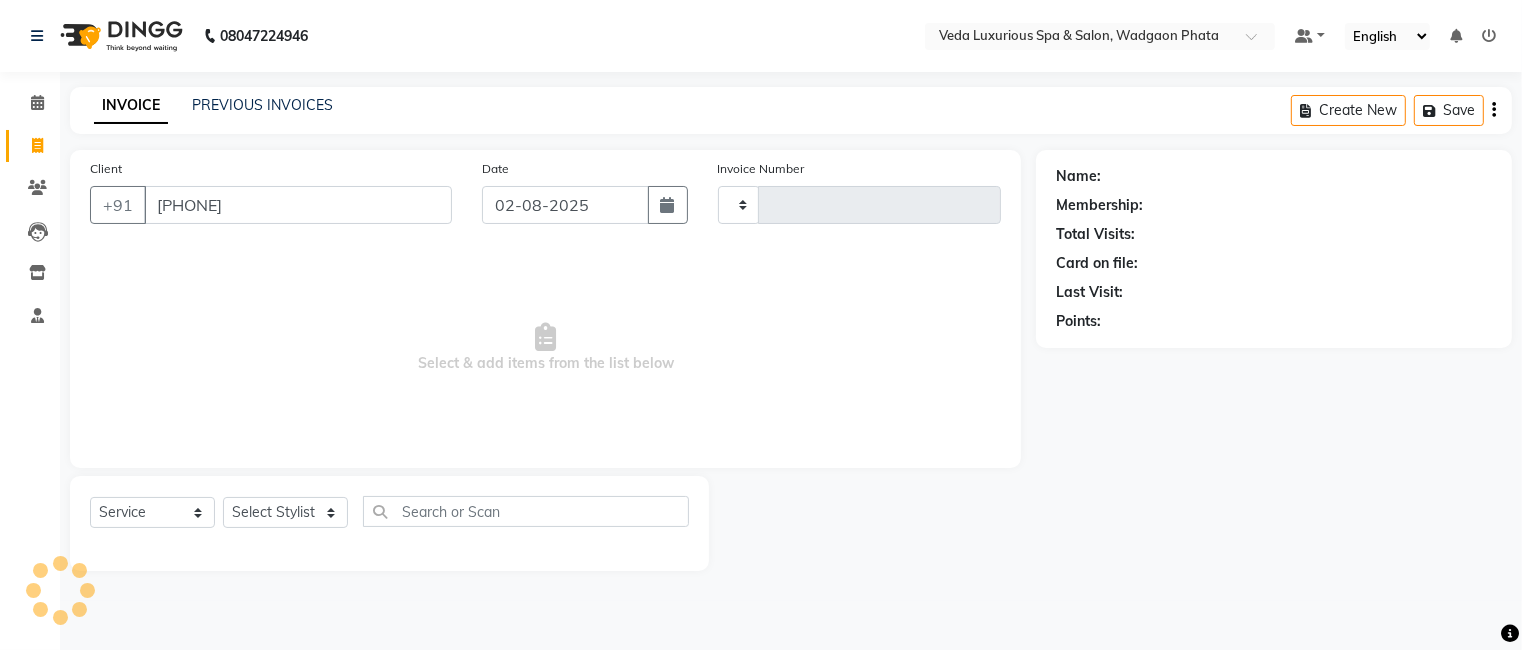 type on "[PHONE]" 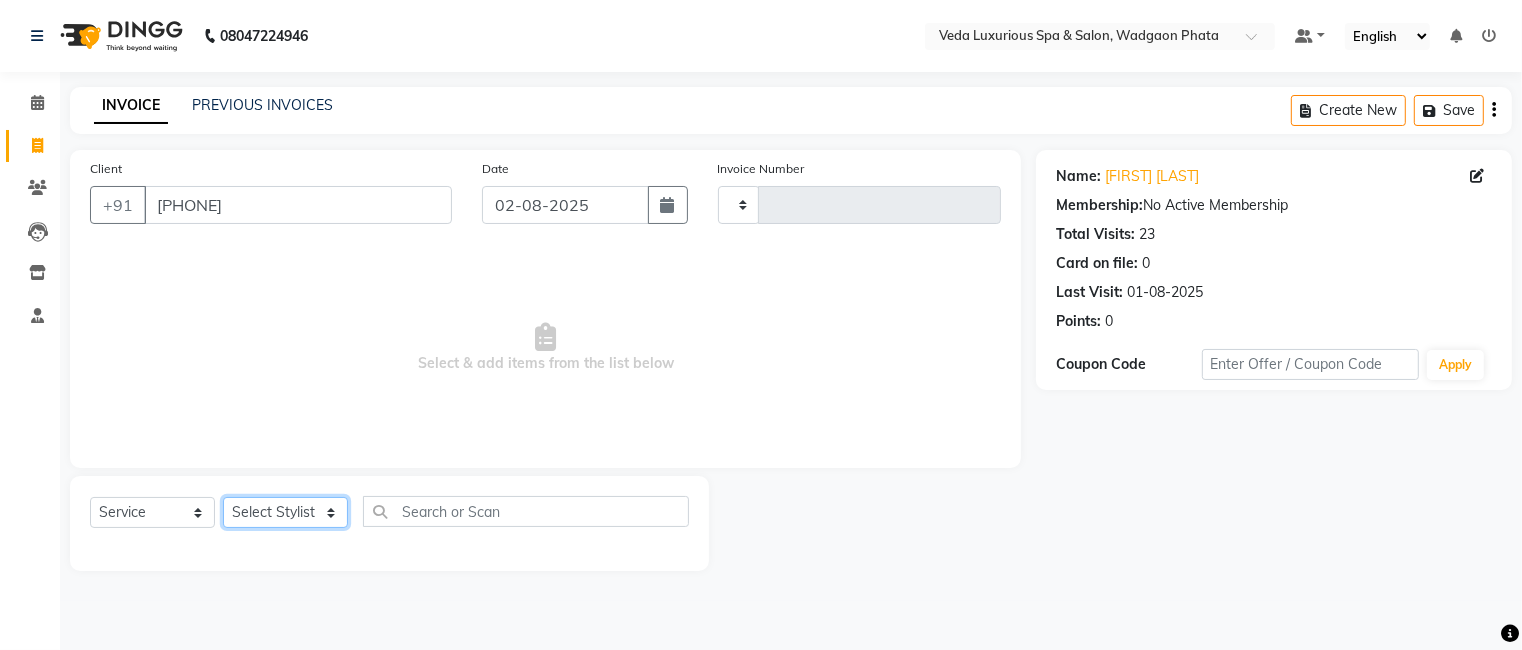 click on "Select Stylist Ankur GOLU Khushi kim lily Mahesh manu MOYA Nilam olivia RP seri VEDA" 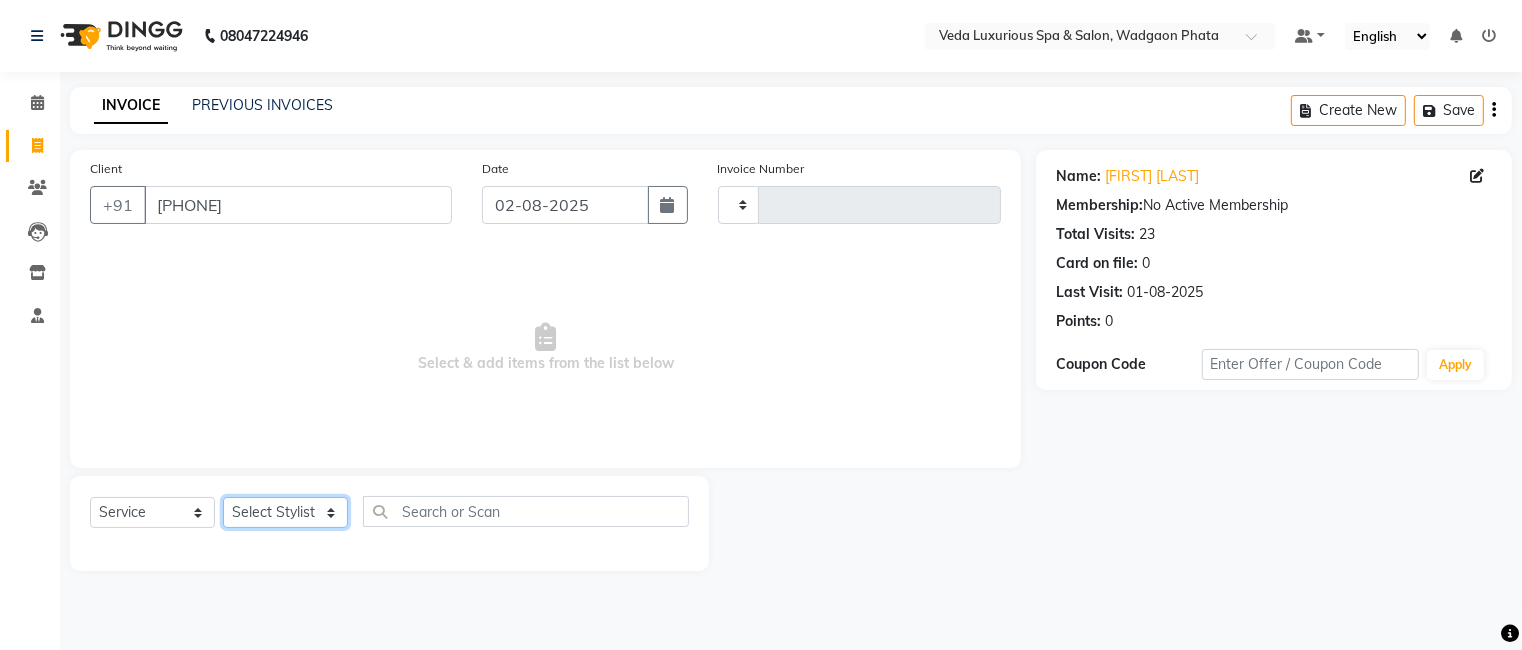 select on "27587" 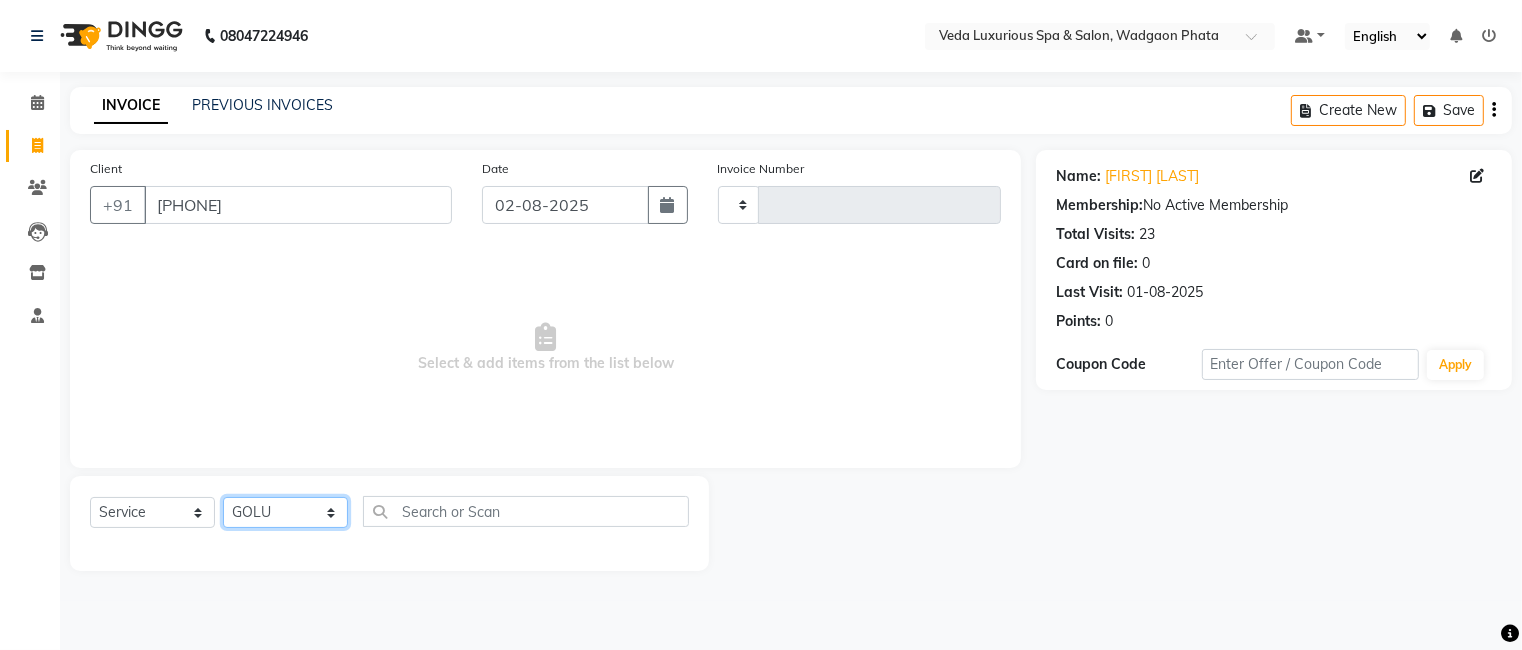 click on "Select Stylist Ankur GOLU Khushi kim lily Mahesh manu MOYA Nilam olivia RP seri VEDA" 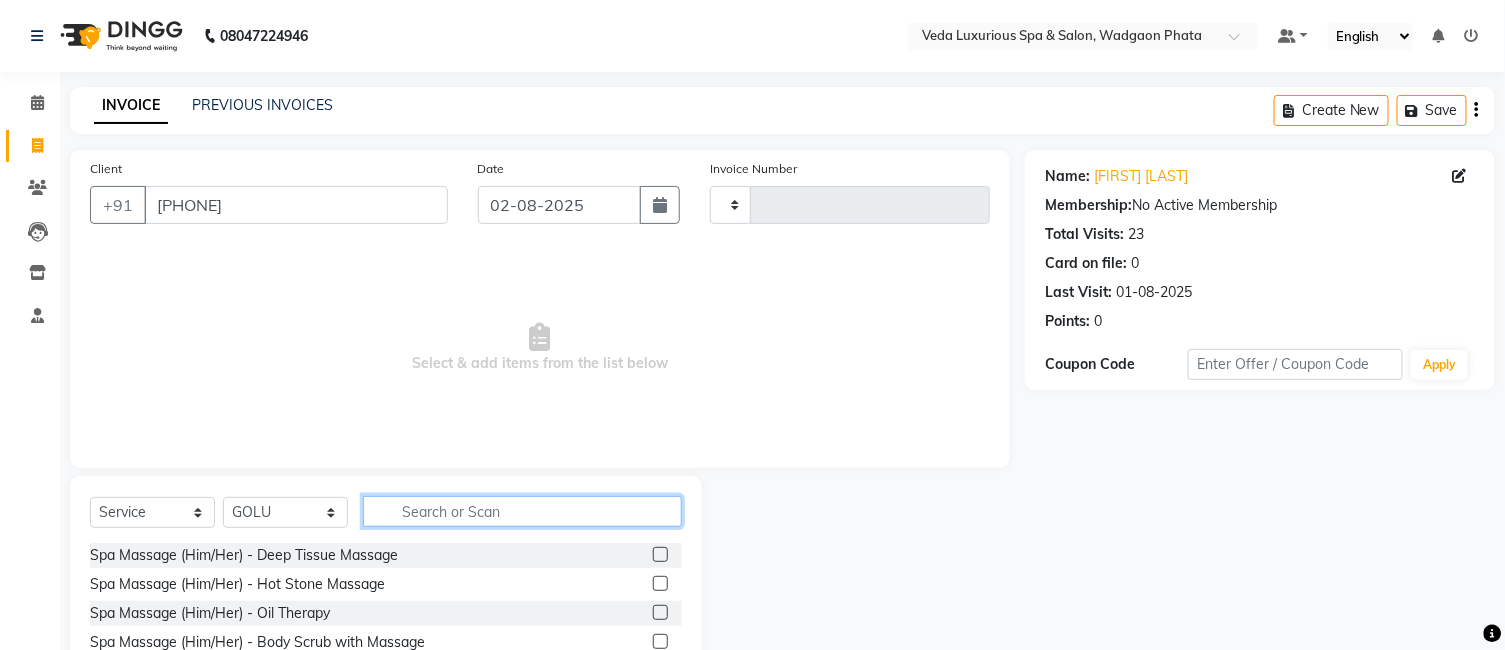 click 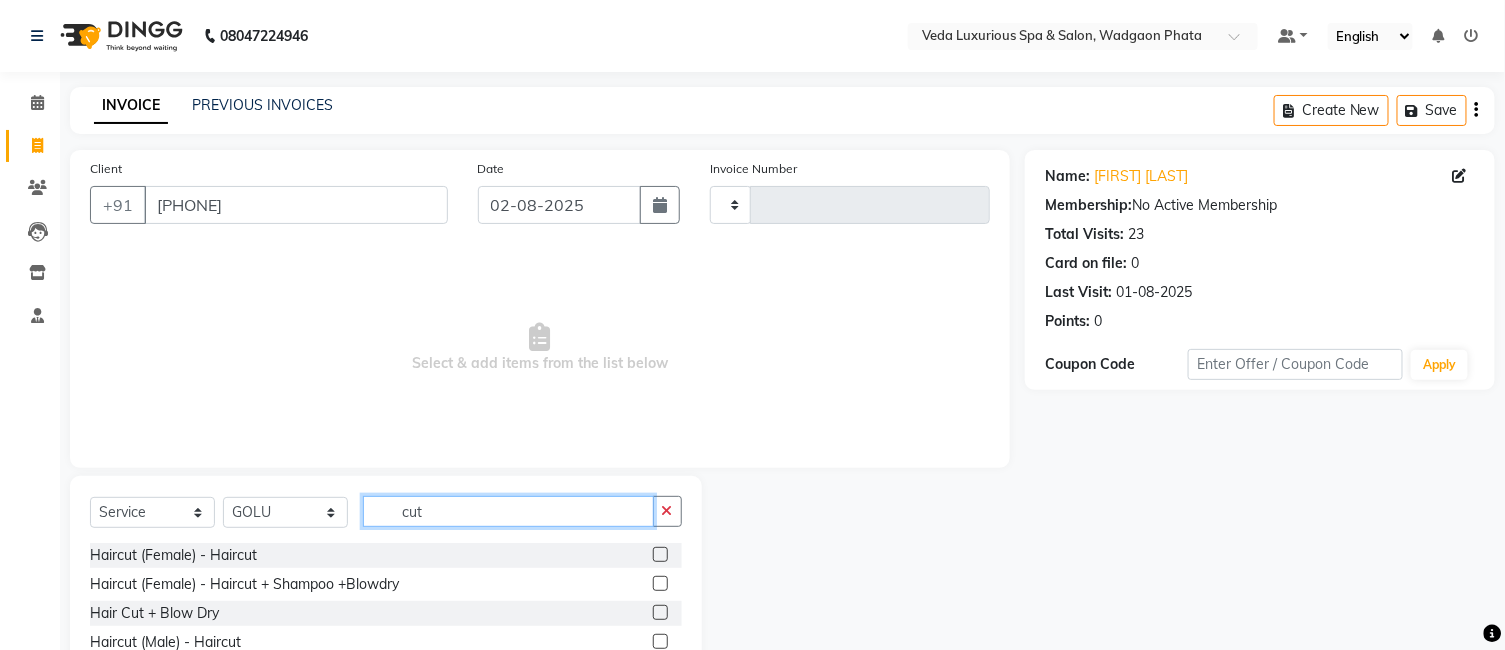 scroll, scrollTop: 125, scrollLeft: 0, axis: vertical 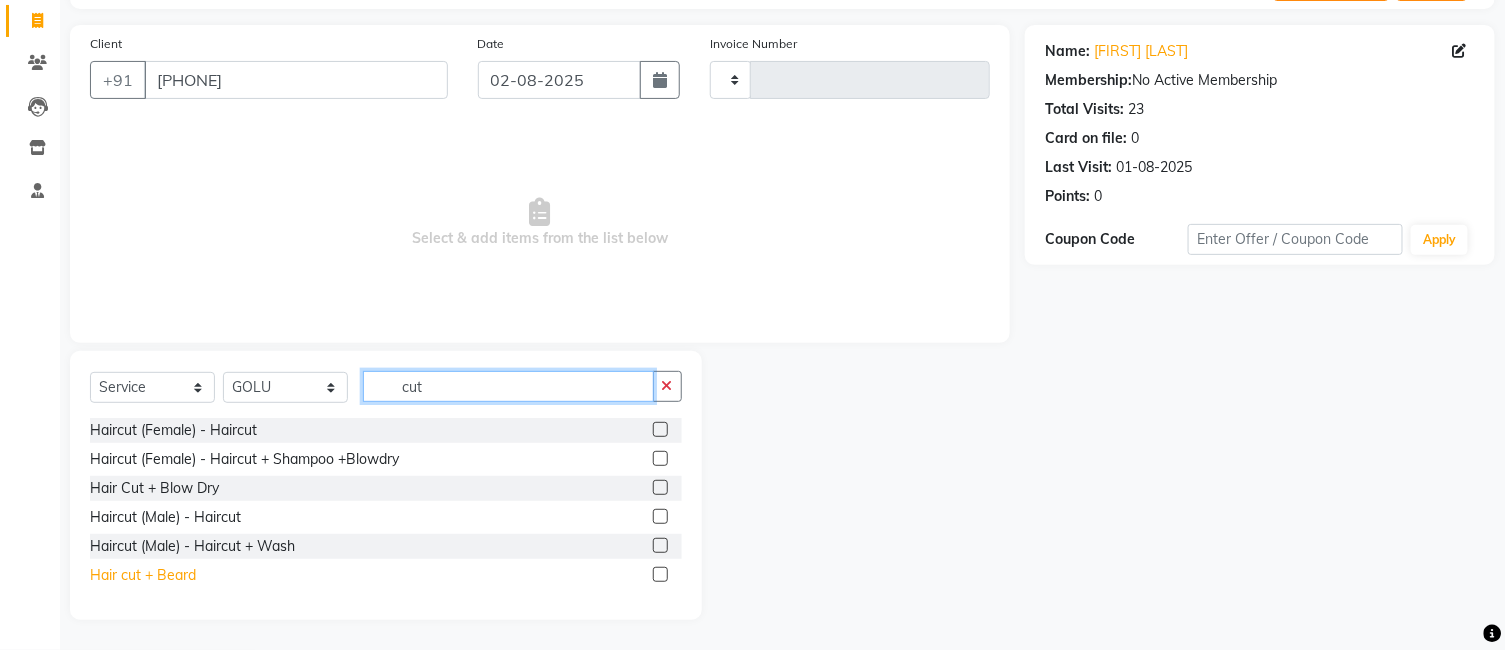 type on "cut" 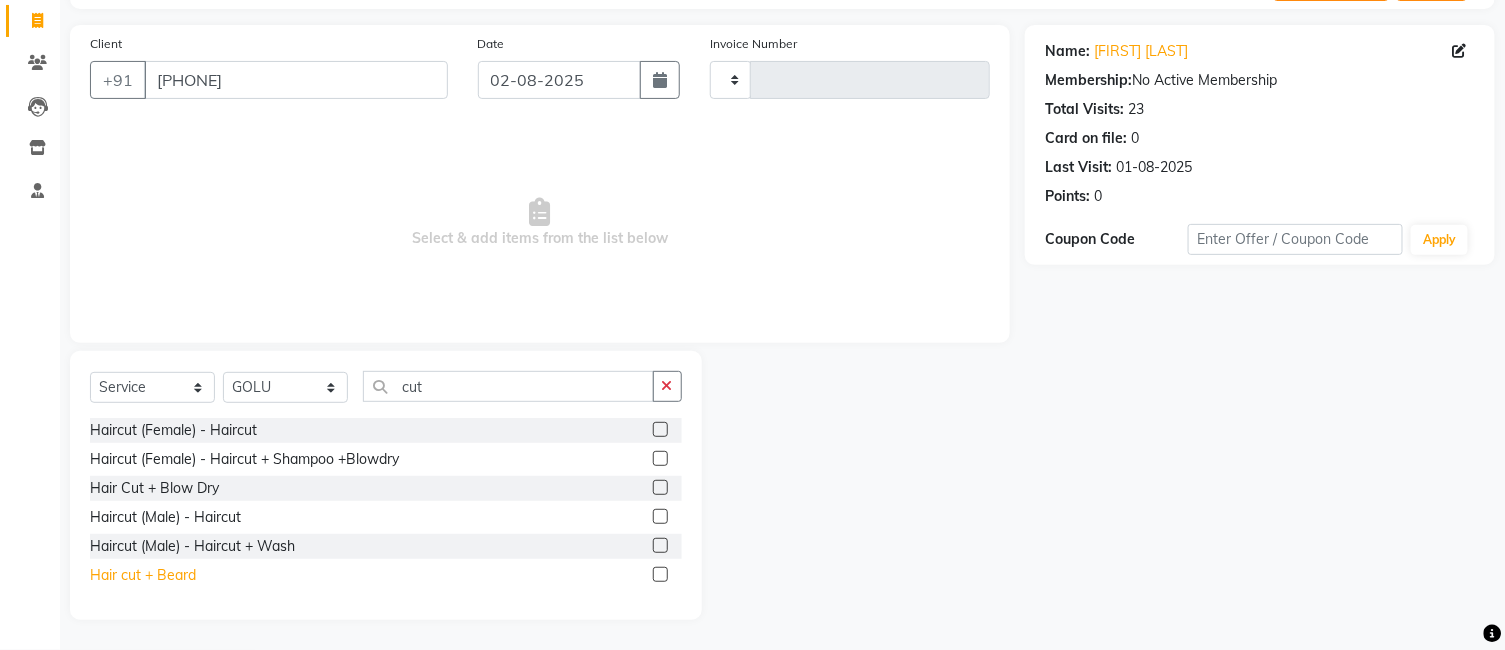 click on "Hair cut + Beard" 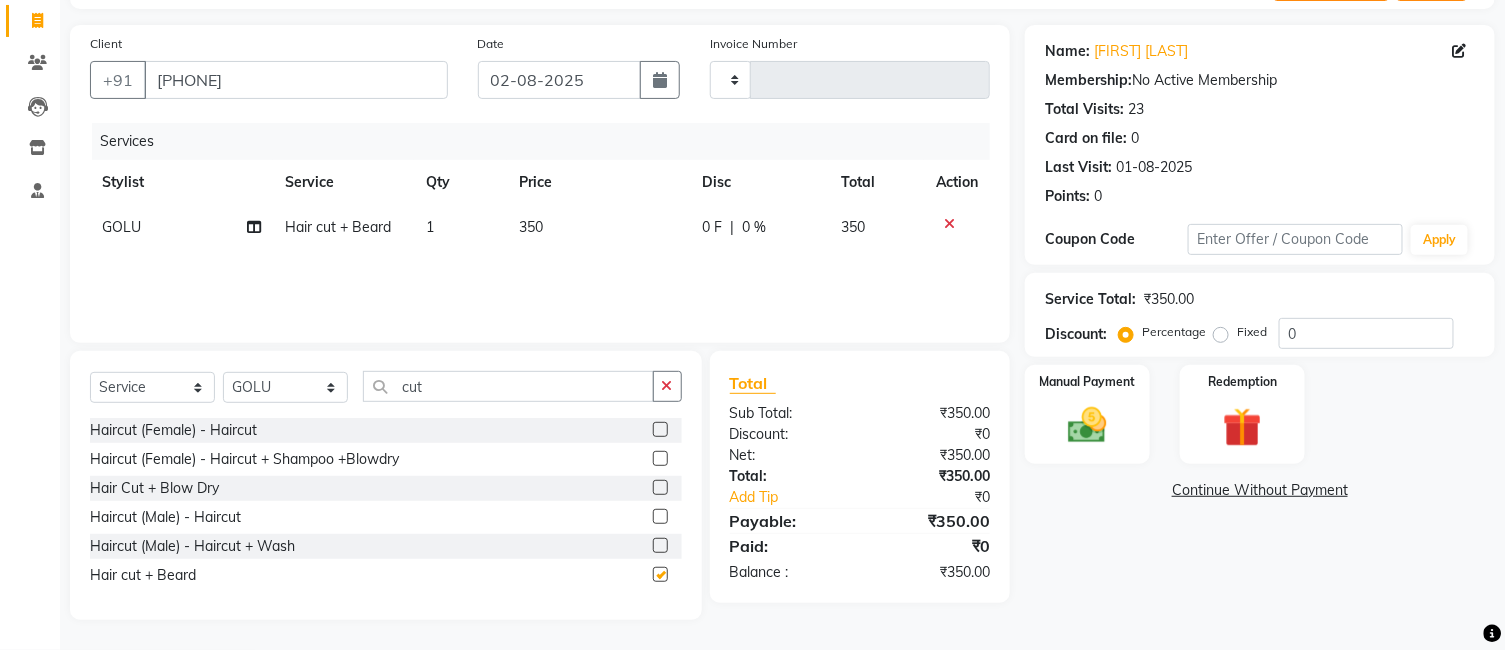 checkbox on "false" 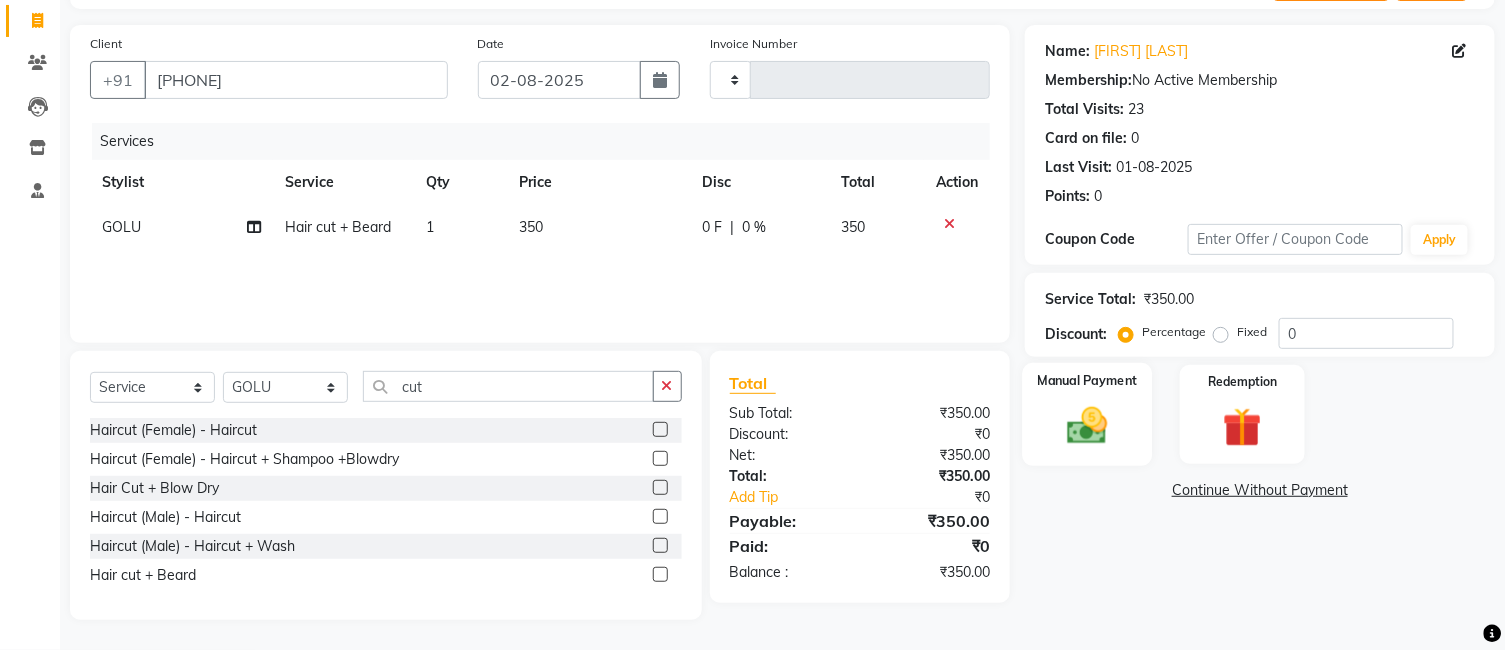 click 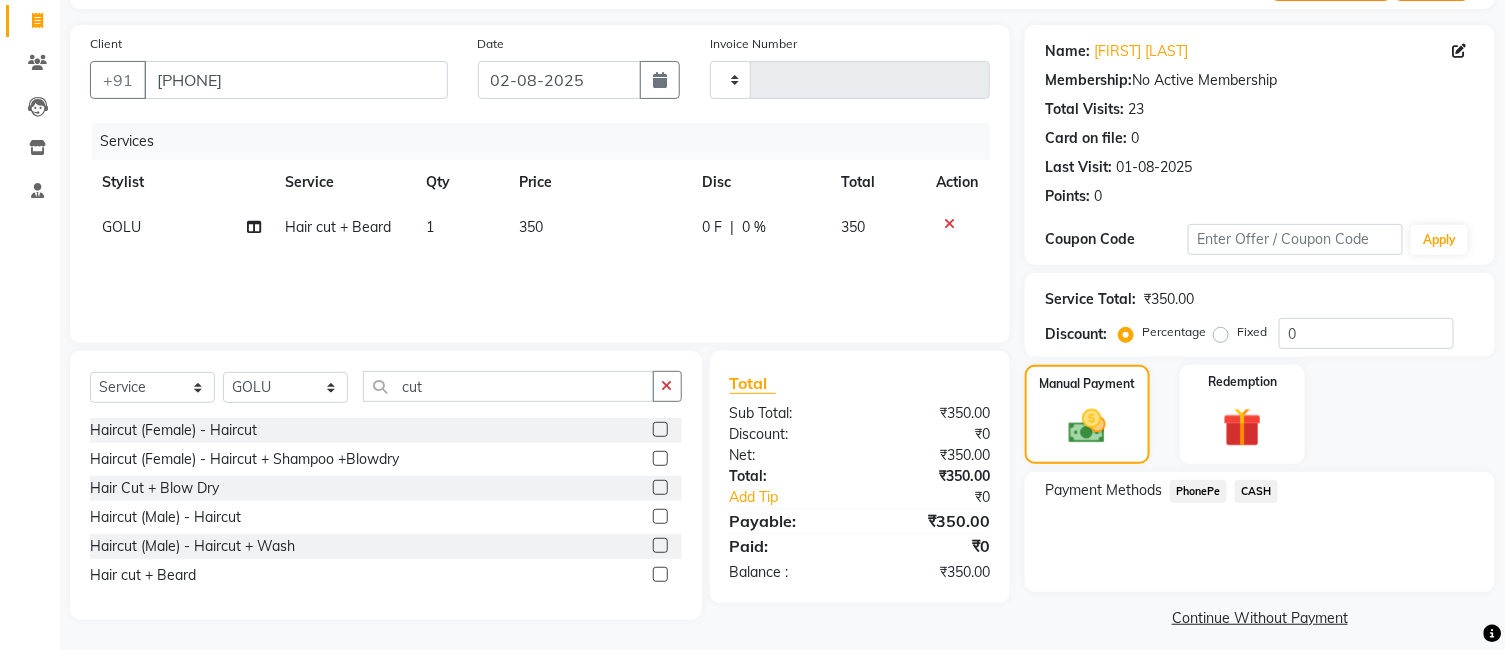 click on "PhonePe" 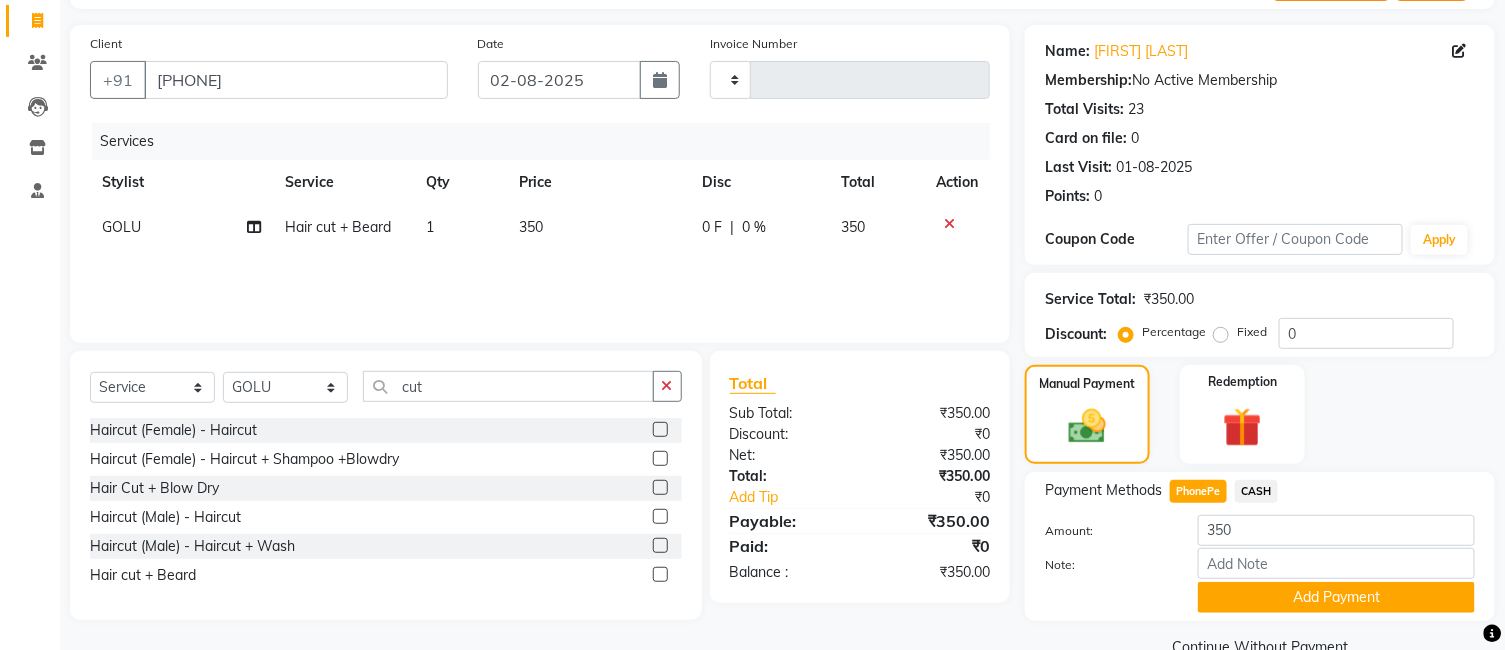 scroll, scrollTop: 166, scrollLeft: 0, axis: vertical 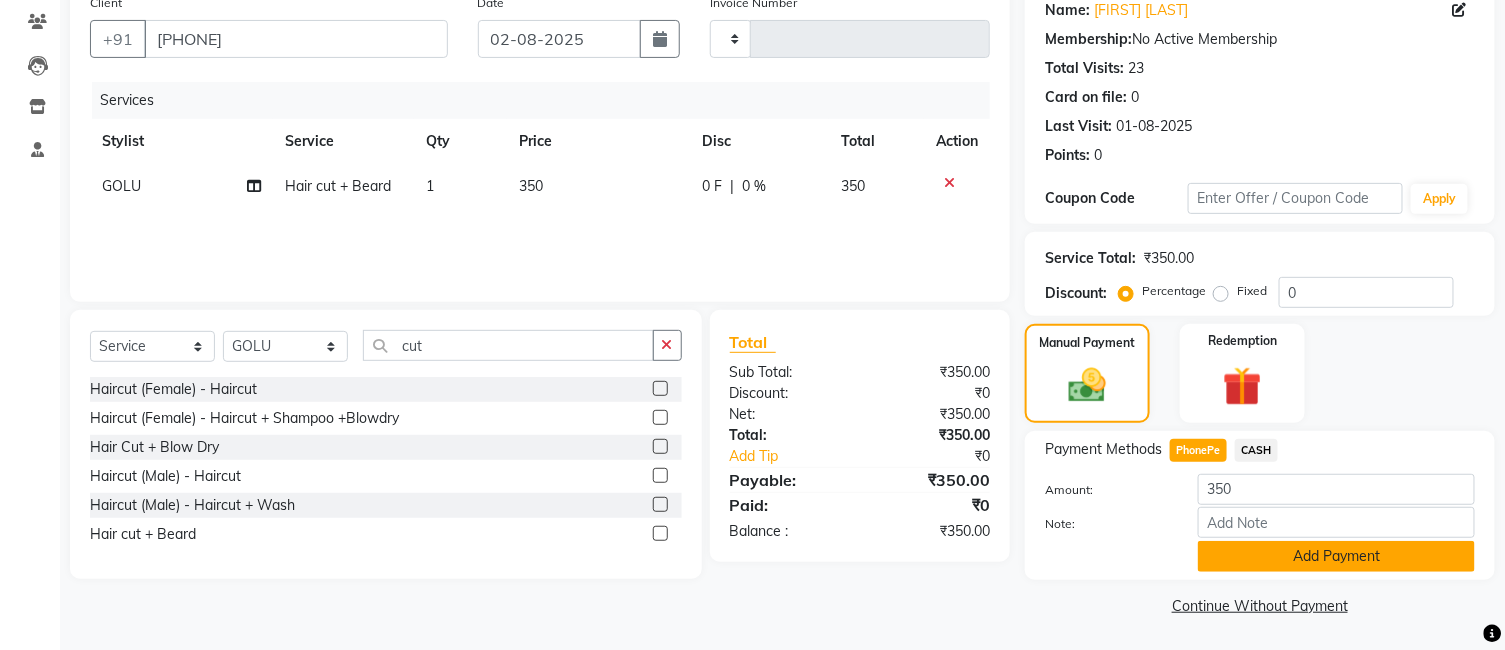 click on "Add Payment" 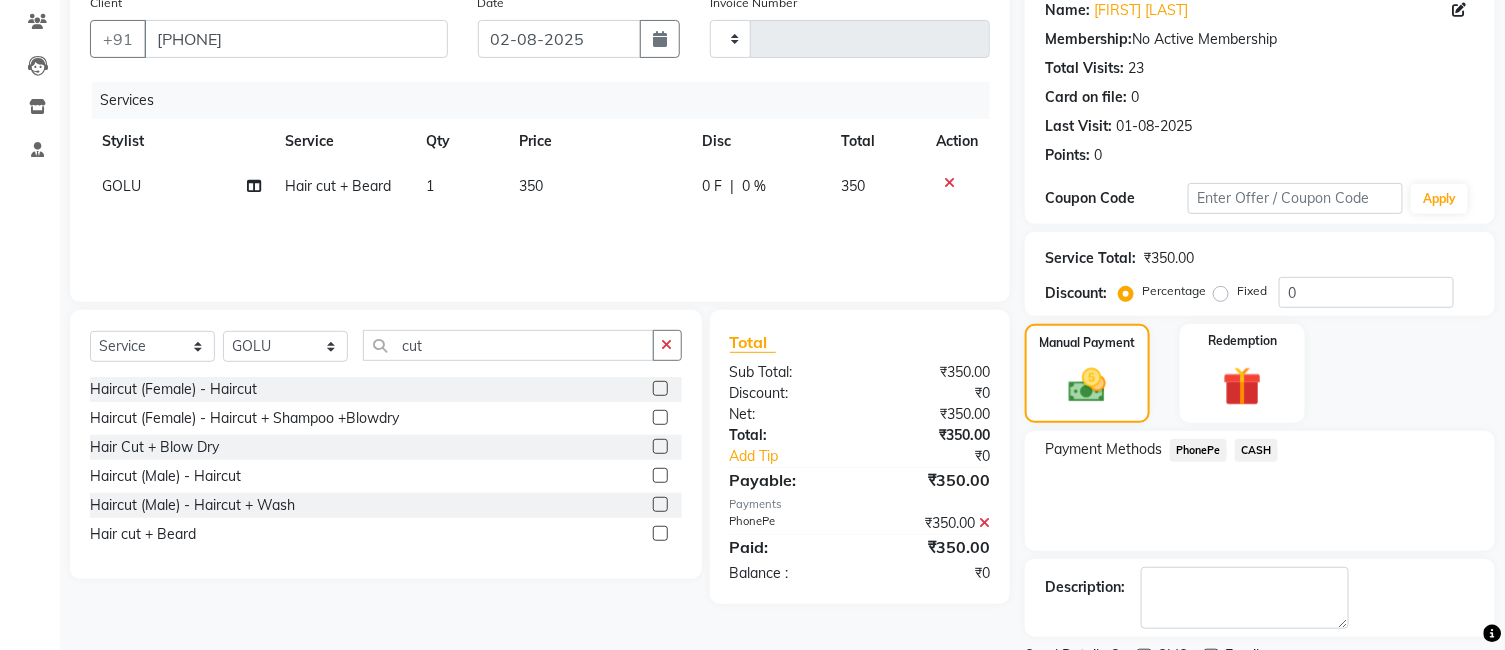 scroll, scrollTop: 251, scrollLeft: 0, axis: vertical 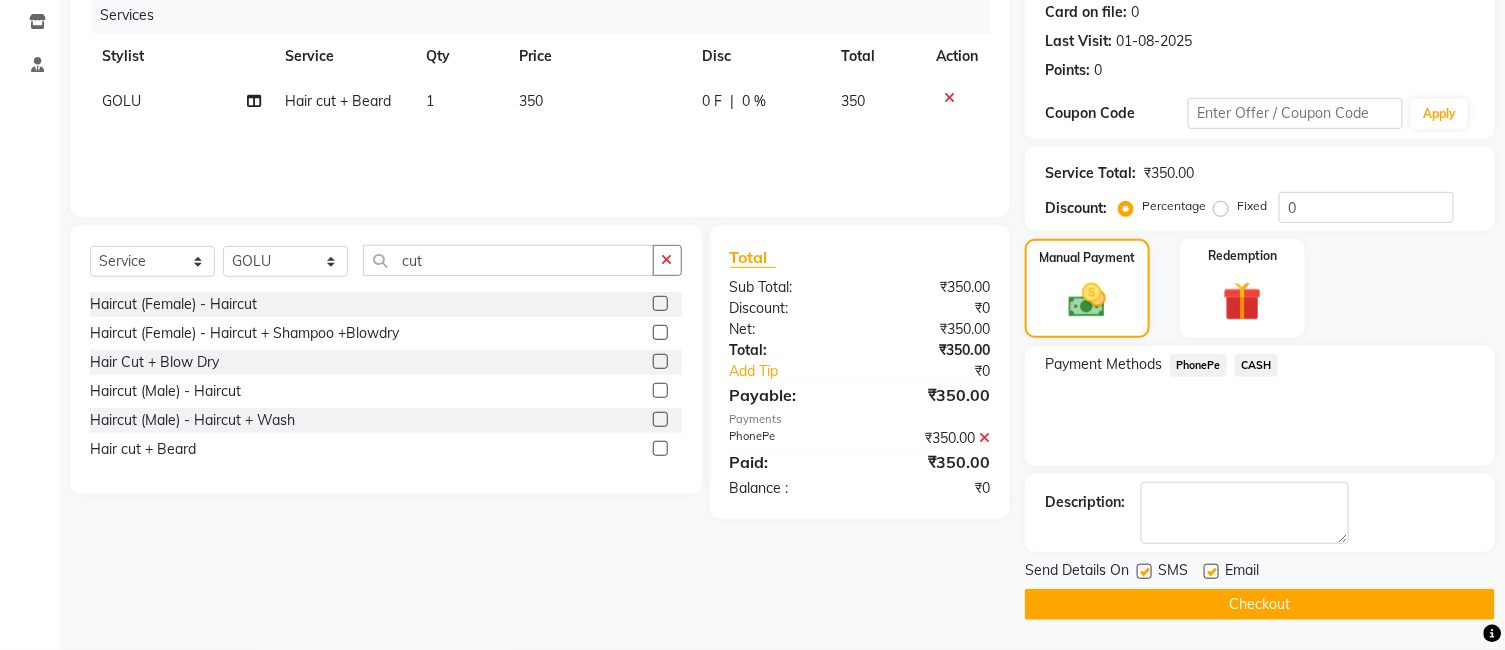 drag, startPoint x: 1251, startPoint y: 603, endPoint x: 1264, endPoint y: 595, distance: 15.264338 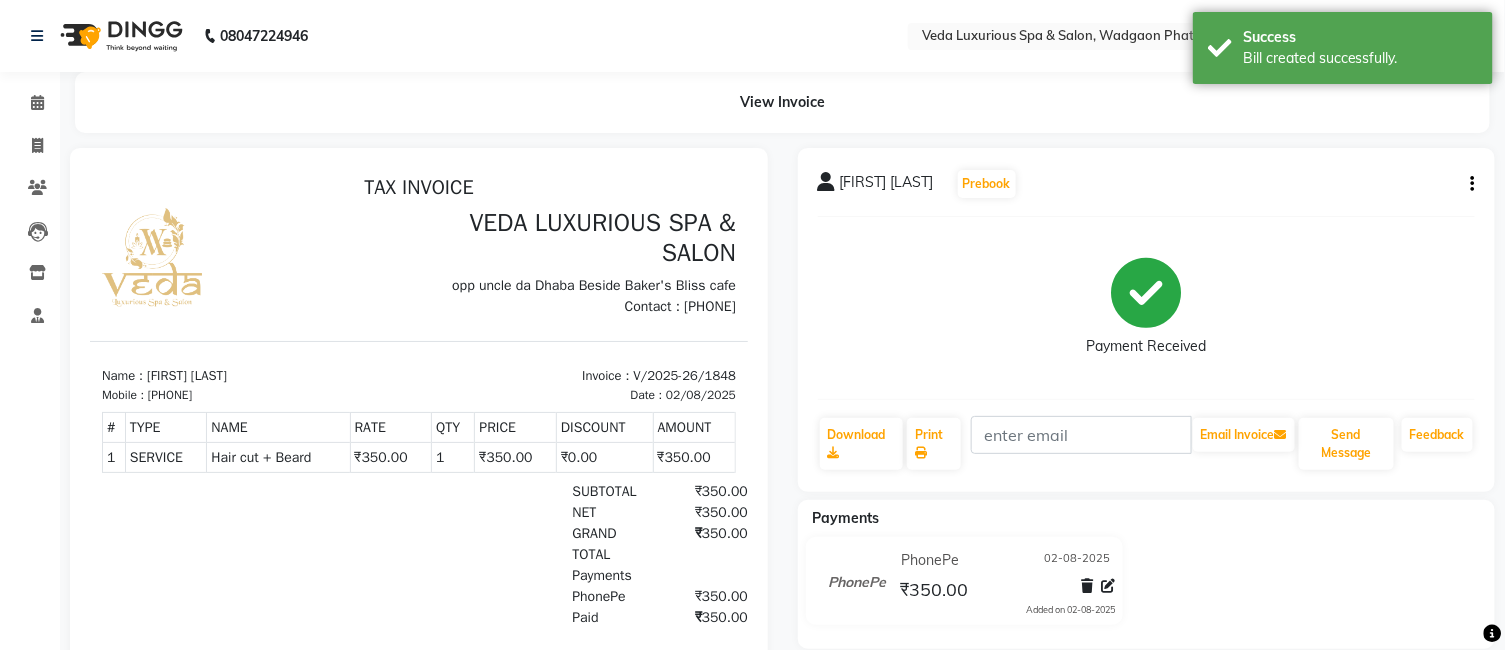 scroll, scrollTop: 0, scrollLeft: 0, axis: both 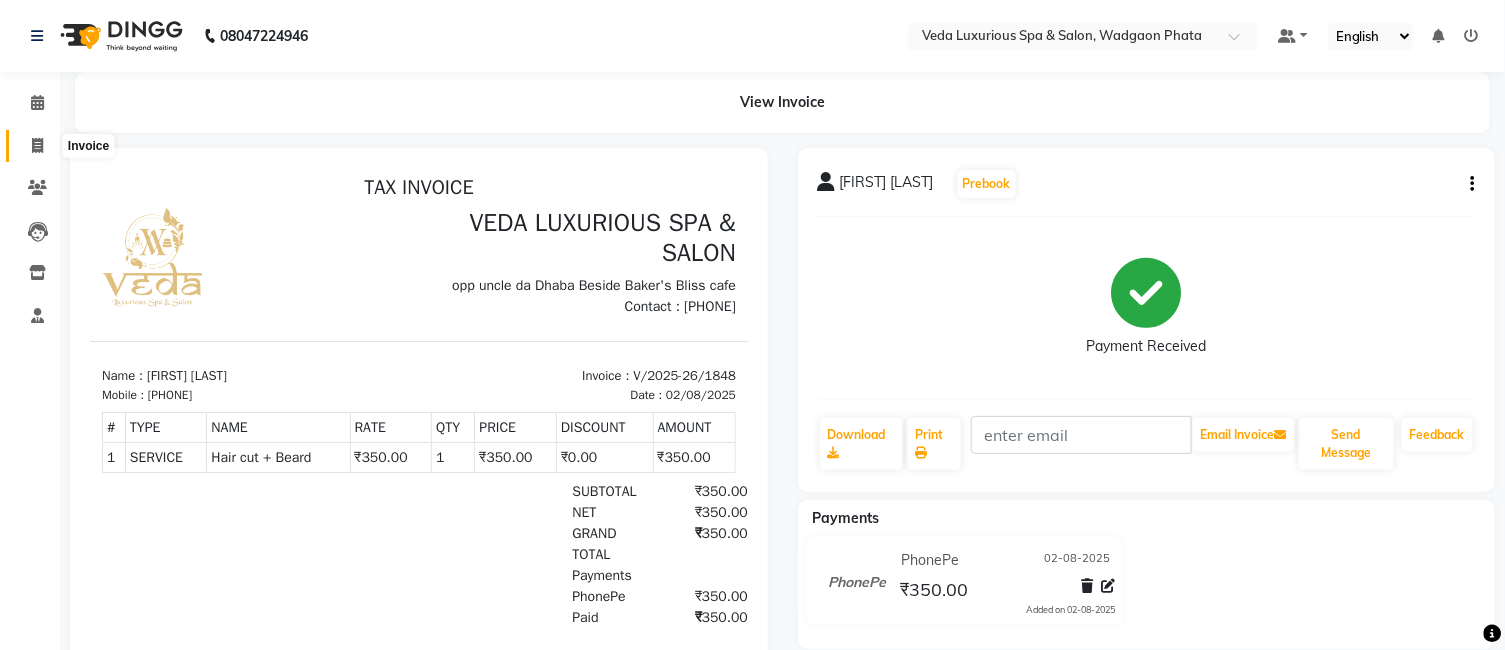 click 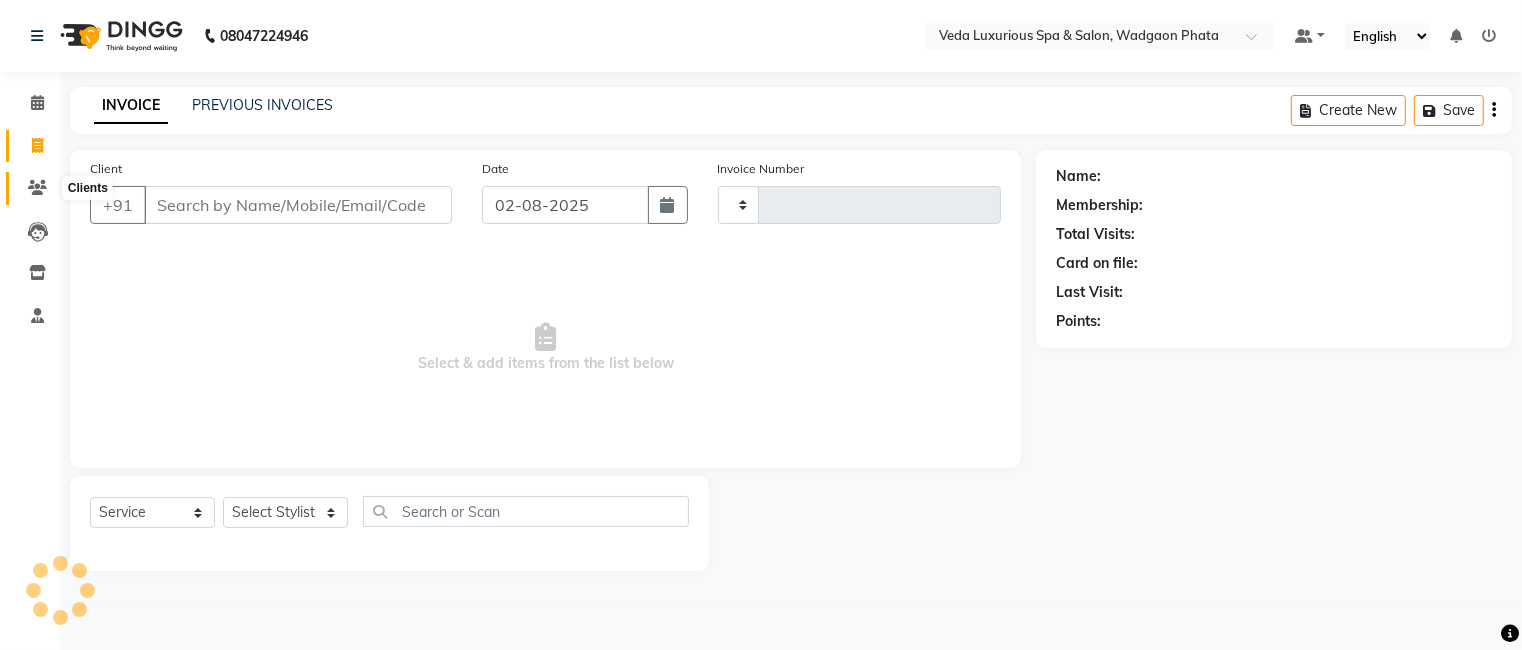 type on "1849" 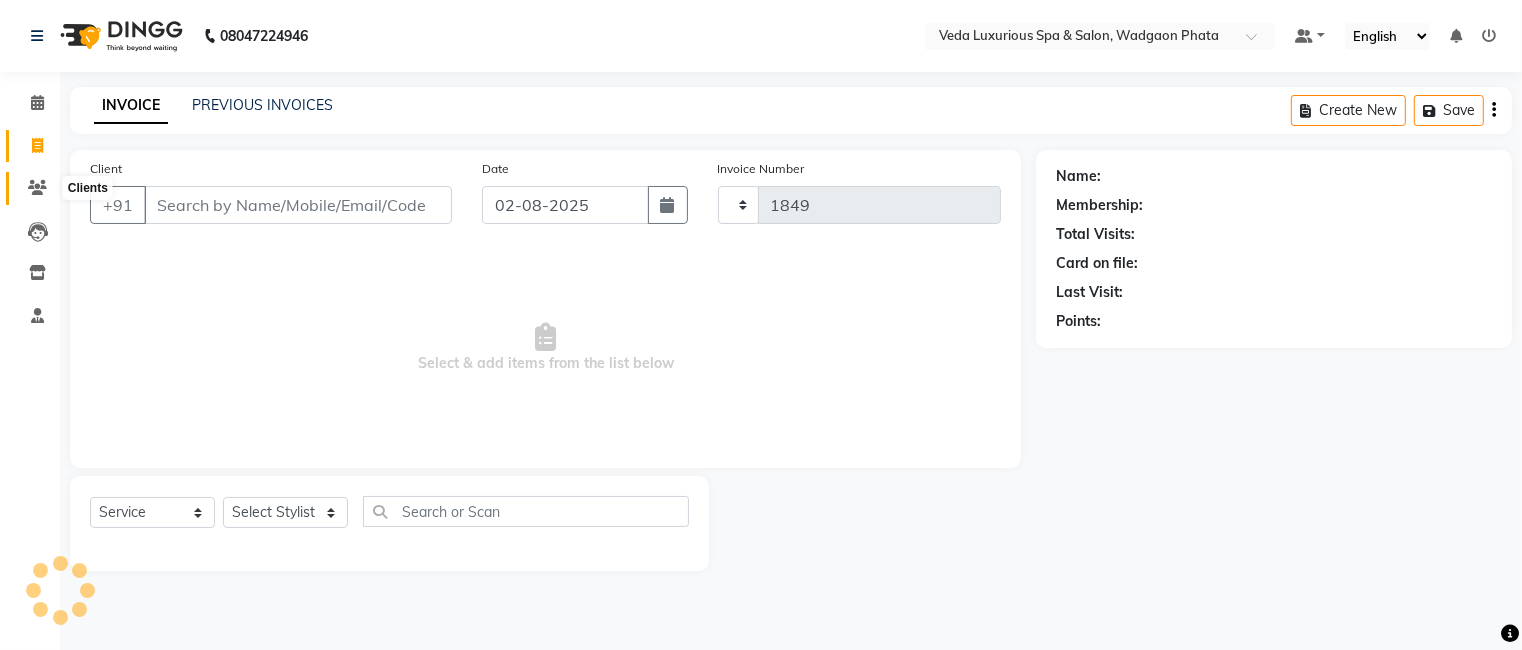 select on "4666" 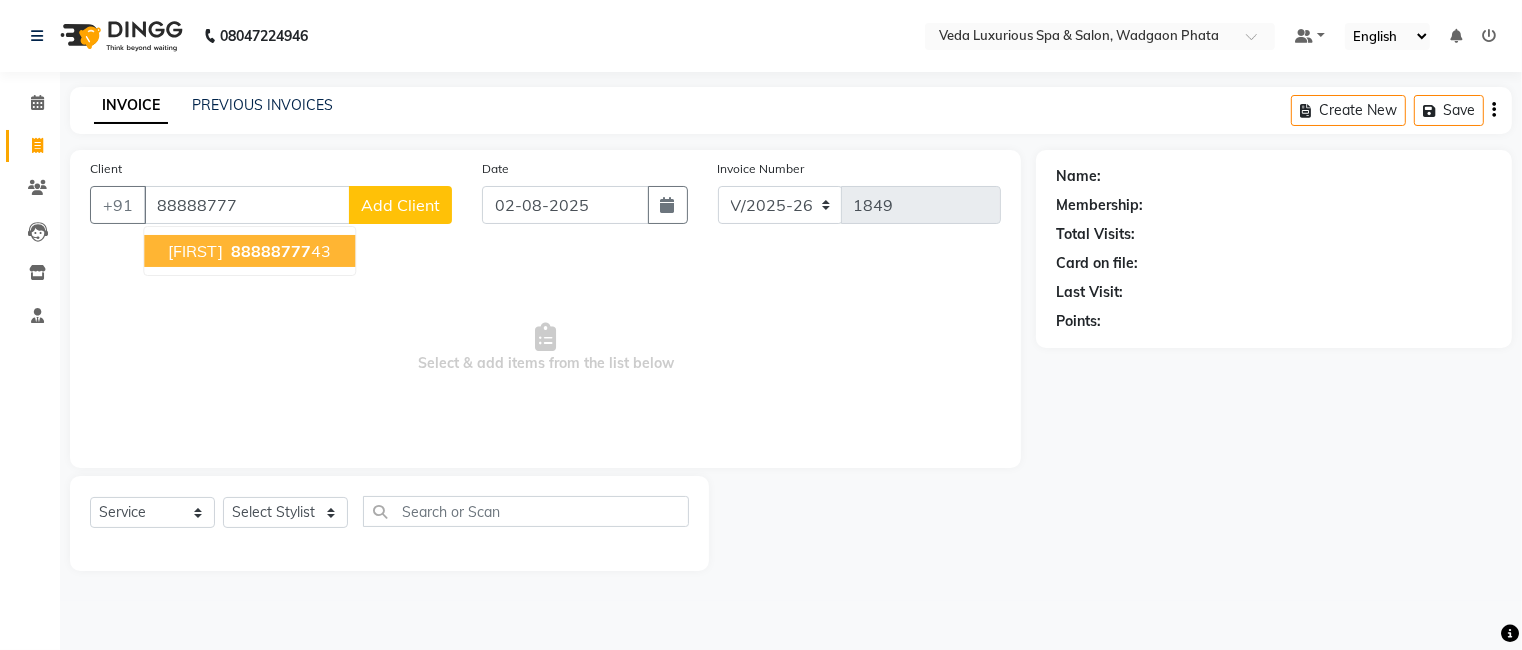 drag, startPoint x: 292, startPoint y: 246, endPoint x: 307, endPoint y: 242, distance: 15.524175 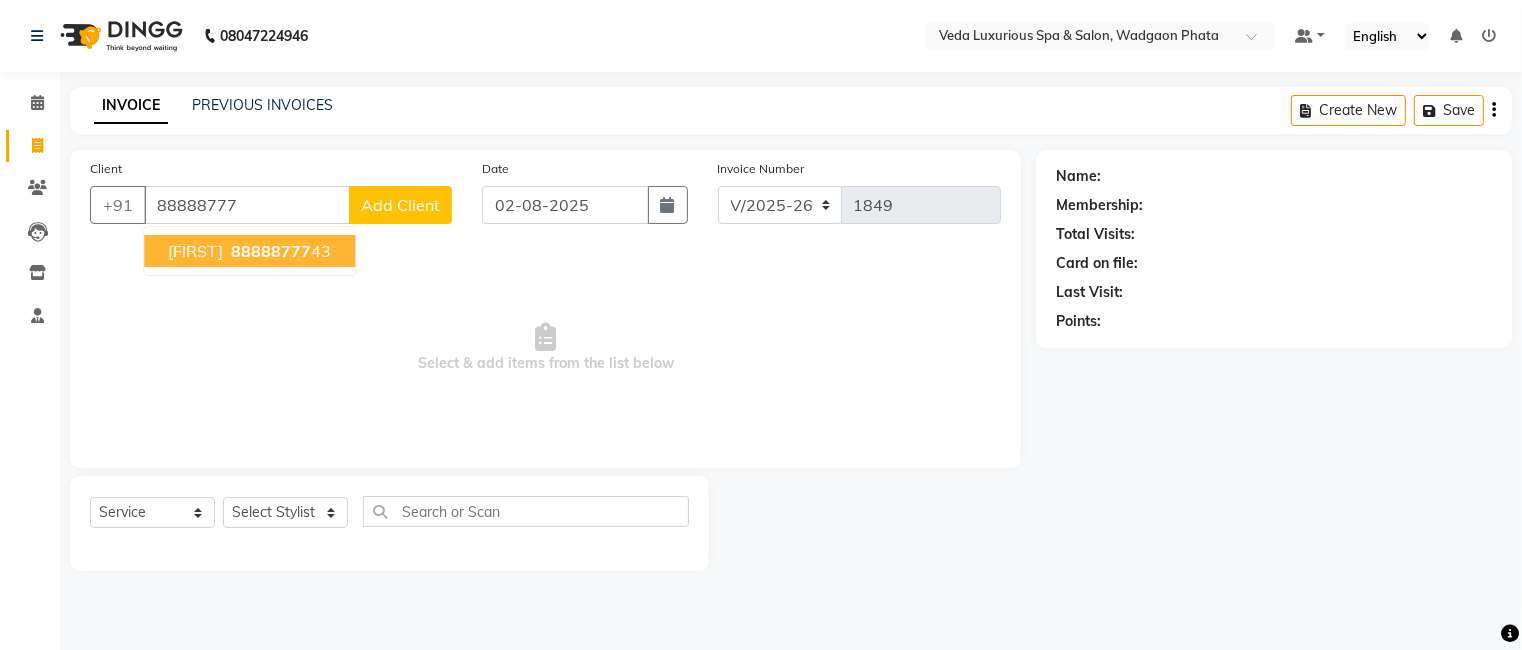 click on "88888777" at bounding box center [271, 251] 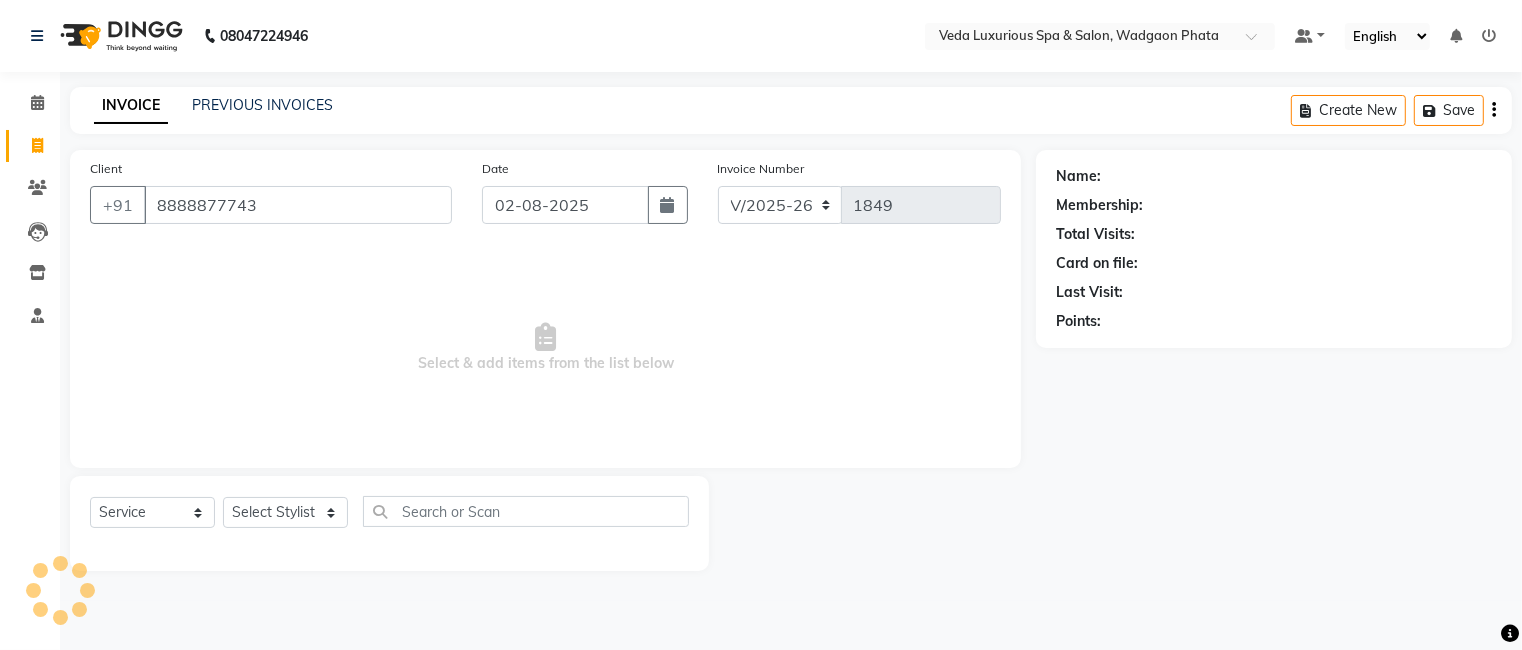type on "8888877743" 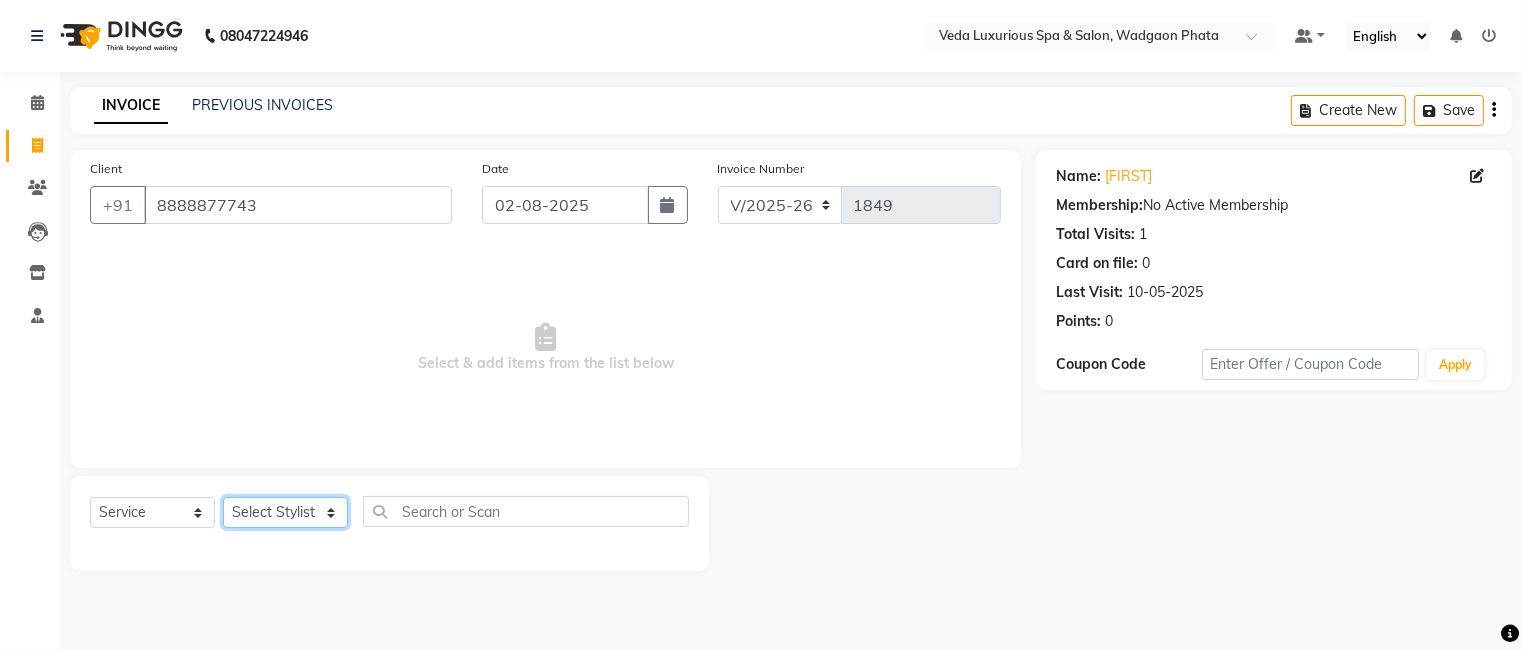 click on "Select Stylist Ankur GOLU Khushi kim lily Mahesh manu MOYA Nilam olivia RP seri VEDA" 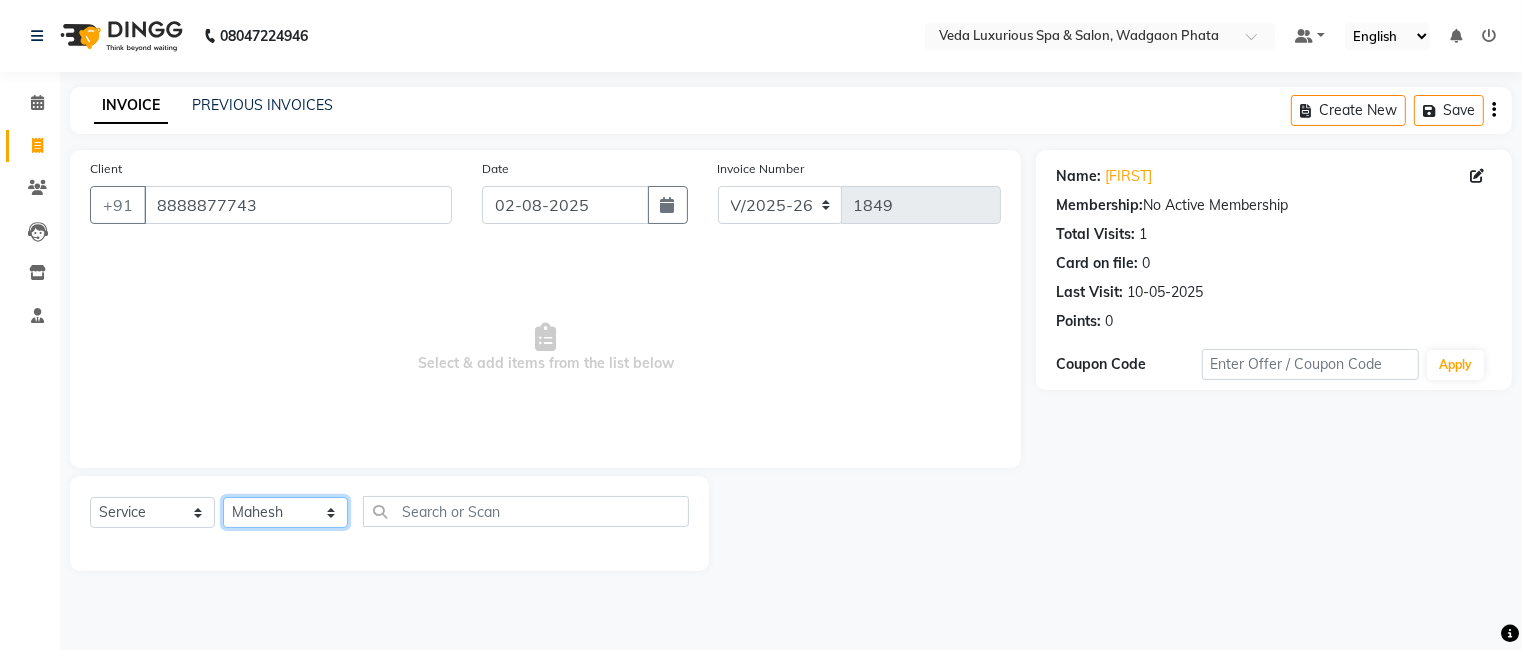 click on "Select Stylist Ankur GOLU Khushi kim lily Mahesh manu MOYA Nilam olivia RP seri VEDA" 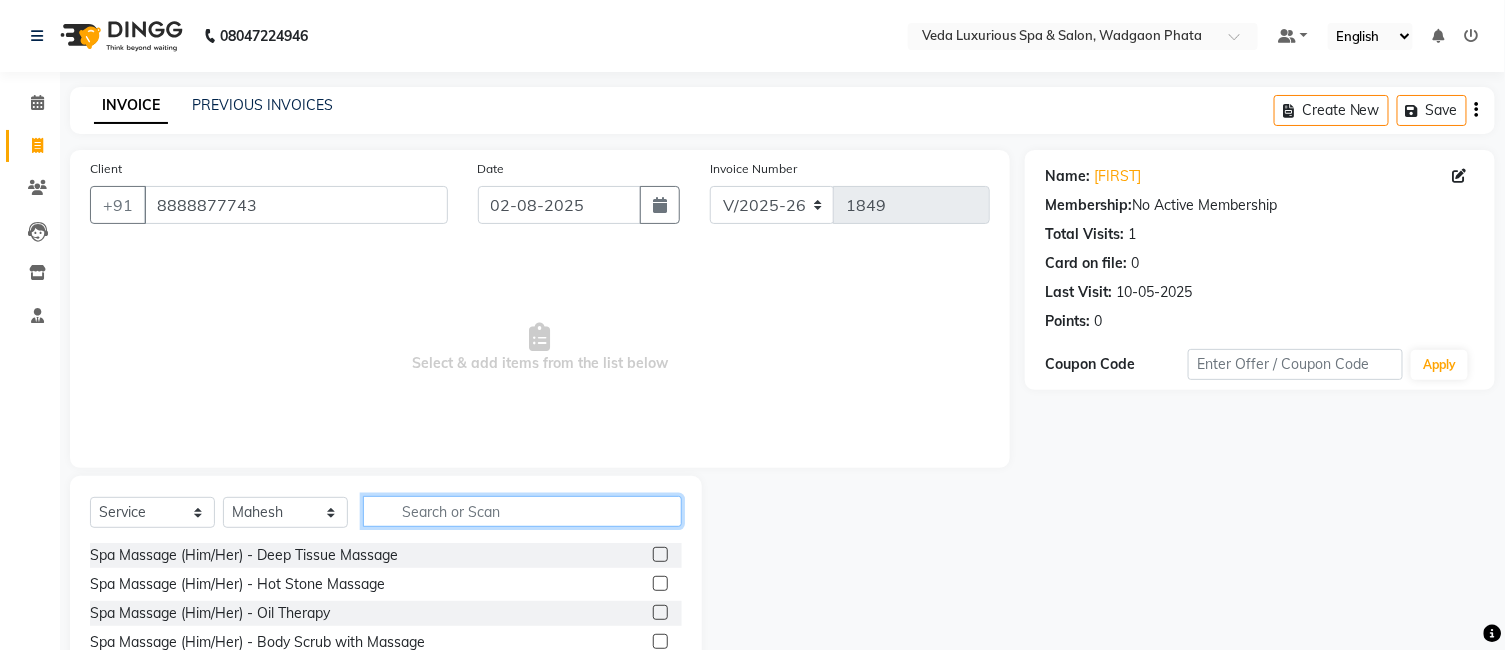click 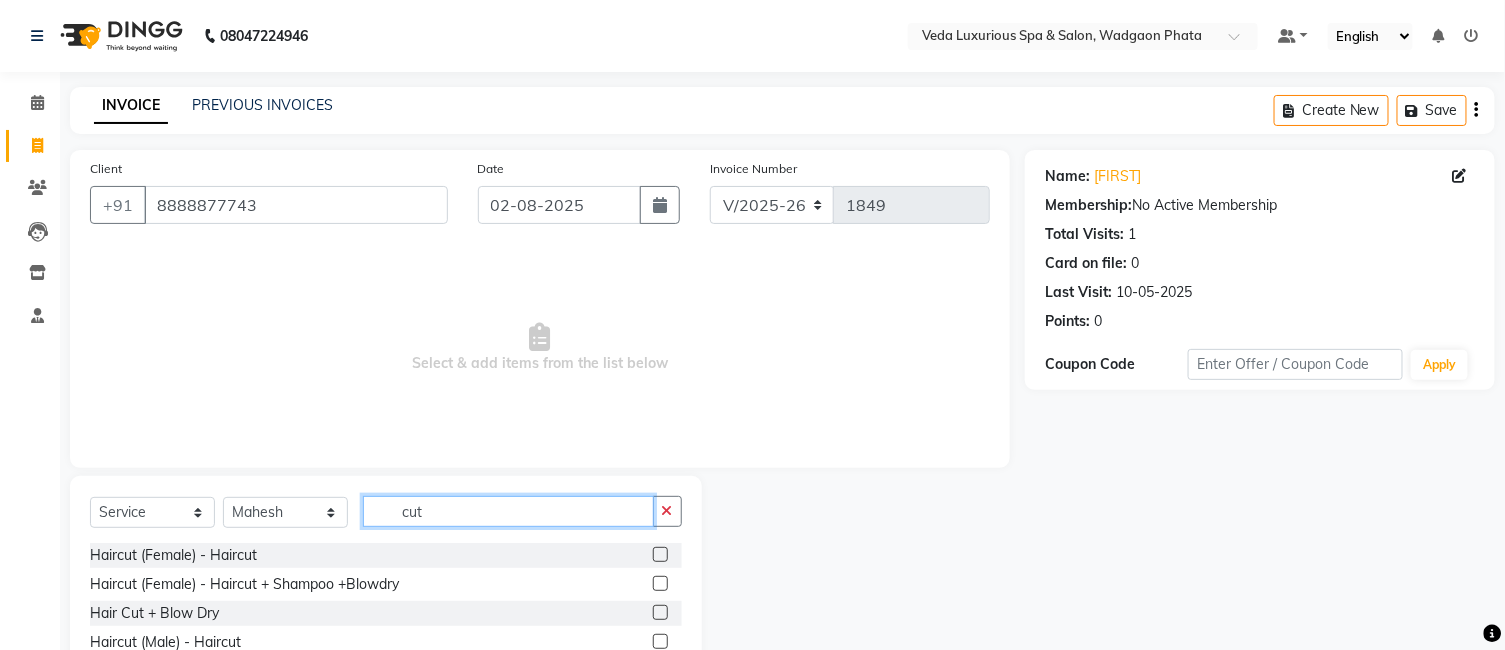 scroll, scrollTop: 125, scrollLeft: 0, axis: vertical 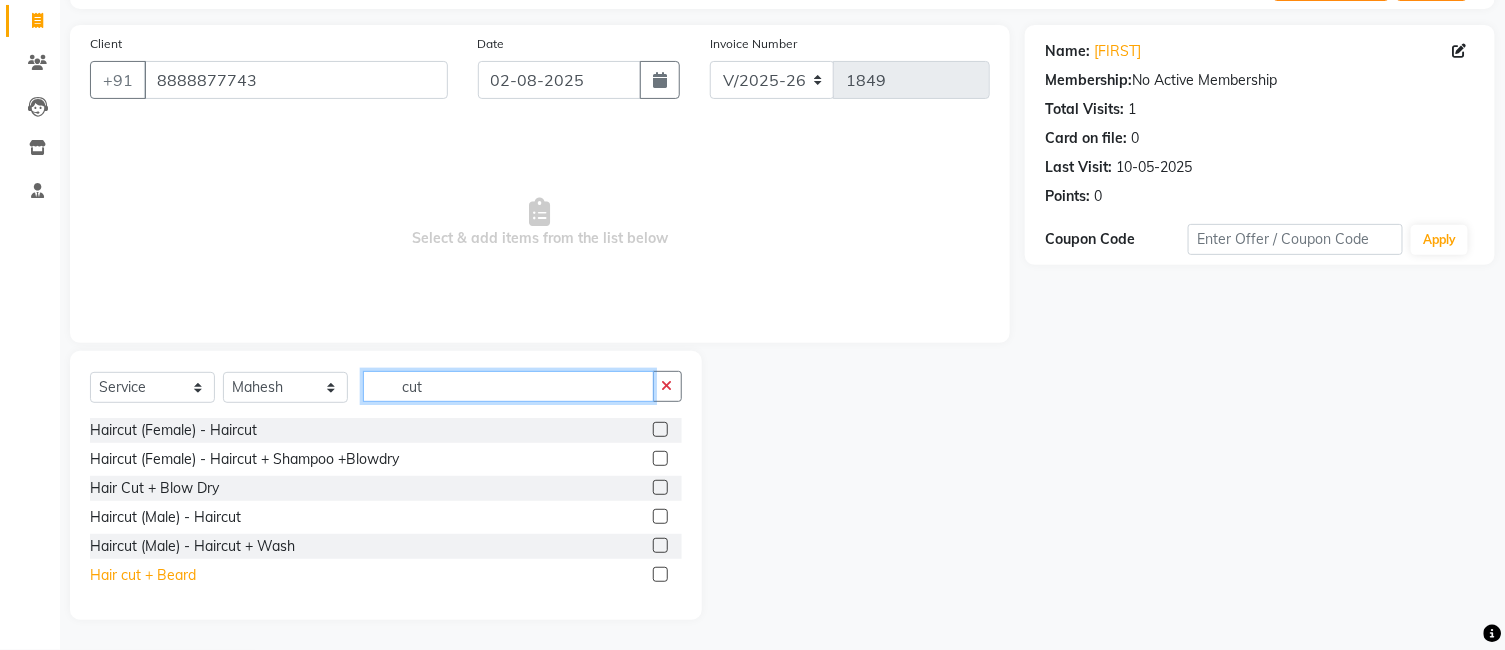 type on "cut" 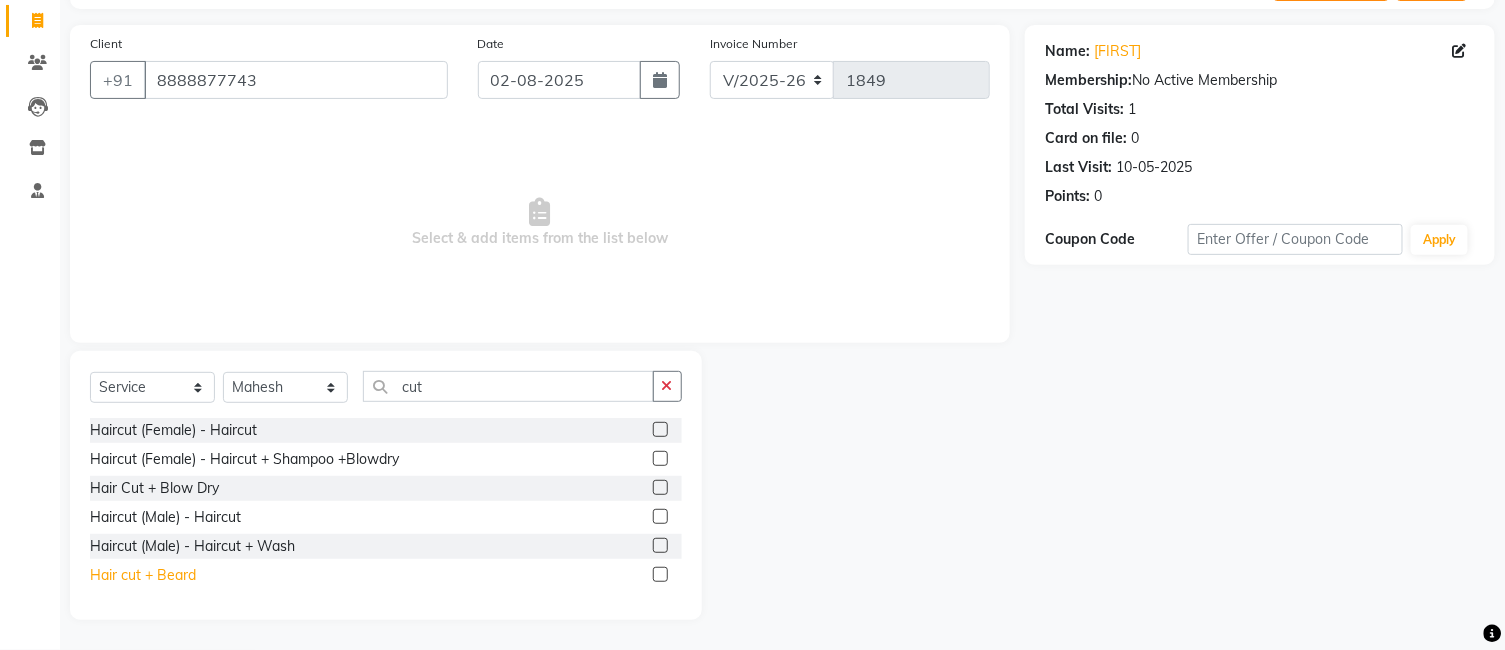 click on "Hair cut + Beard" 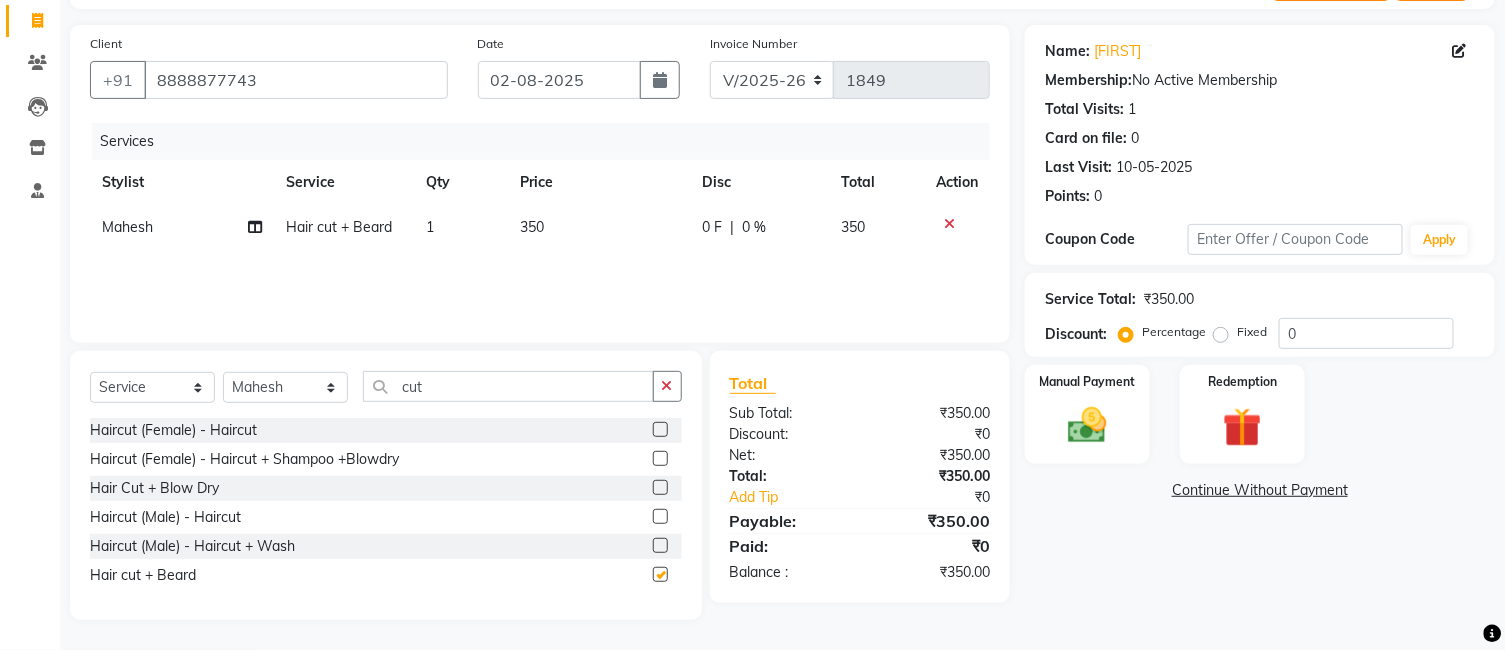 checkbox on "false" 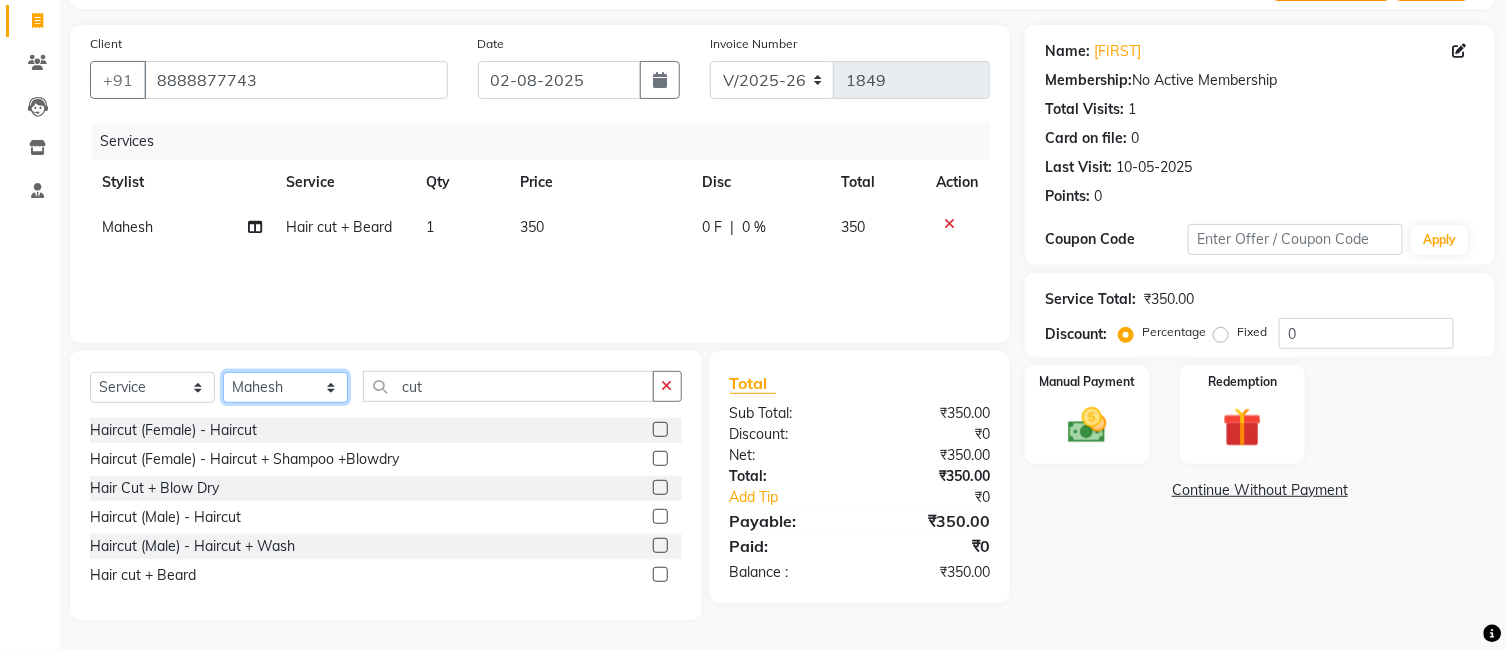 click on "Select Stylist Ankur GOLU Khushi kim lily Mahesh manu MOYA Nilam olivia RP seri VEDA" 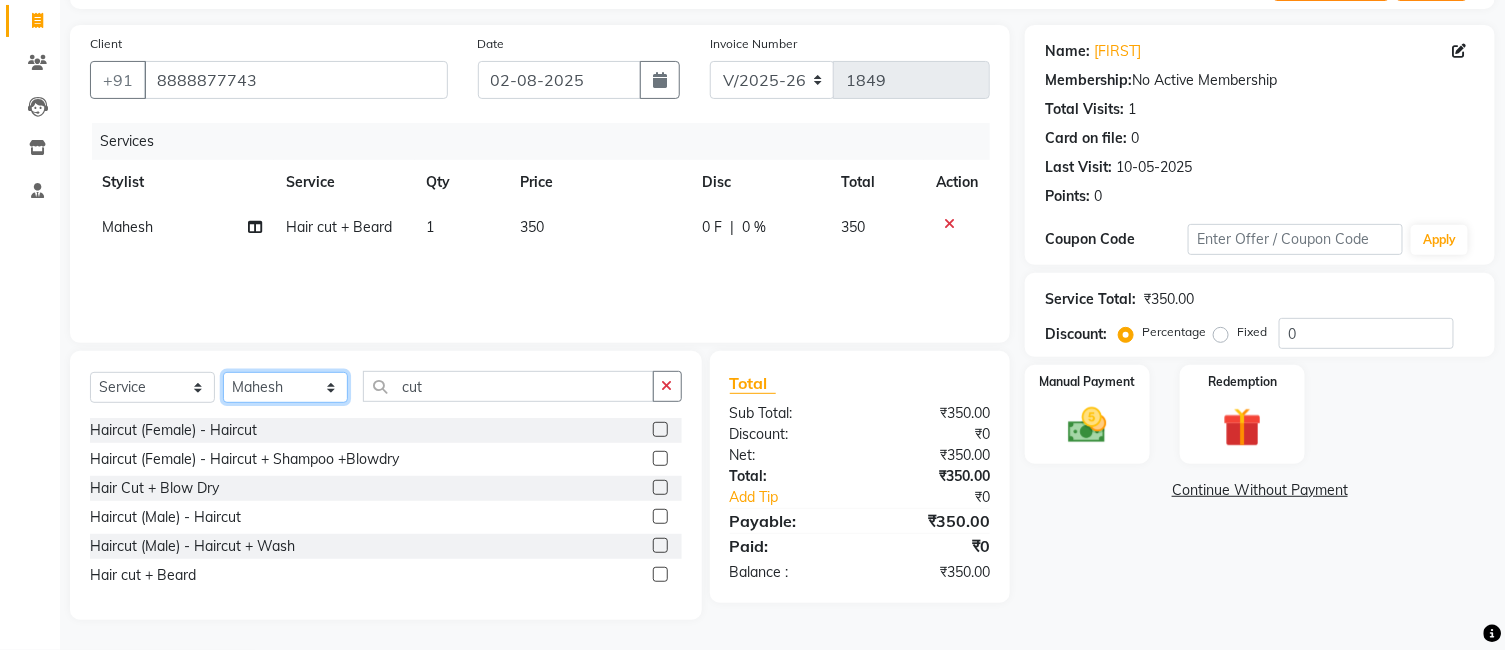 select on "44309" 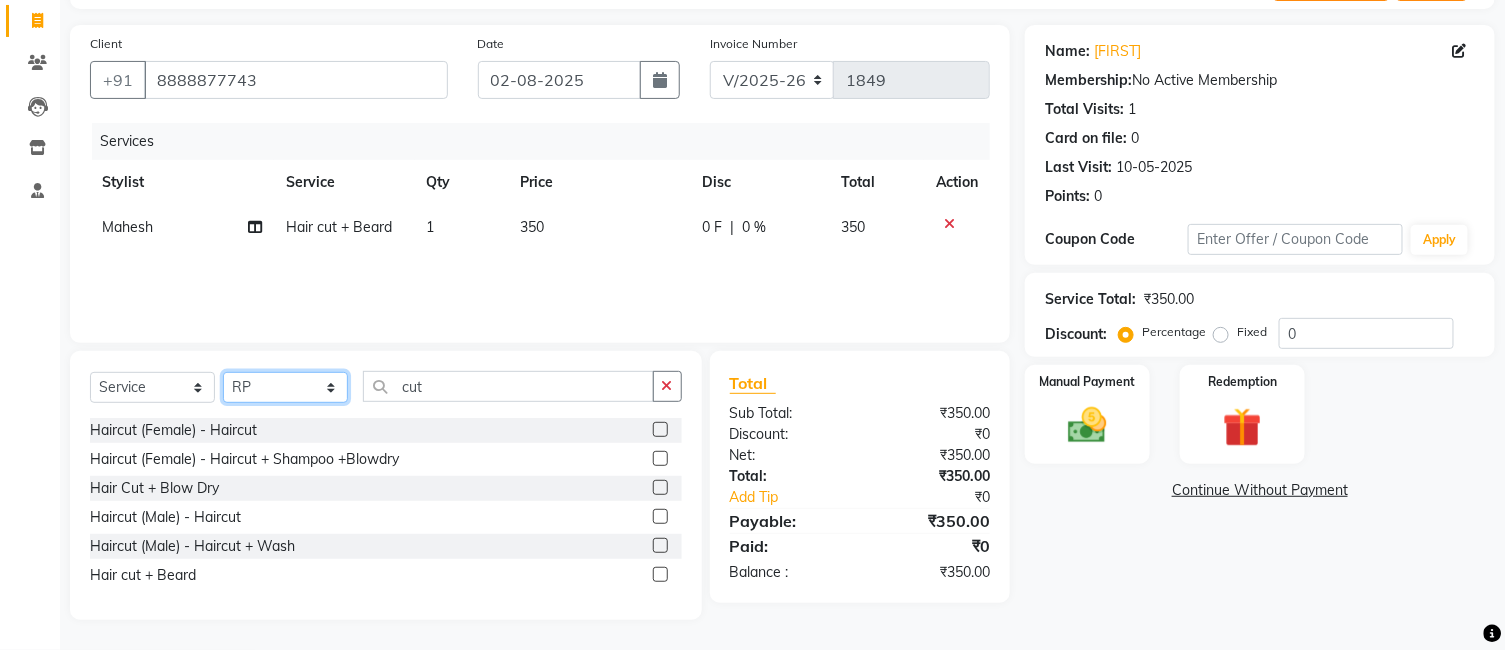 click on "Select Stylist Ankur GOLU Khushi kim lily Mahesh manu MOYA Nilam olivia RP seri VEDA" 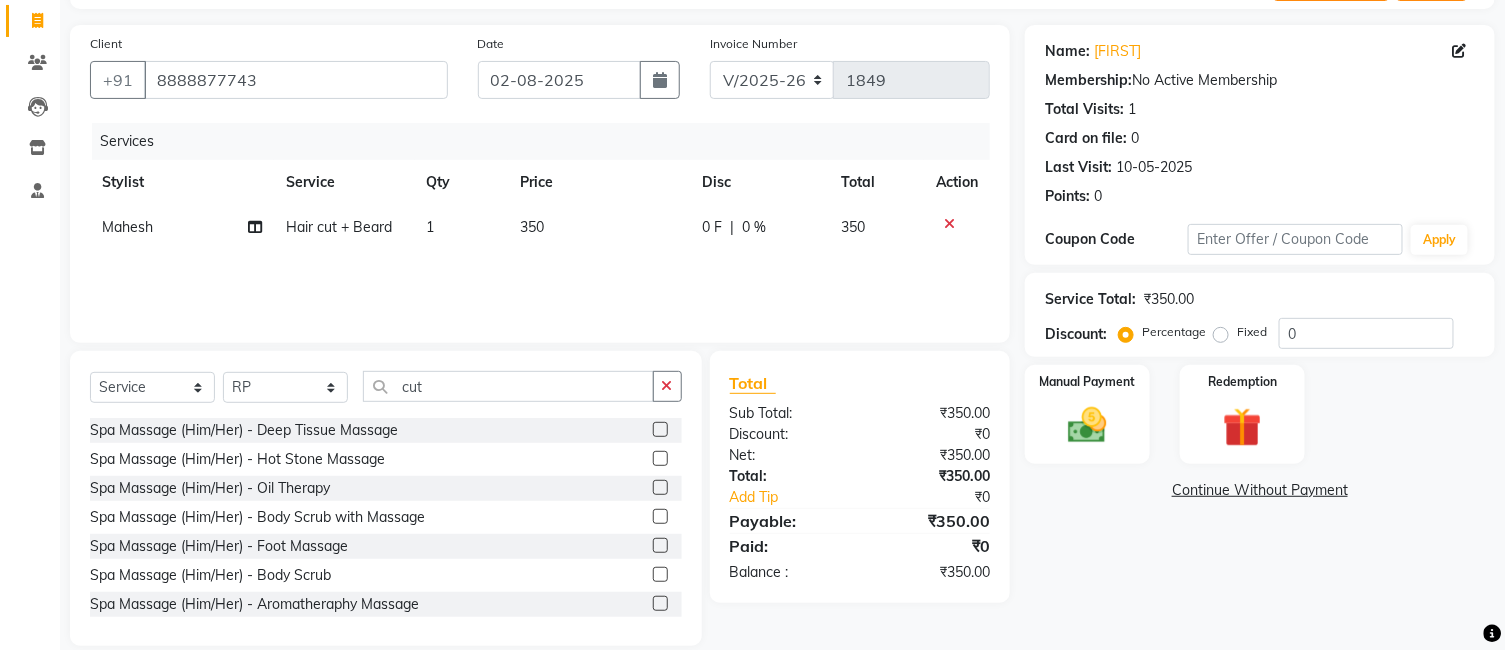 click 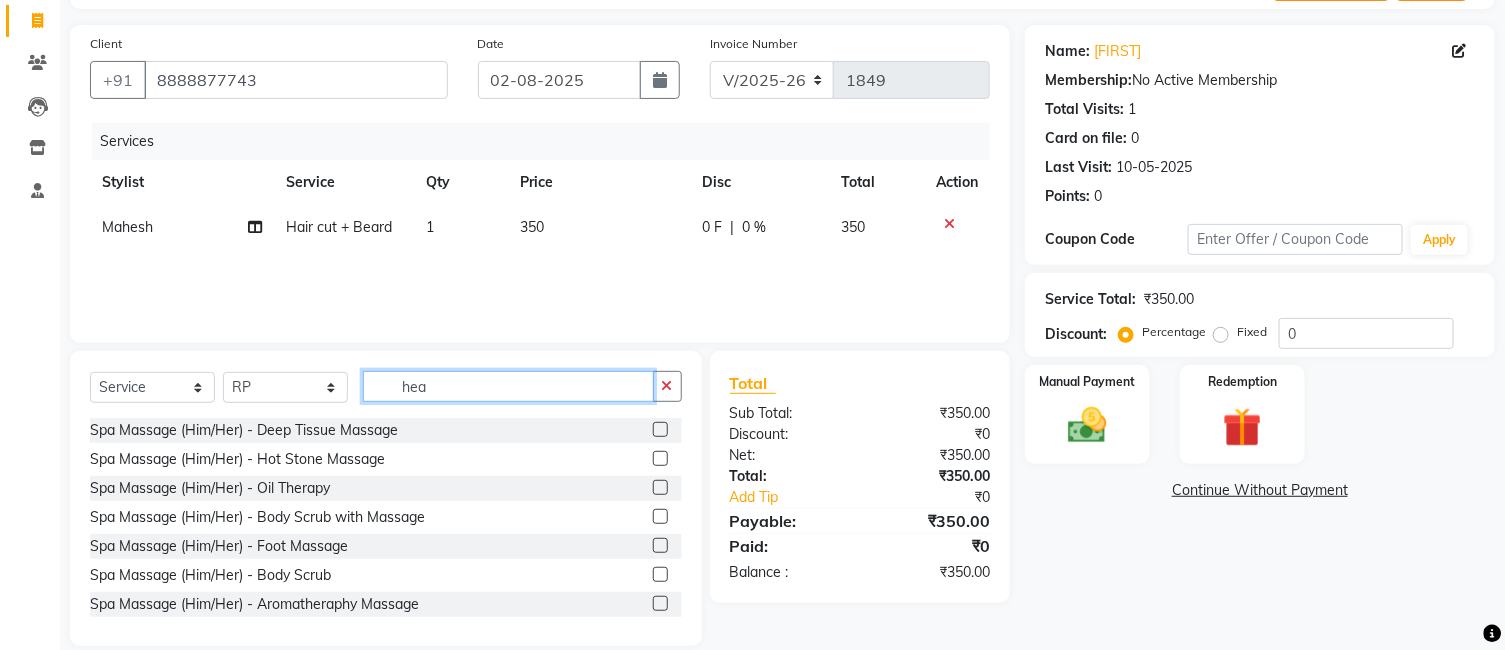 scroll, scrollTop: 108, scrollLeft: 0, axis: vertical 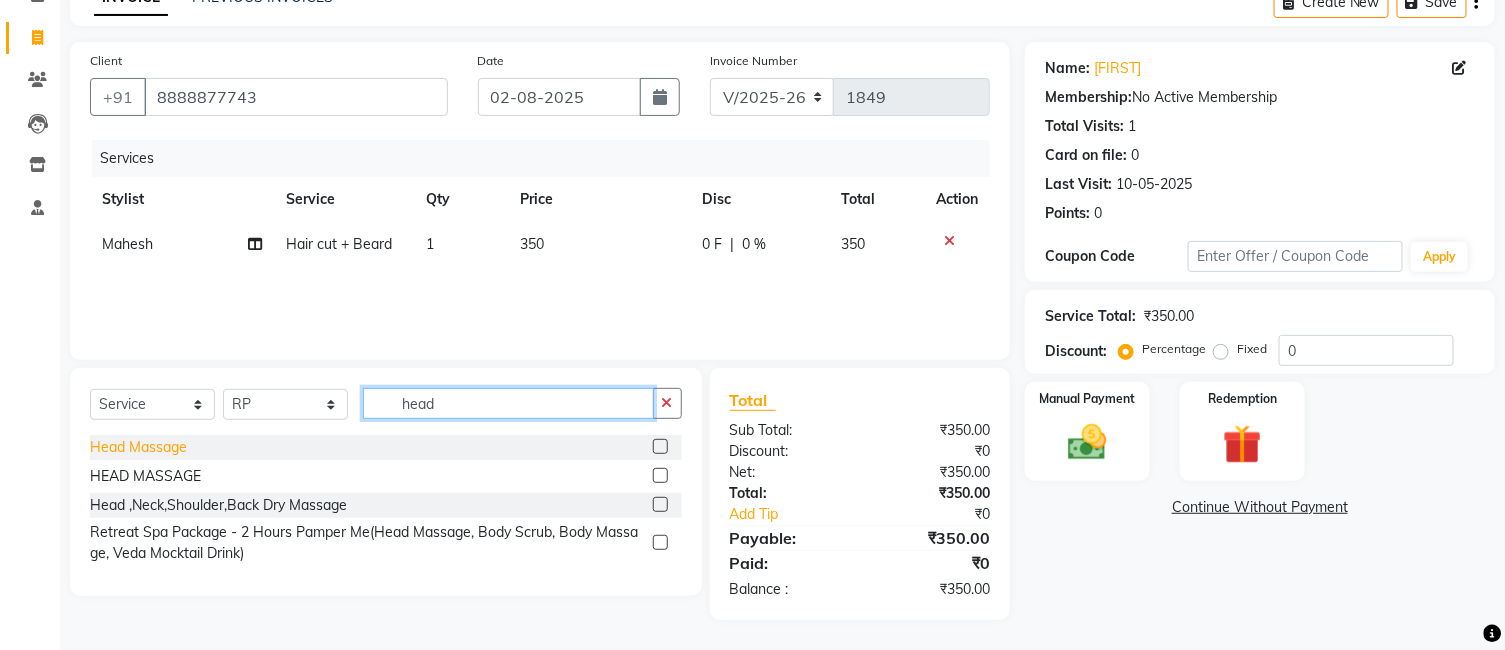 type on "head" 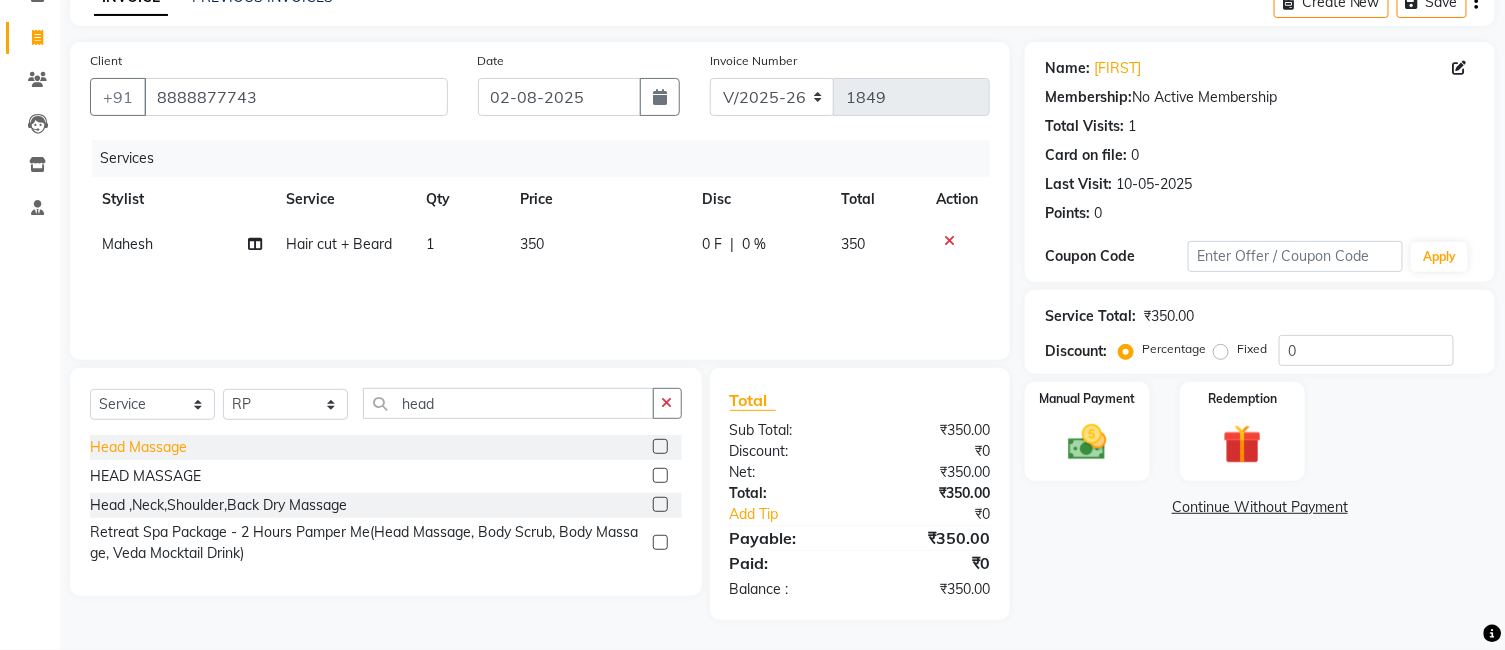 click on "Head Massage" 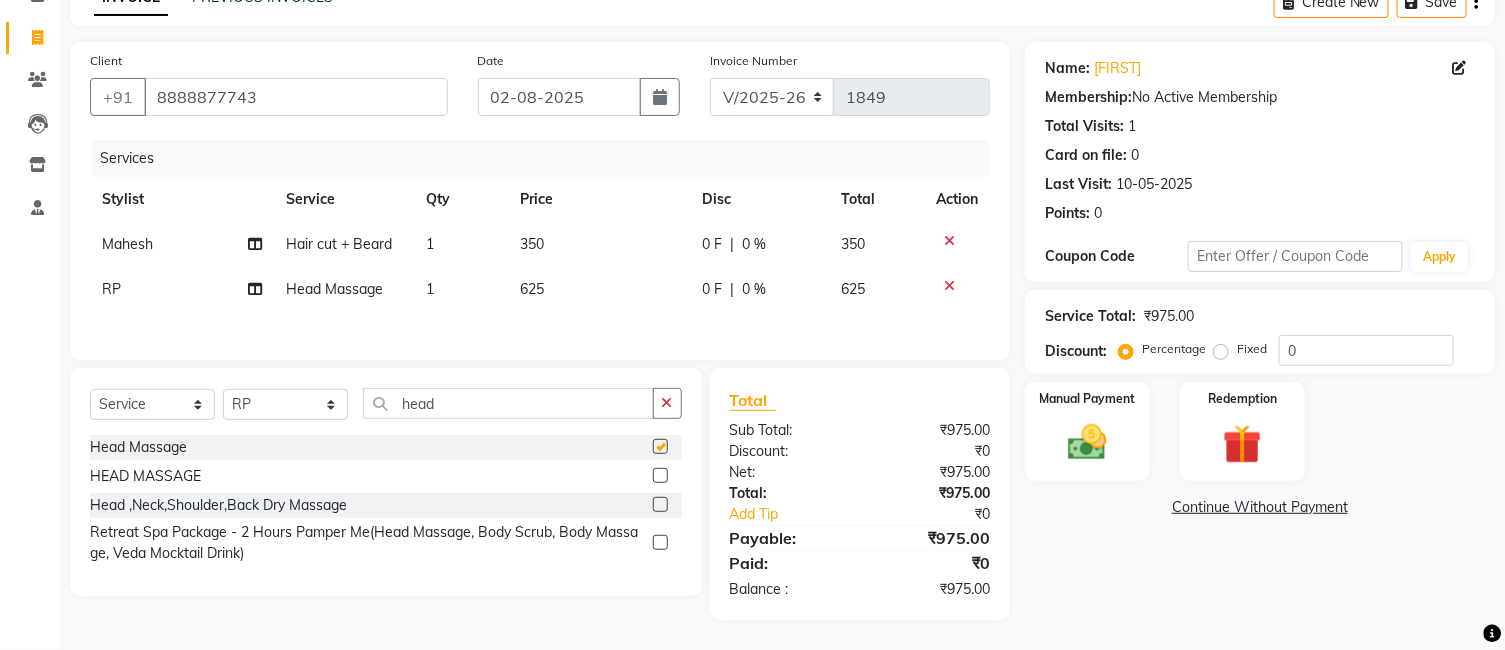 checkbox on "false" 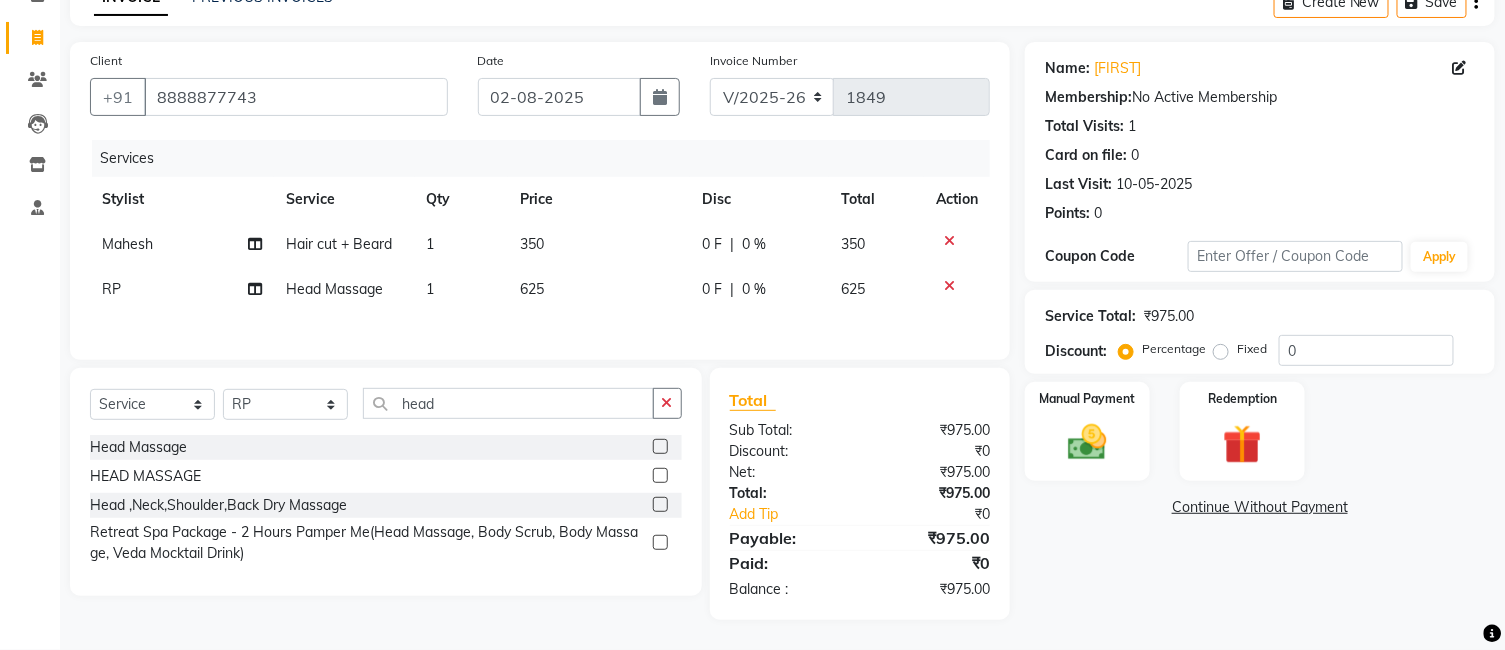drag, startPoint x: 661, startPoint y: 271, endPoint x: 700, endPoint y: 275, distance: 39.20459 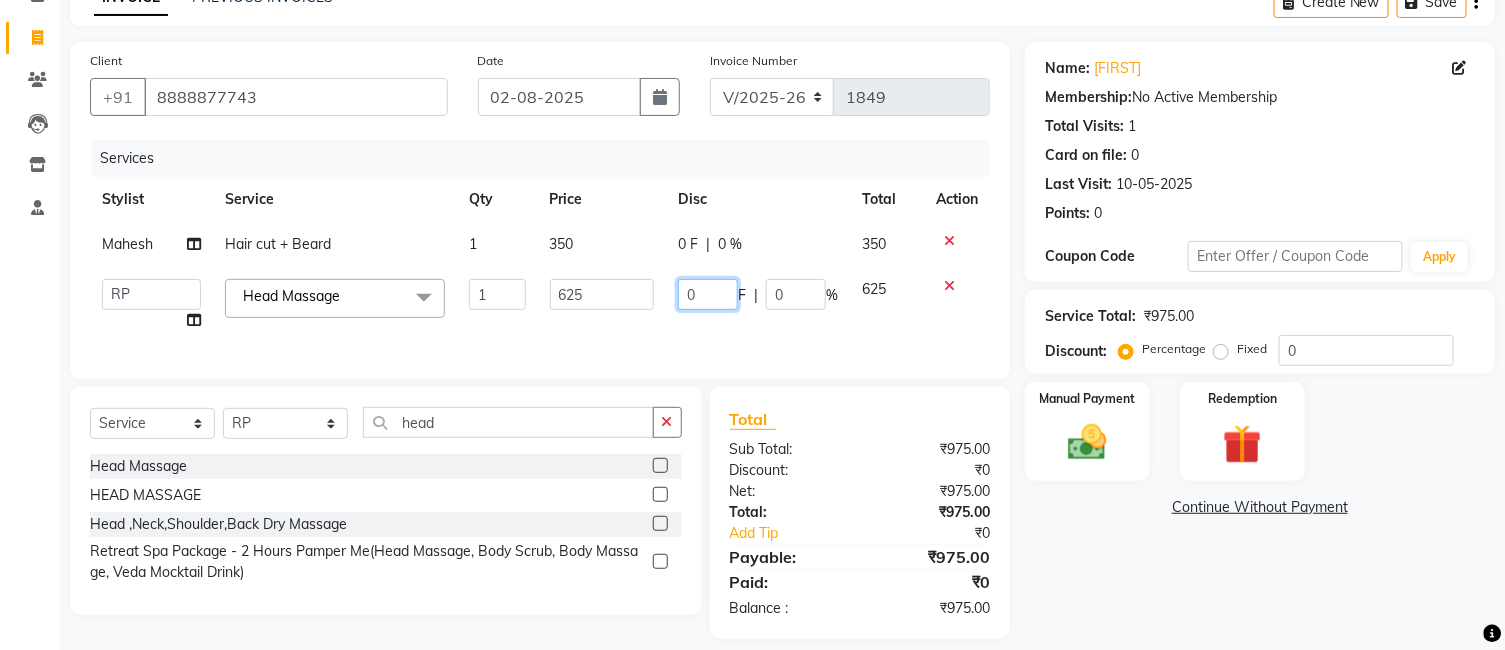 click on "0" 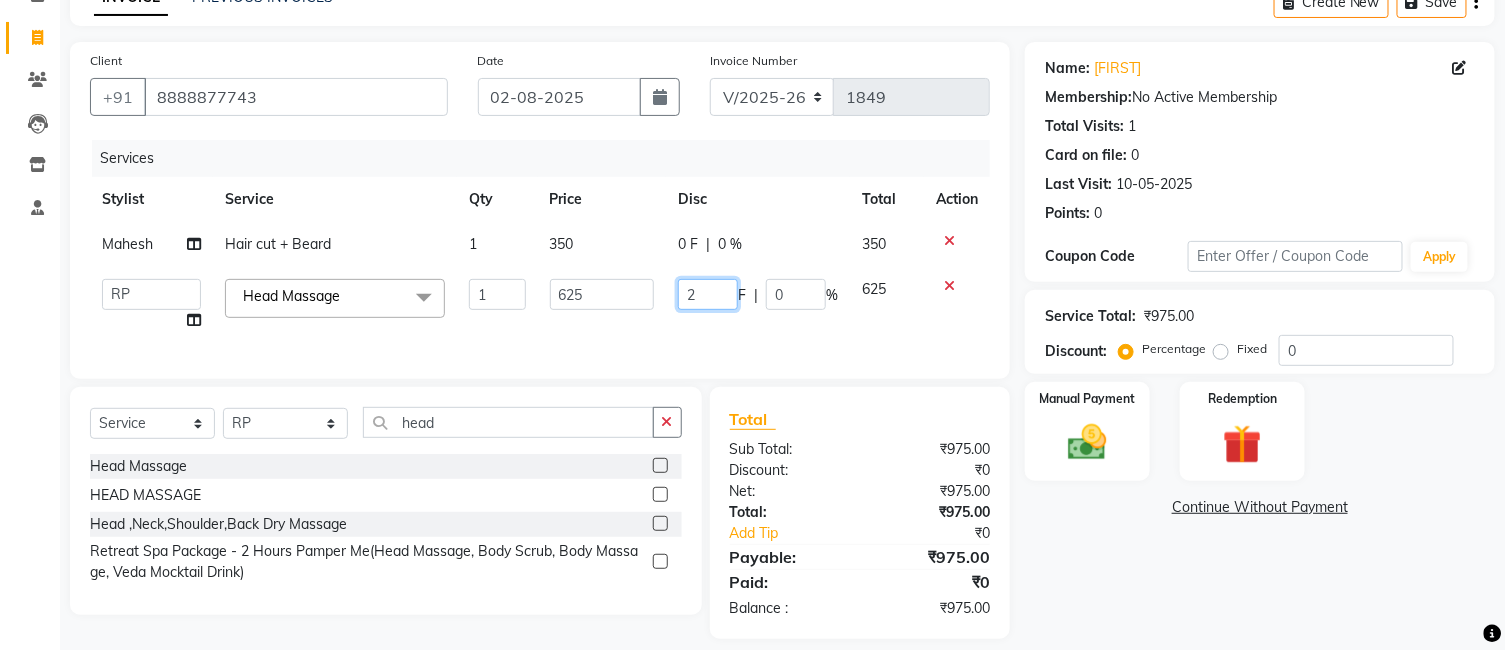 type on "25" 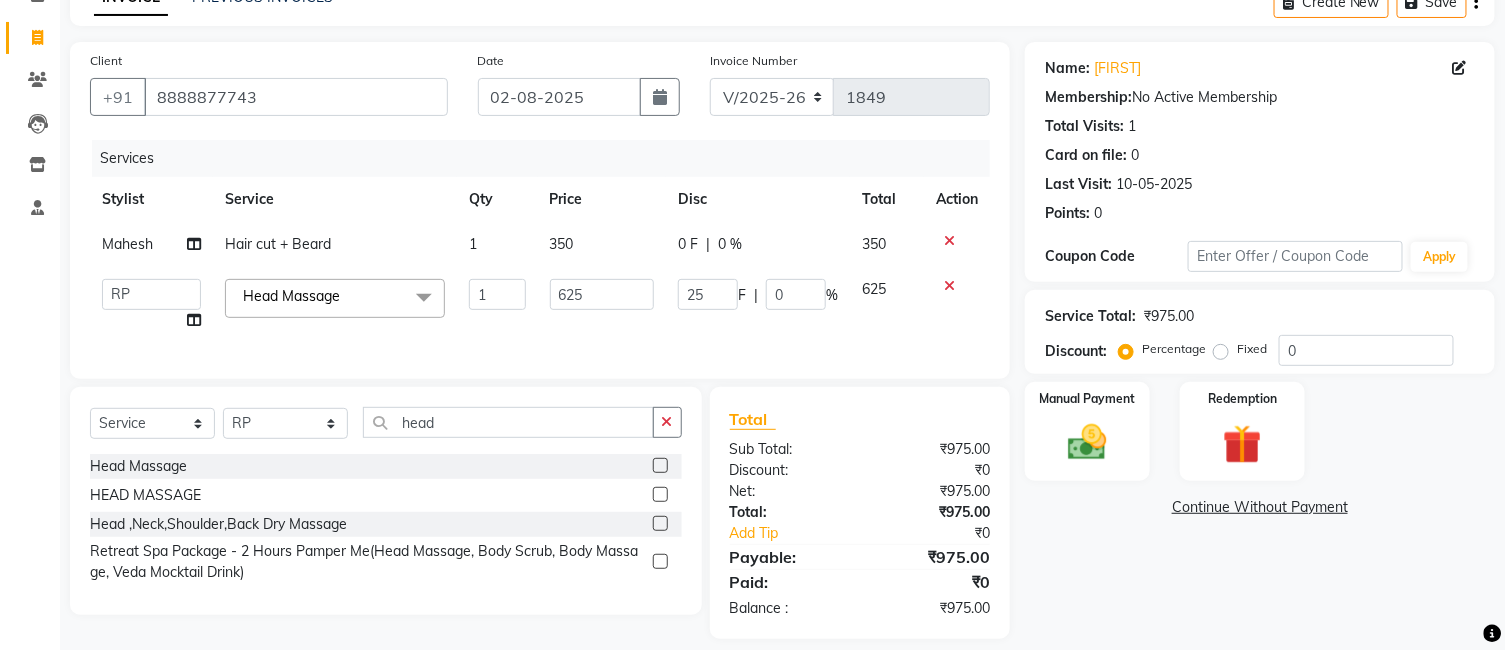 click on "Services Stylist Service Qty Price Disc Total Action [FIRST] Hair cut + Beard 1 350 0 F | 0 % 350 Ankur GOLU Khushi kim lily Mahesh manu MOYA Nilam olivia RP seri VEDA Head Massage  x Spa Massage (Him/Her) - Deep Tissue Massage Spa Massage (Him/Her) - Hot Stone Massage Spa Massage (Him/Her) - Oil Therapy Spa Massage (Him/Her) - Body Scrub with Massage Spa Massage (Him/Her) - Foot Massage Spa Massage (Him/Her) - Body Scrub Spa Massage (Him/Her) - Aromatheraphy Massage Balinese Massage Head Massage Deep Tissue Massage 90 min Spa Massage Foot Massage Balinese Massage 90min Hot Oil Massage Four Hand Massage Swedish Massage Aromatheraphy (90 min) Body Scrub With Massage 4 Hand Traditional Thai Massage Steam Bath HEAD MASSAGE Face Clean Up Other Couple Massage (60 M) (Married only) Couple Massage (90 M) (Married only) Deep Tissue Massage Deep Tissue Massage (90 min) Body Scrub With Massage Head ,Neck,Shoulder,Back Dry Massage Retreate Spa Package - 2 Hours (up) Blow Dry Hair Wash" 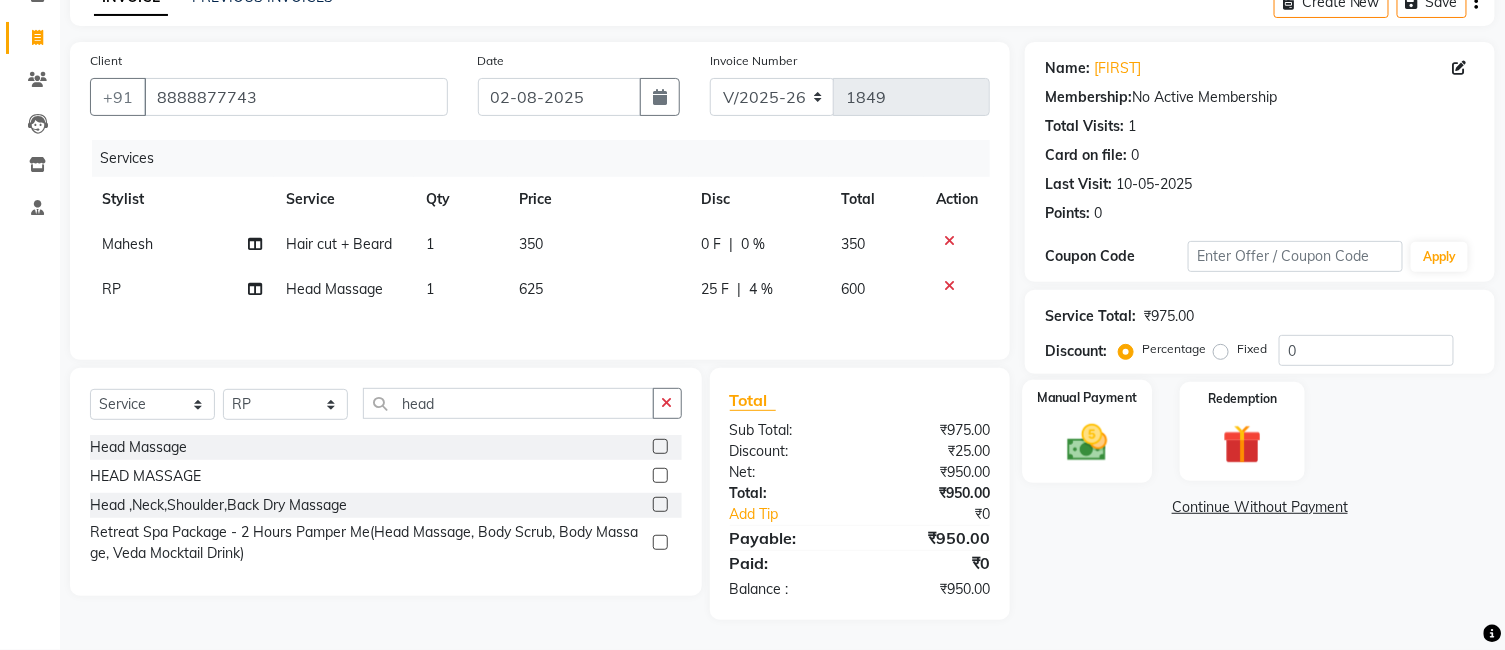 click 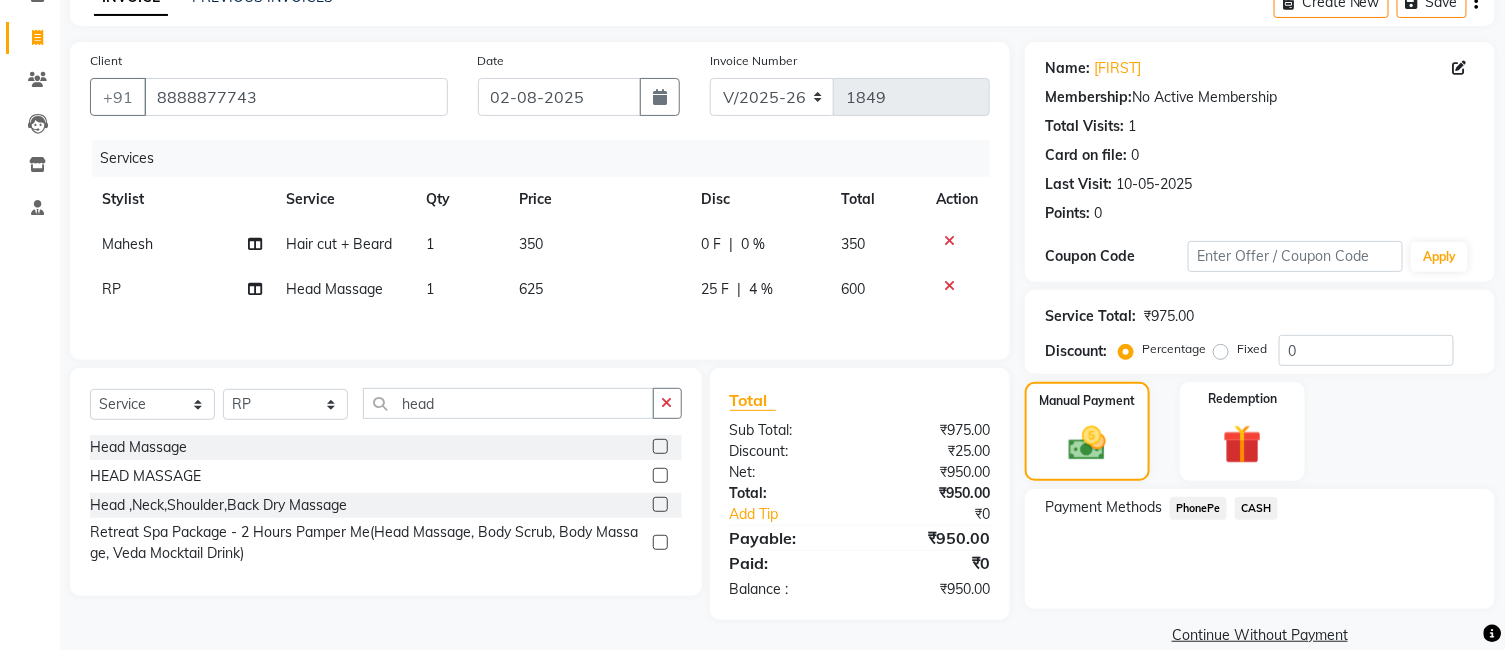 click on "PhonePe" 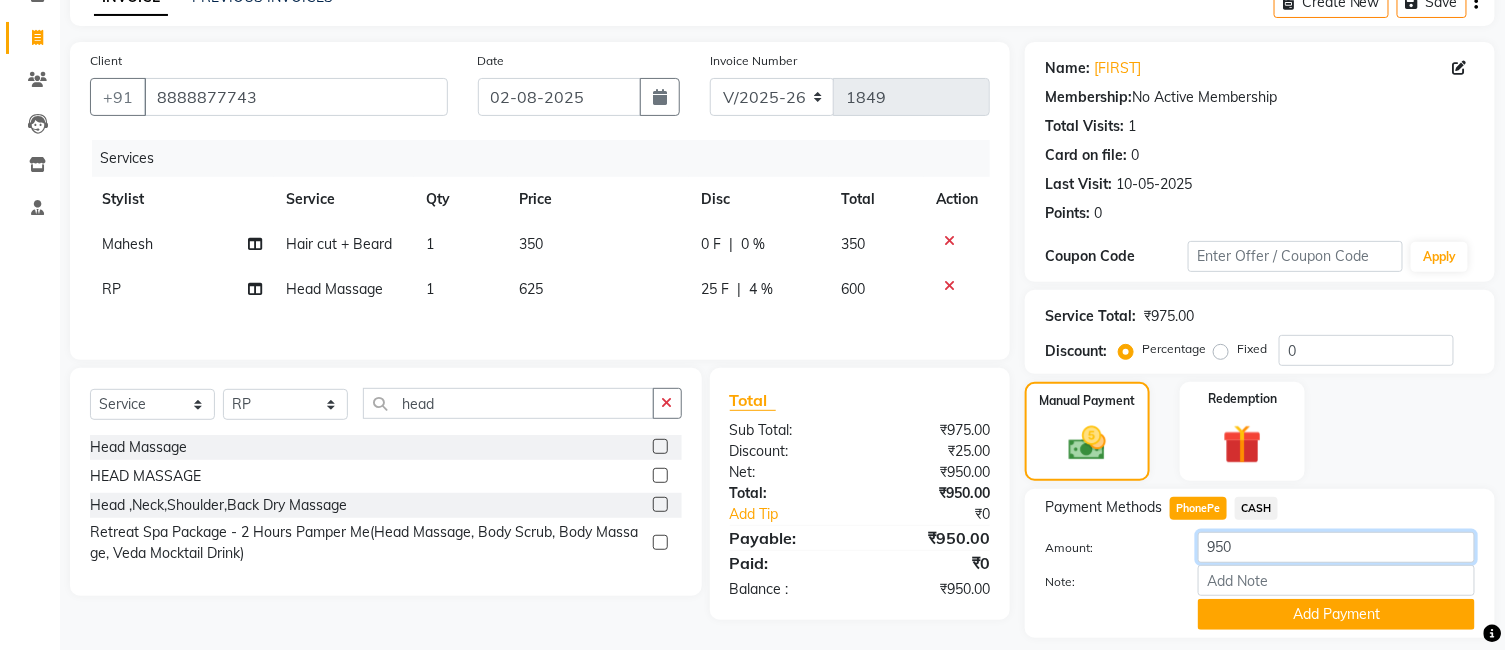click on "950" 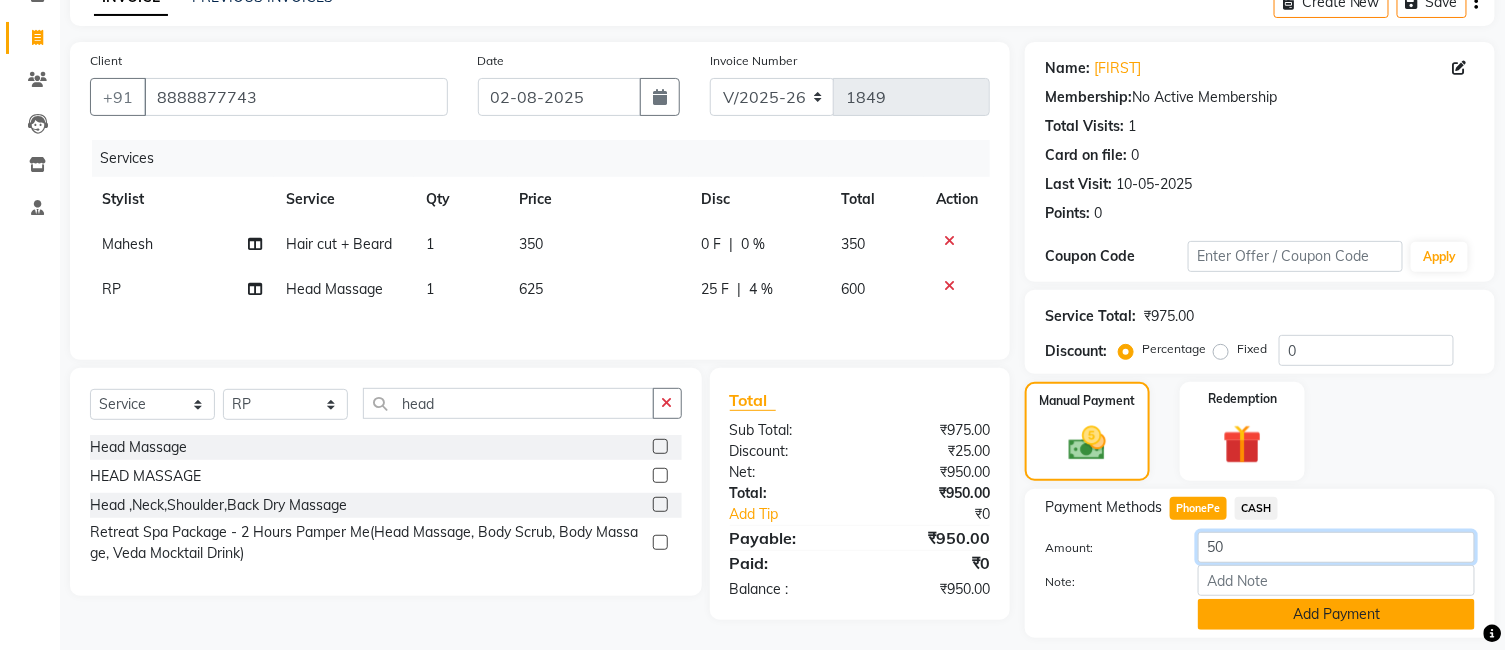 type on "50" 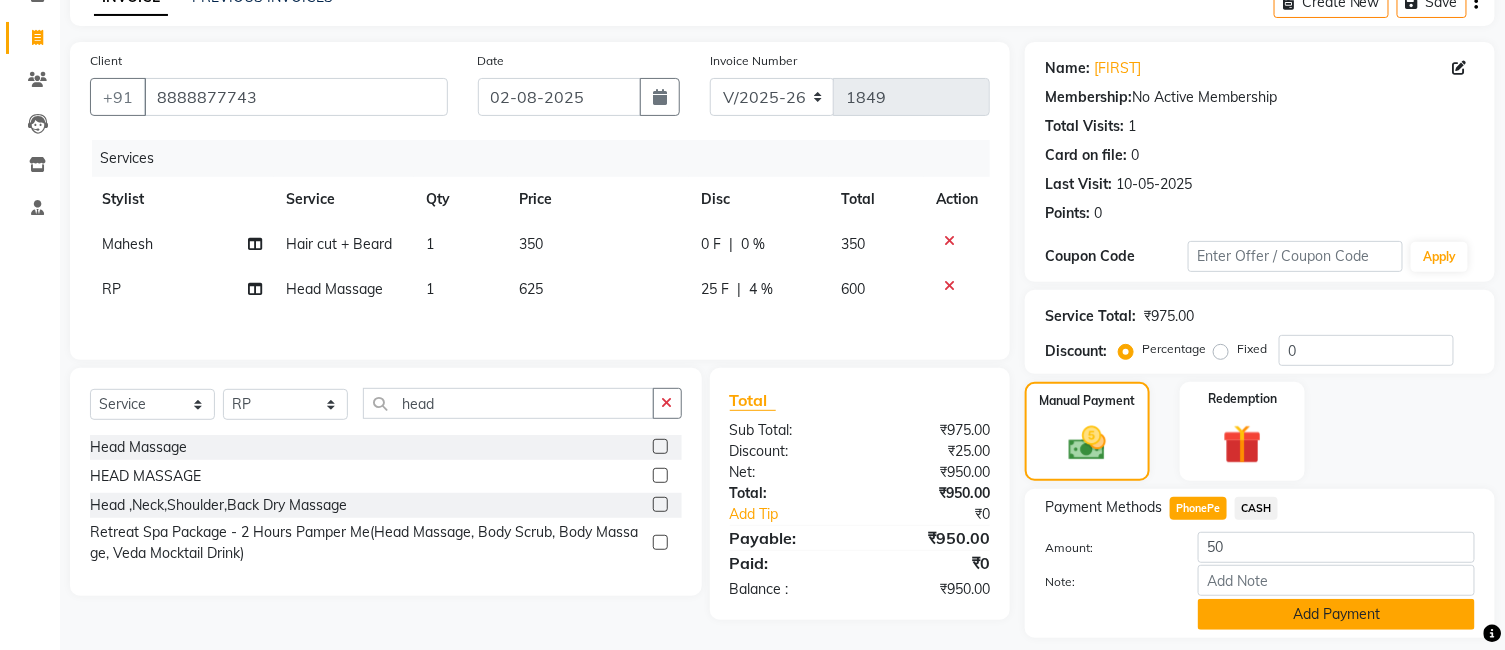 click on "Add Payment" 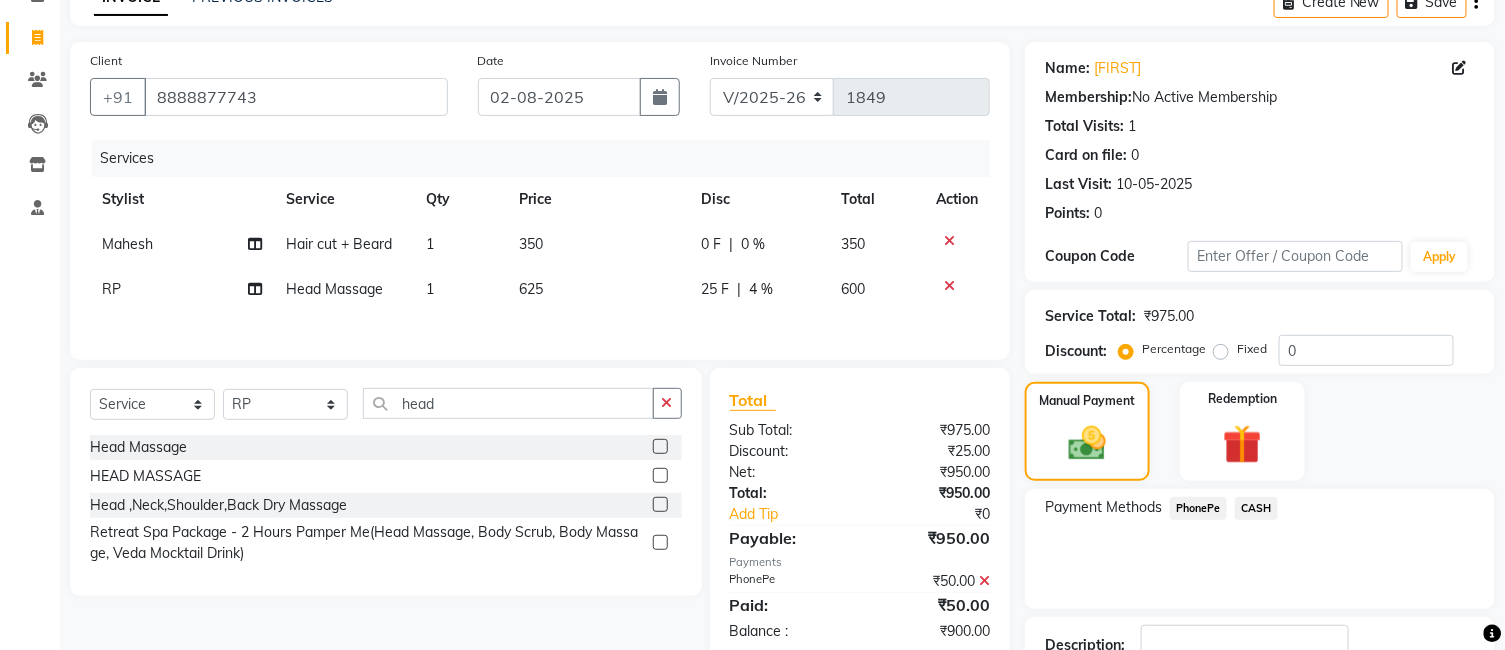 drag, startPoint x: 1271, startPoint y: 505, endPoint x: 1311, endPoint y: 532, distance: 48.259712 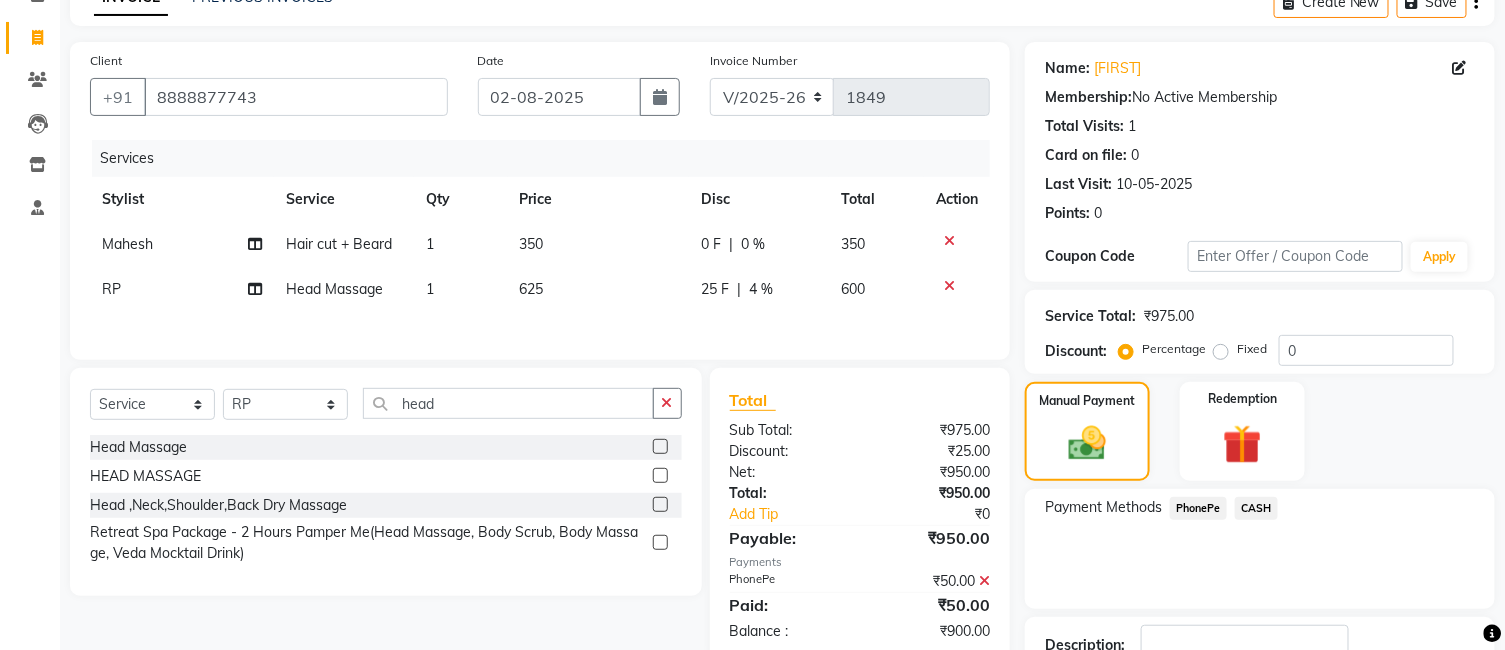 click on "CASH" 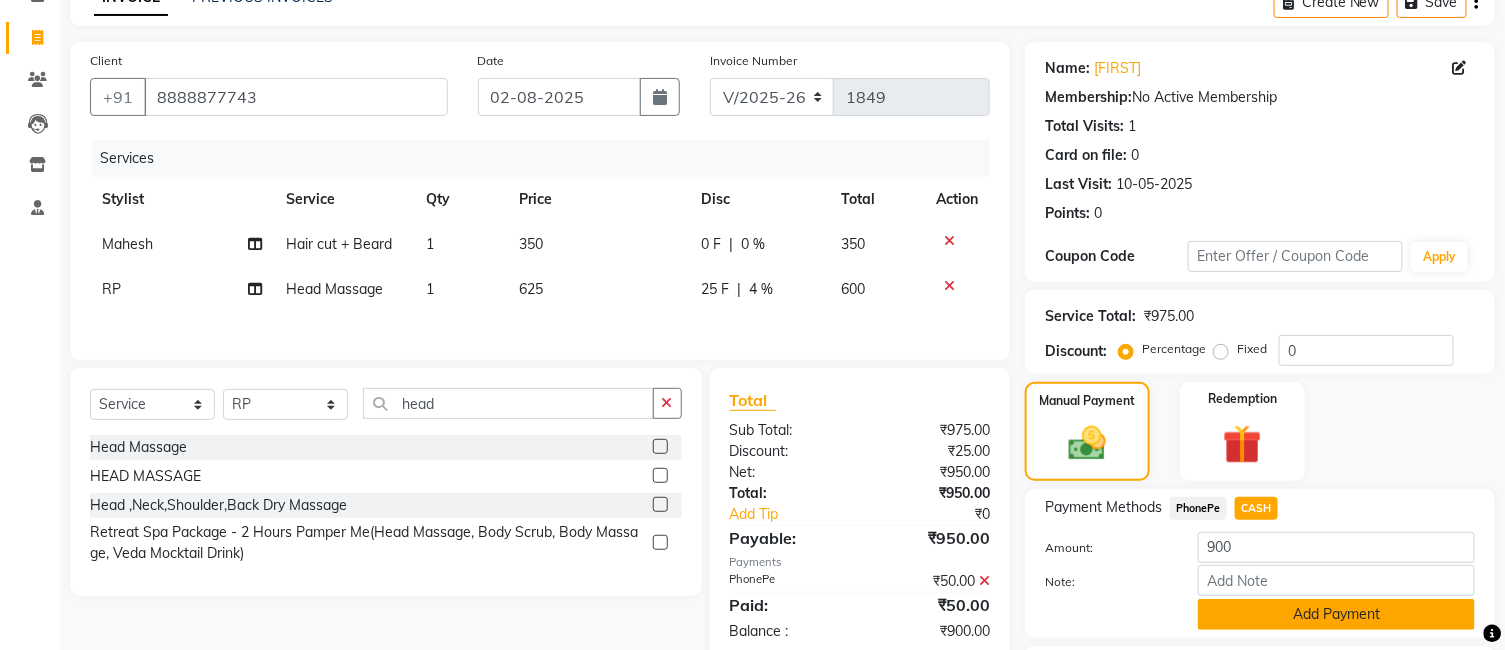 click on "Add Payment" 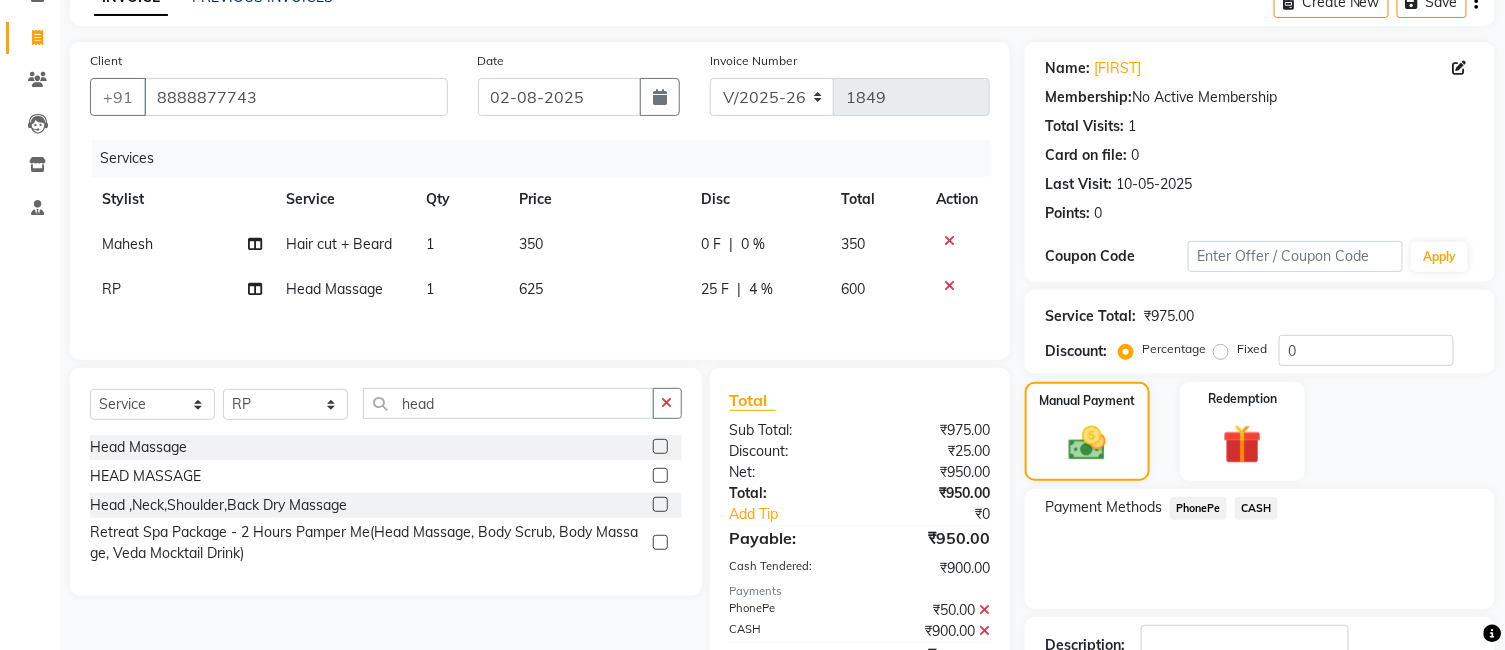 scroll, scrollTop: 251, scrollLeft: 0, axis: vertical 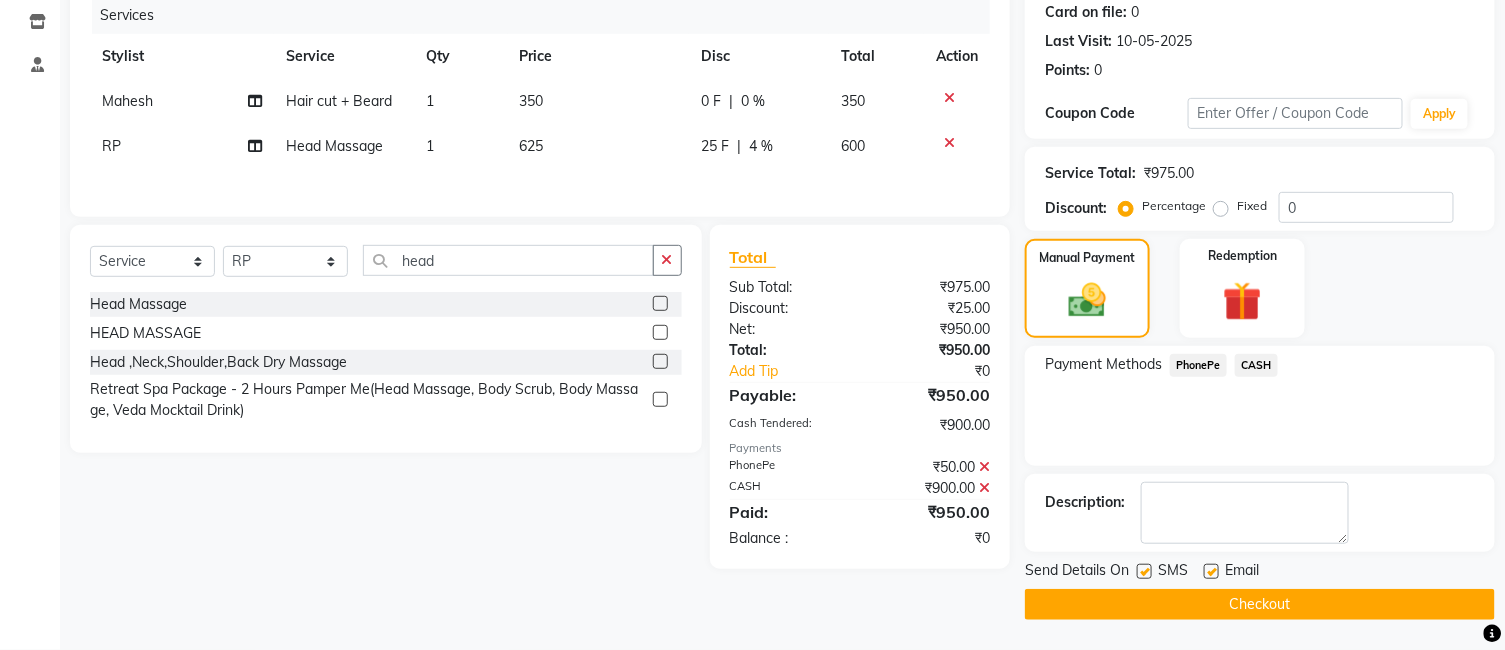 click on "Checkout" 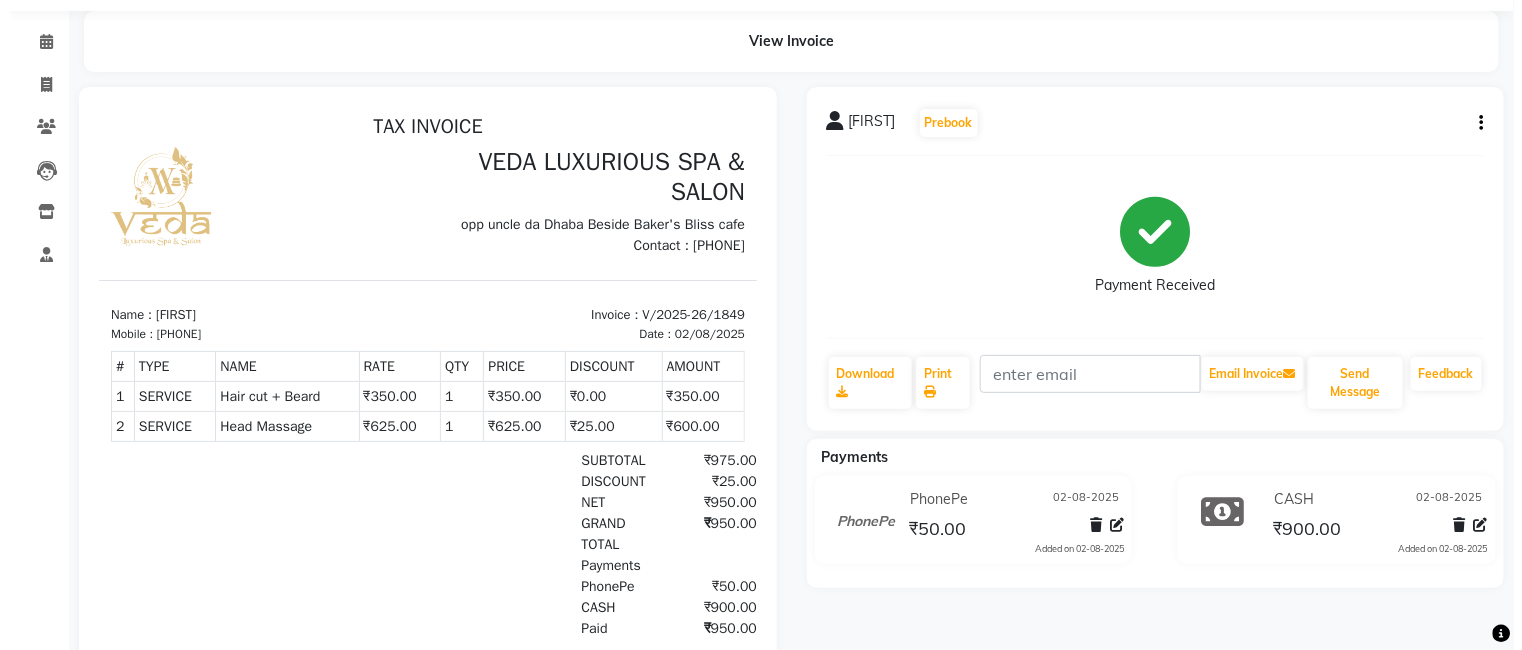 scroll, scrollTop: 0, scrollLeft: 0, axis: both 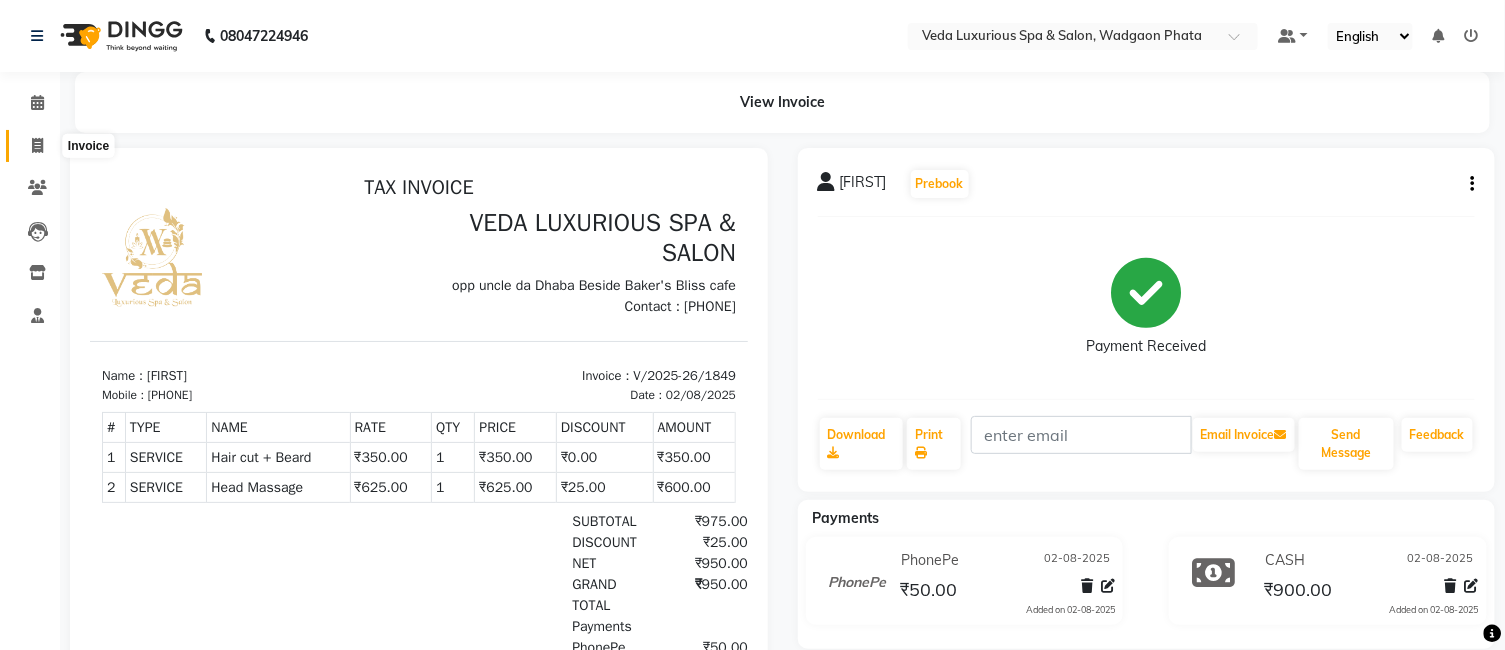 click 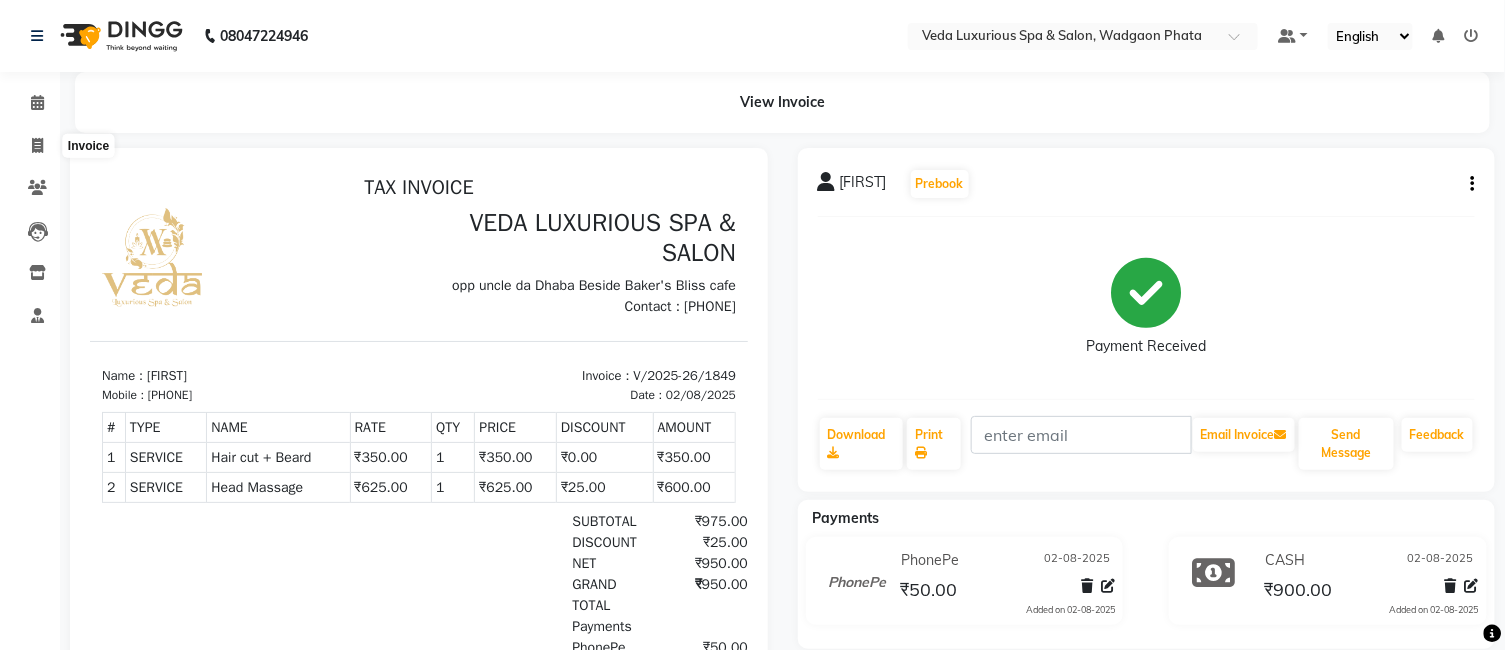 select on "service" 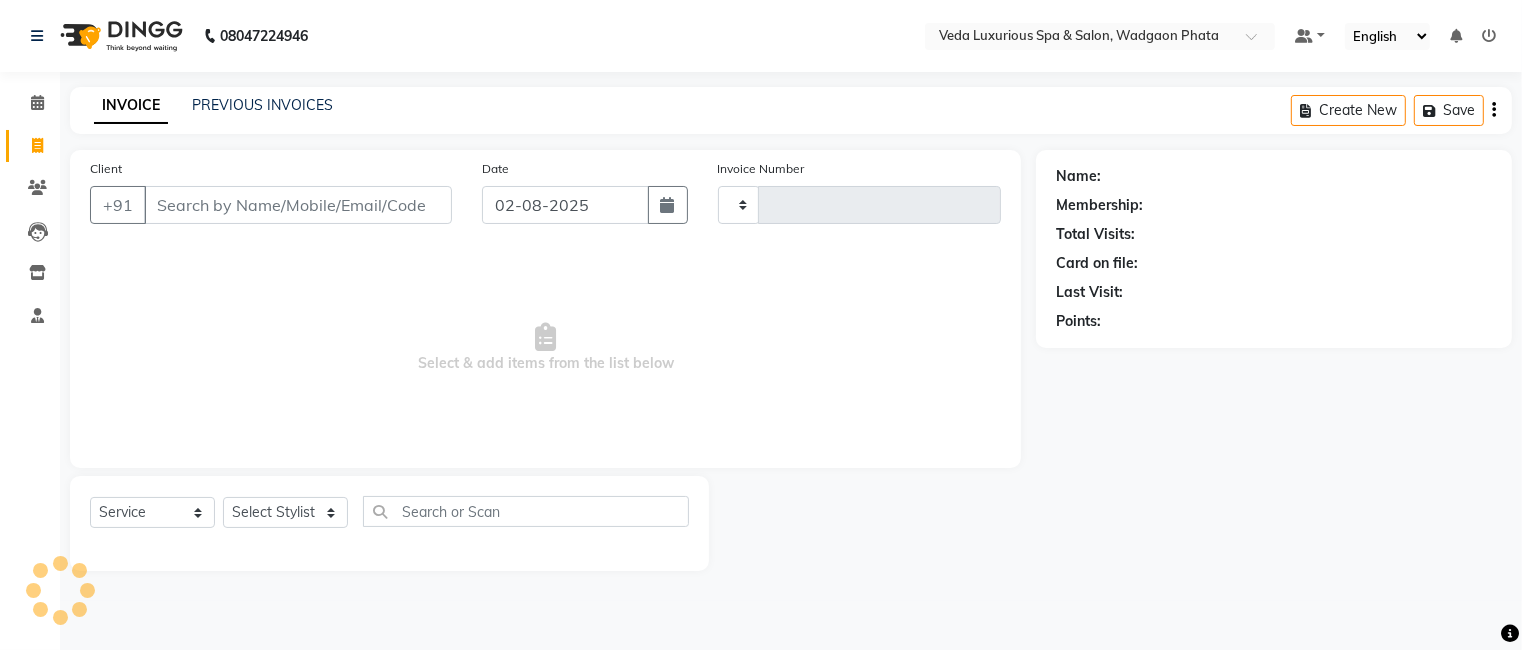type on "1850" 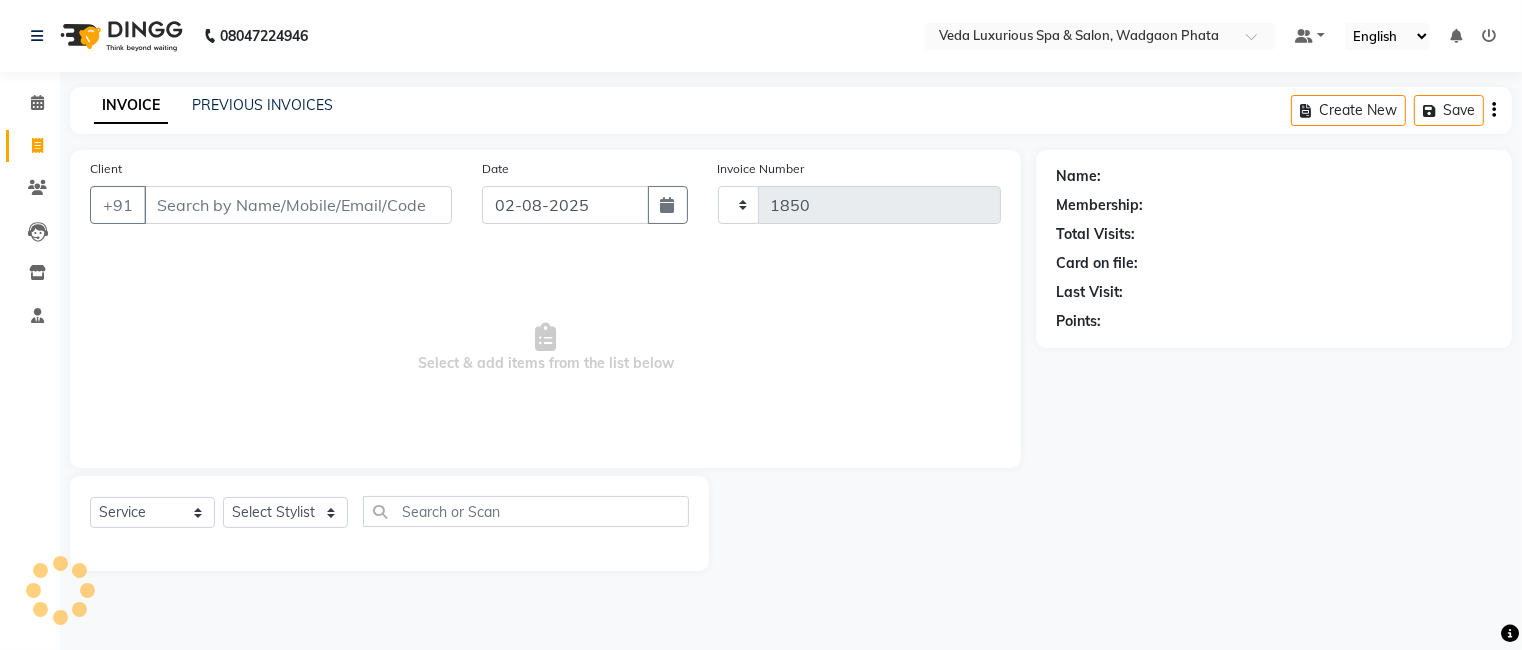 select on "4666" 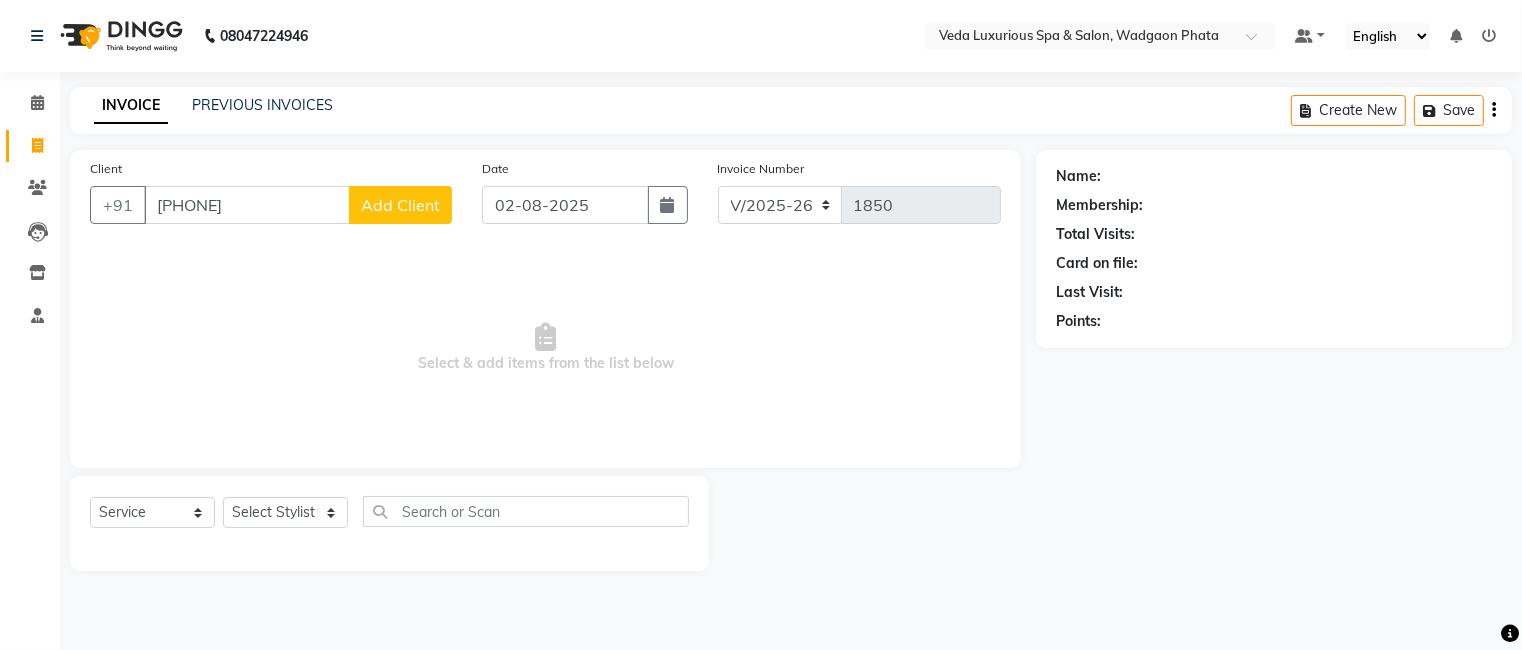 type on "[PHONE]" 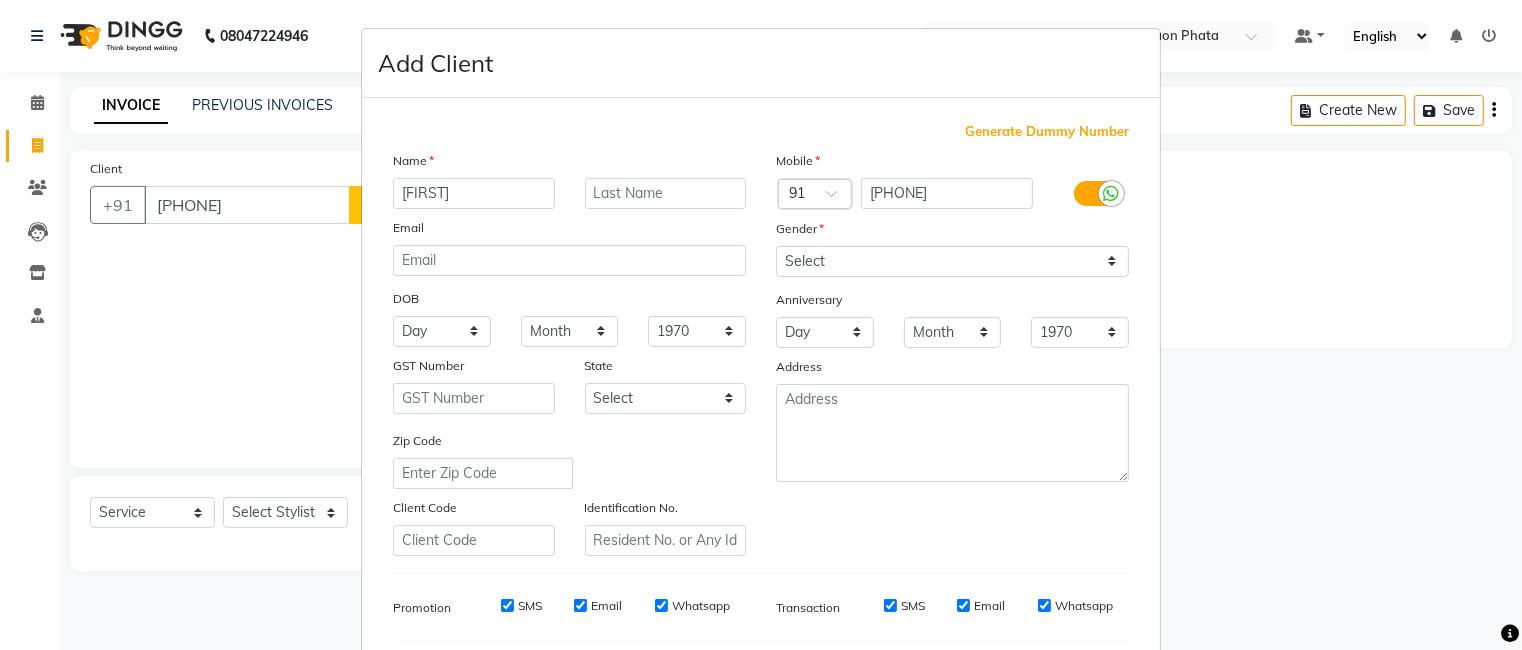 type on "[FIRST]" 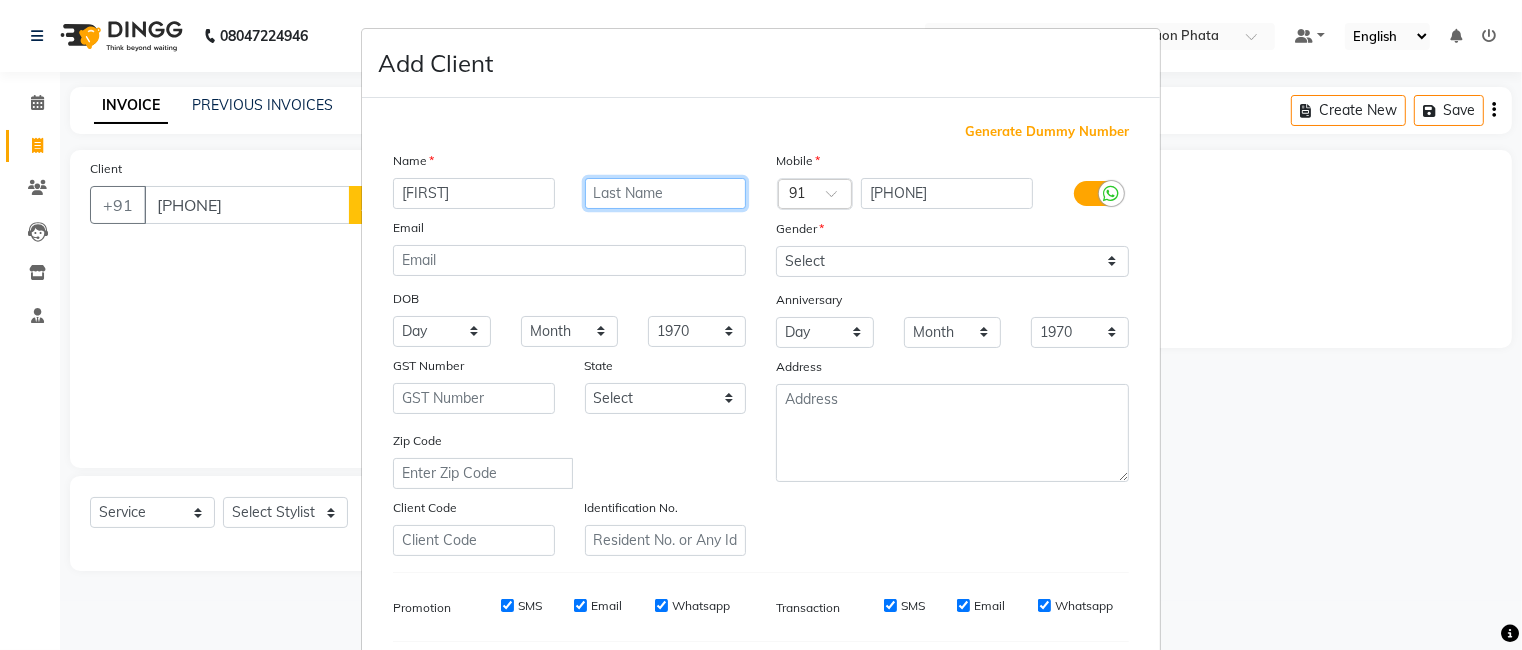 click at bounding box center (666, 193) 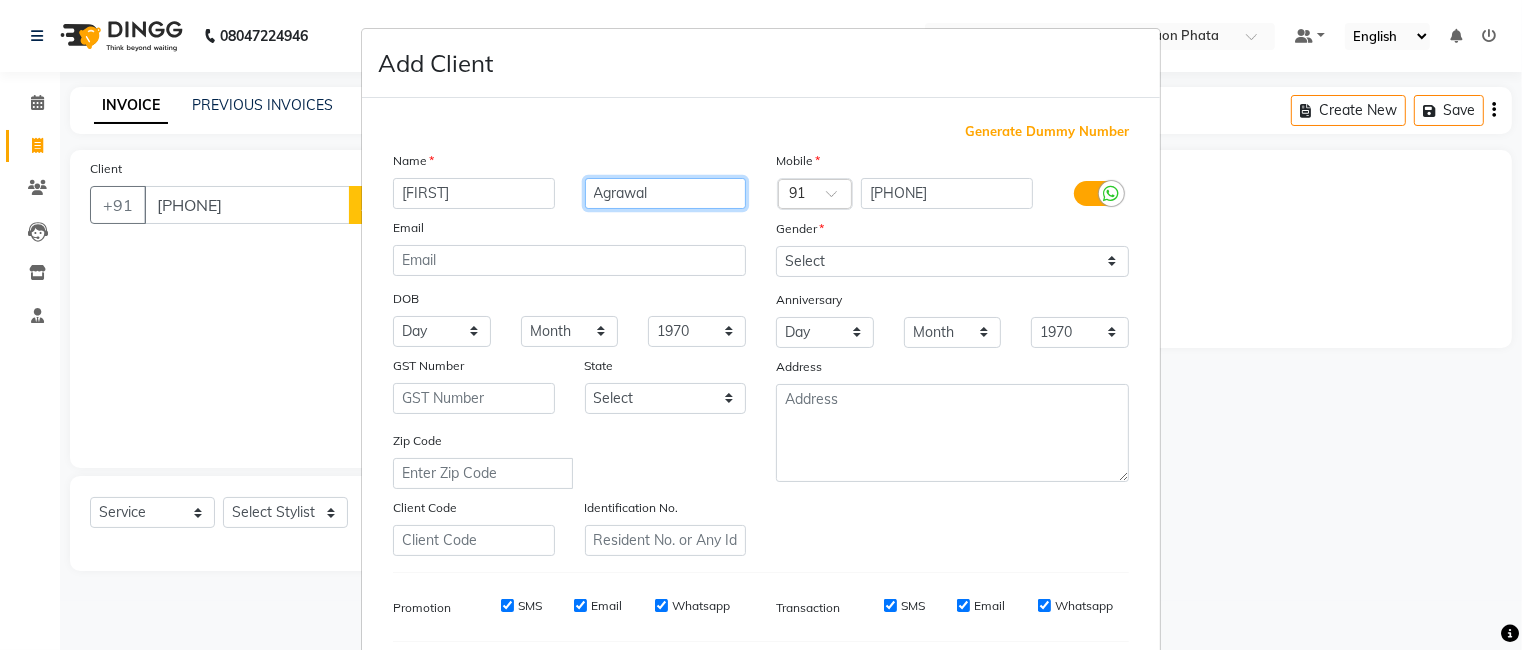 type on "Agrawal" 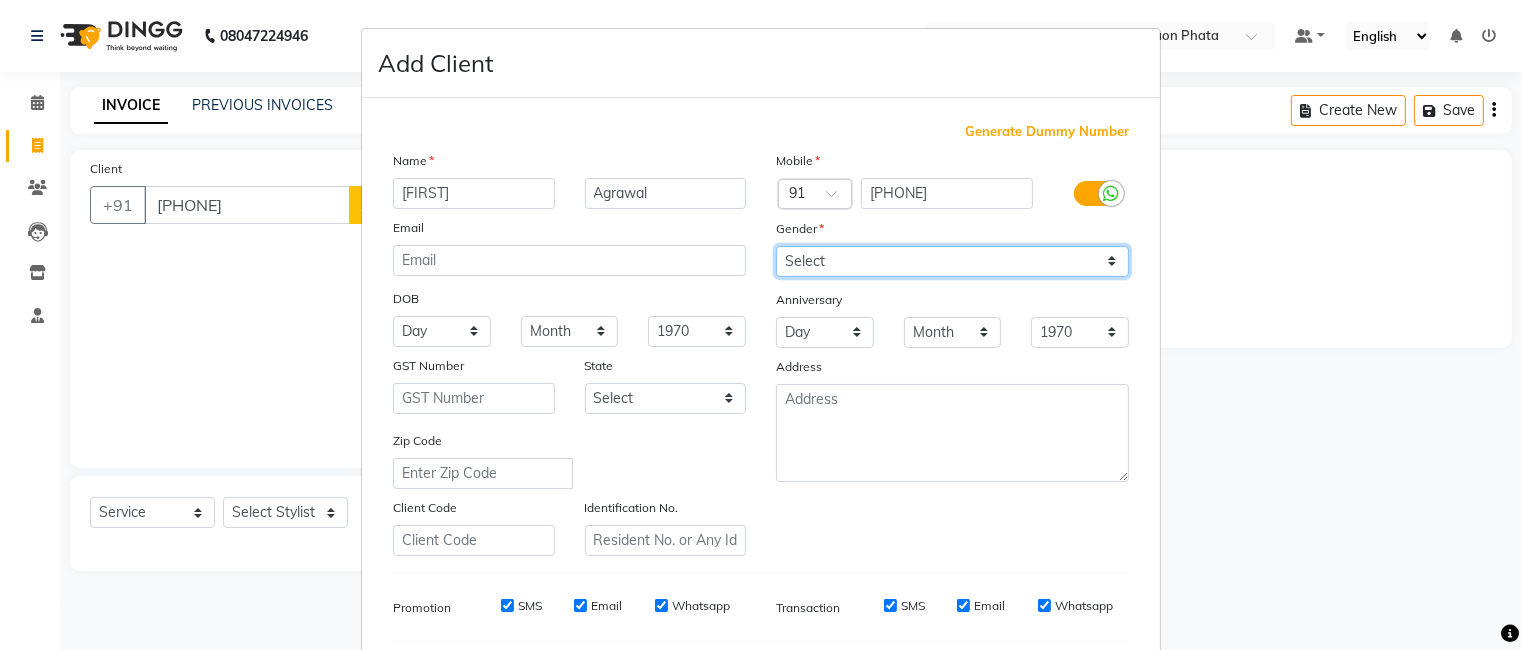click on "Select Male Female Other Prefer Not To Say" at bounding box center (952, 261) 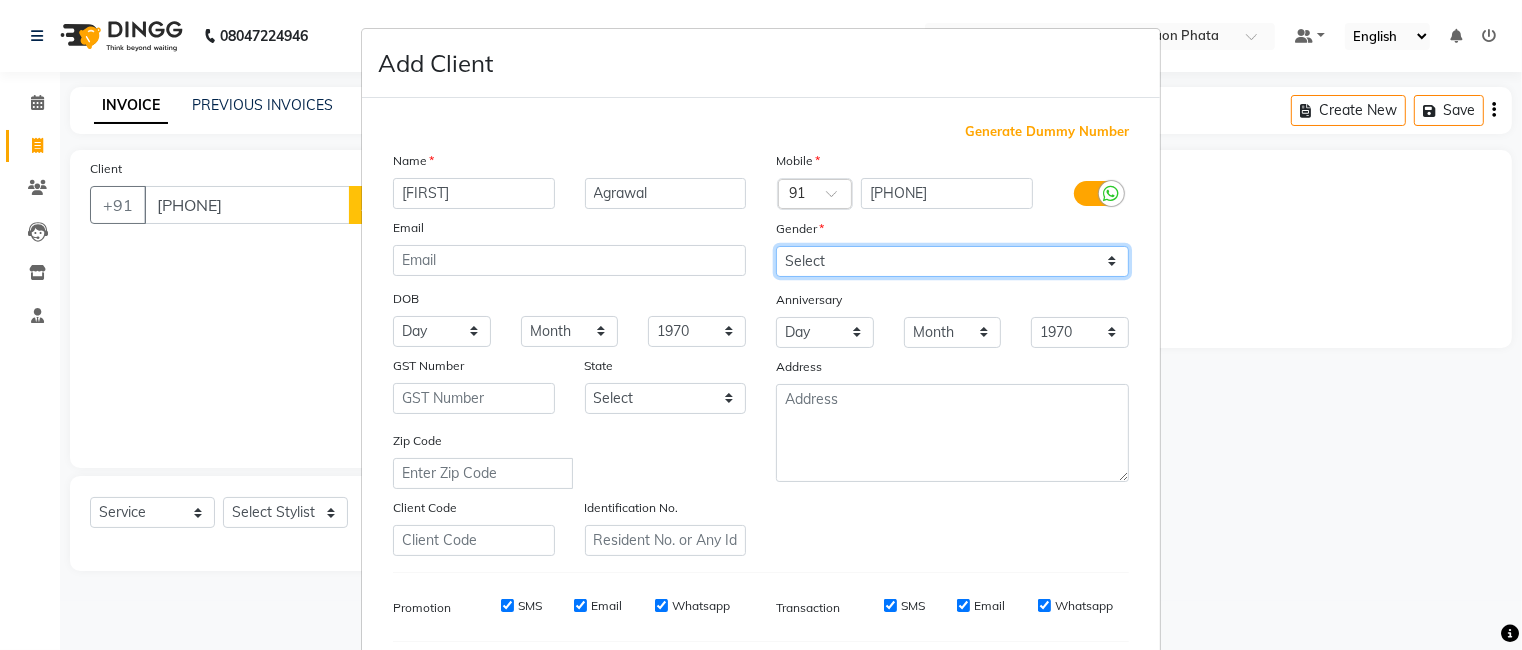 select on "male" 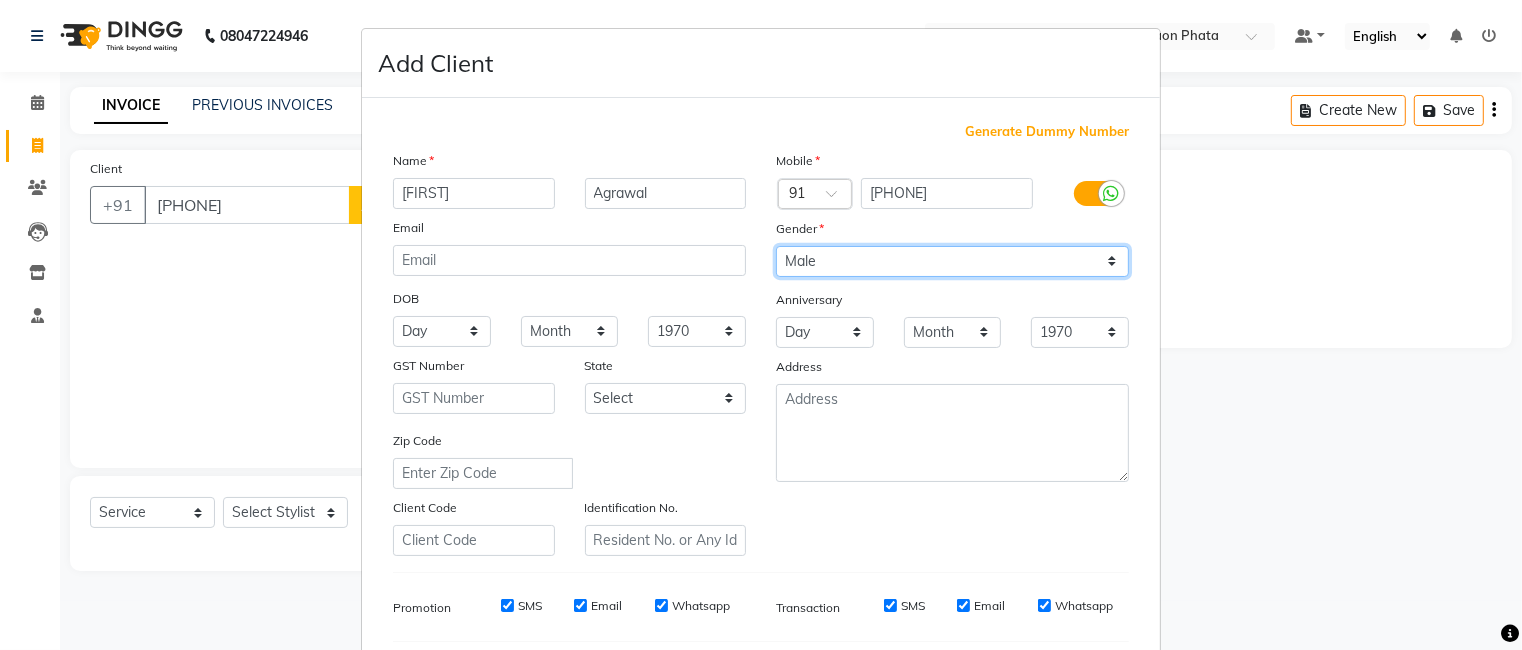 click on "Select Male Female Other Prefer Not To Say" at bounding box center (952, 261) 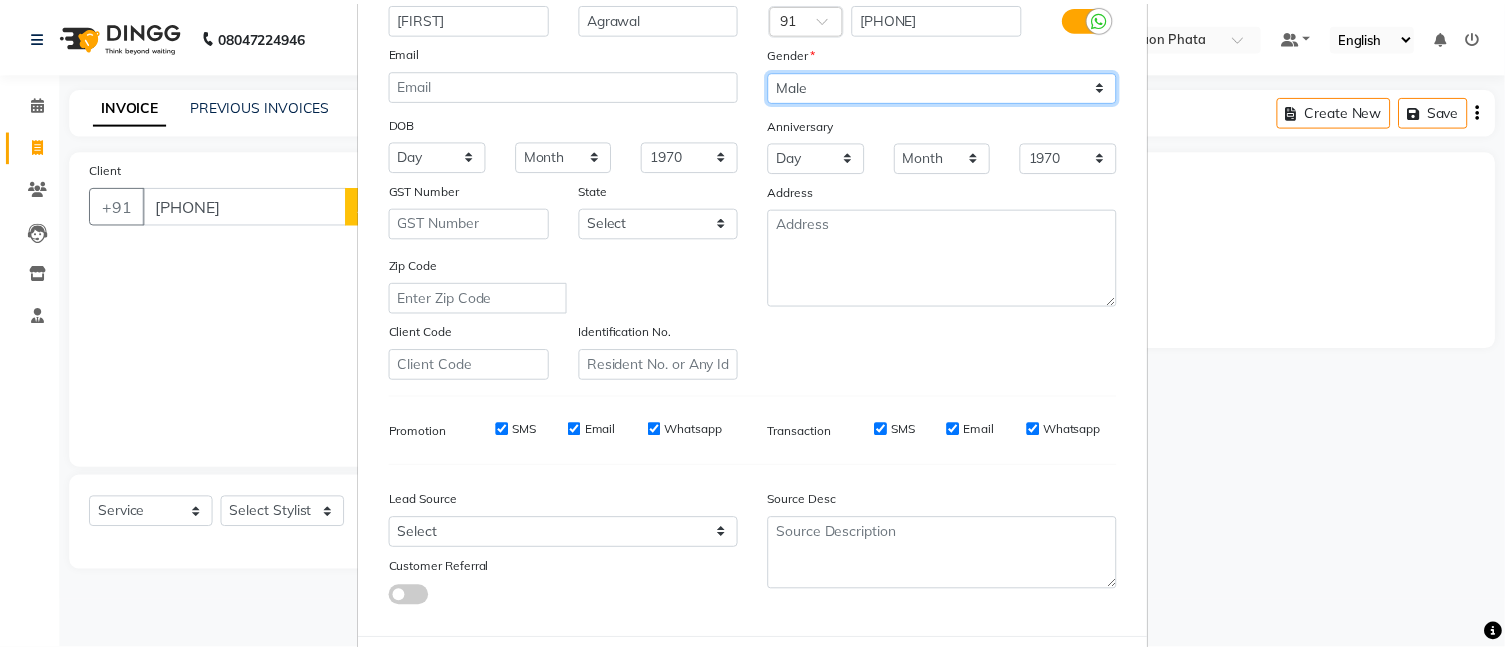 scroll, scrollTop: 274, scrollLeft: 0, axis: vertical 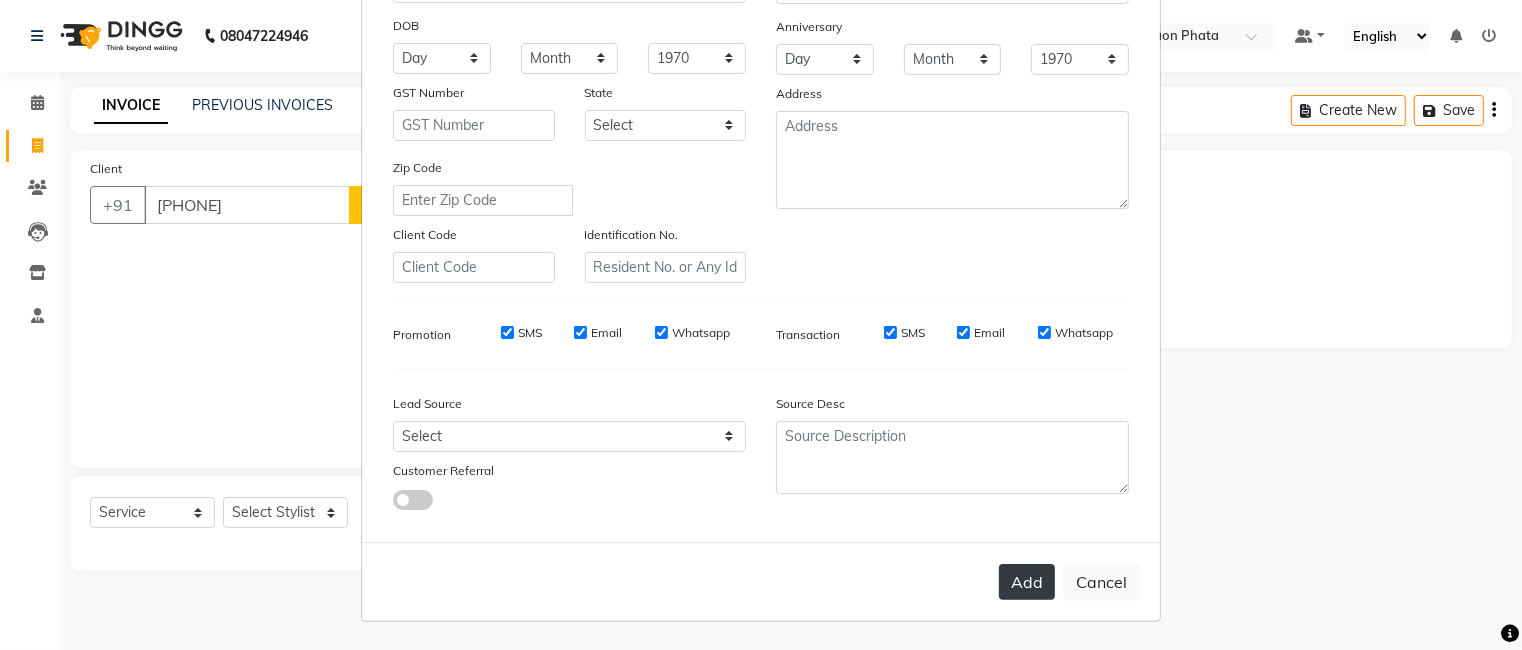 click on "Add" at bounding box center (1027, 582) 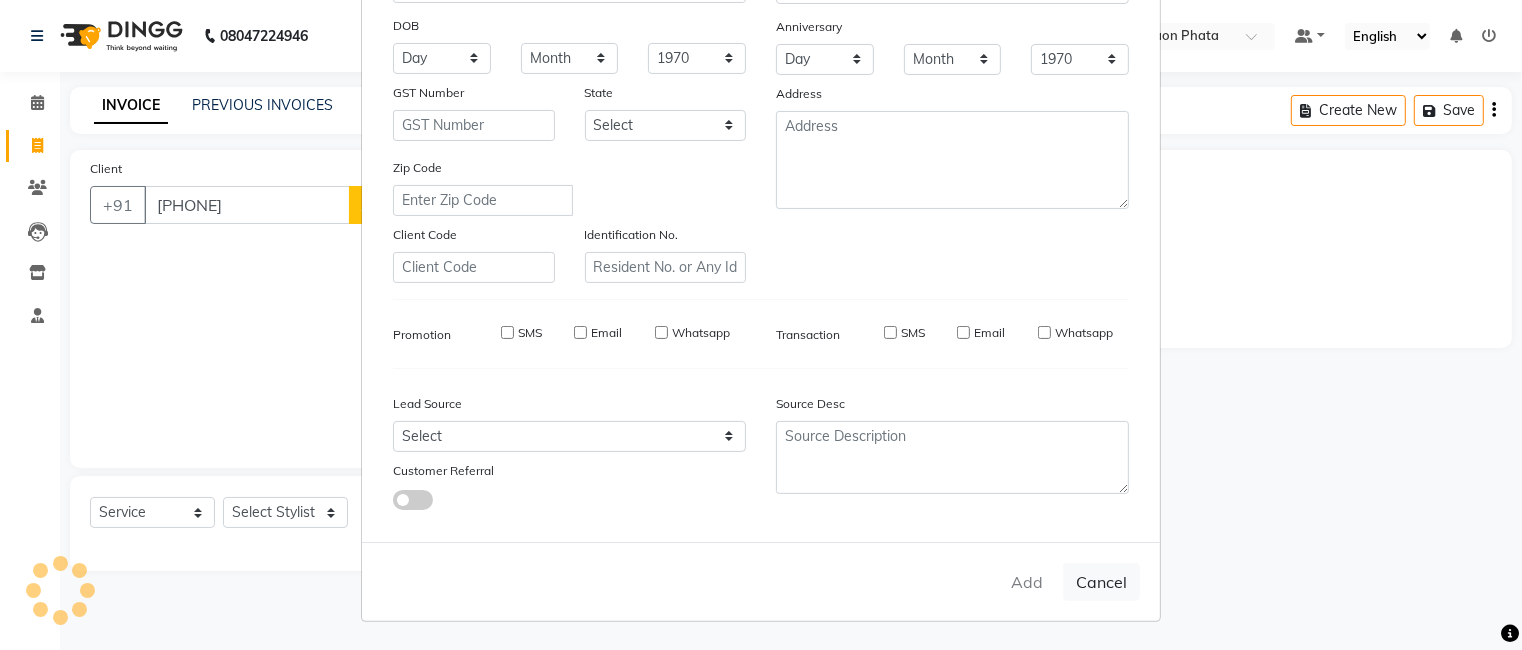 type 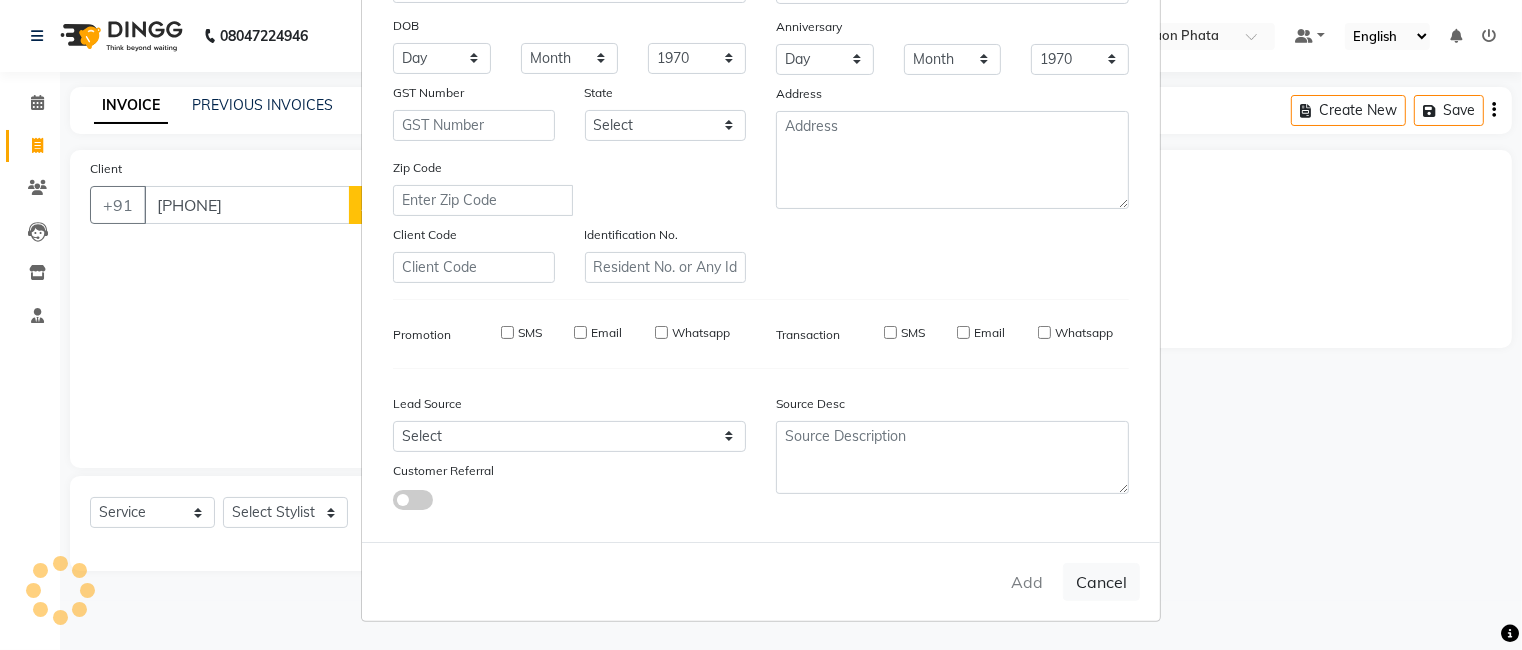 type 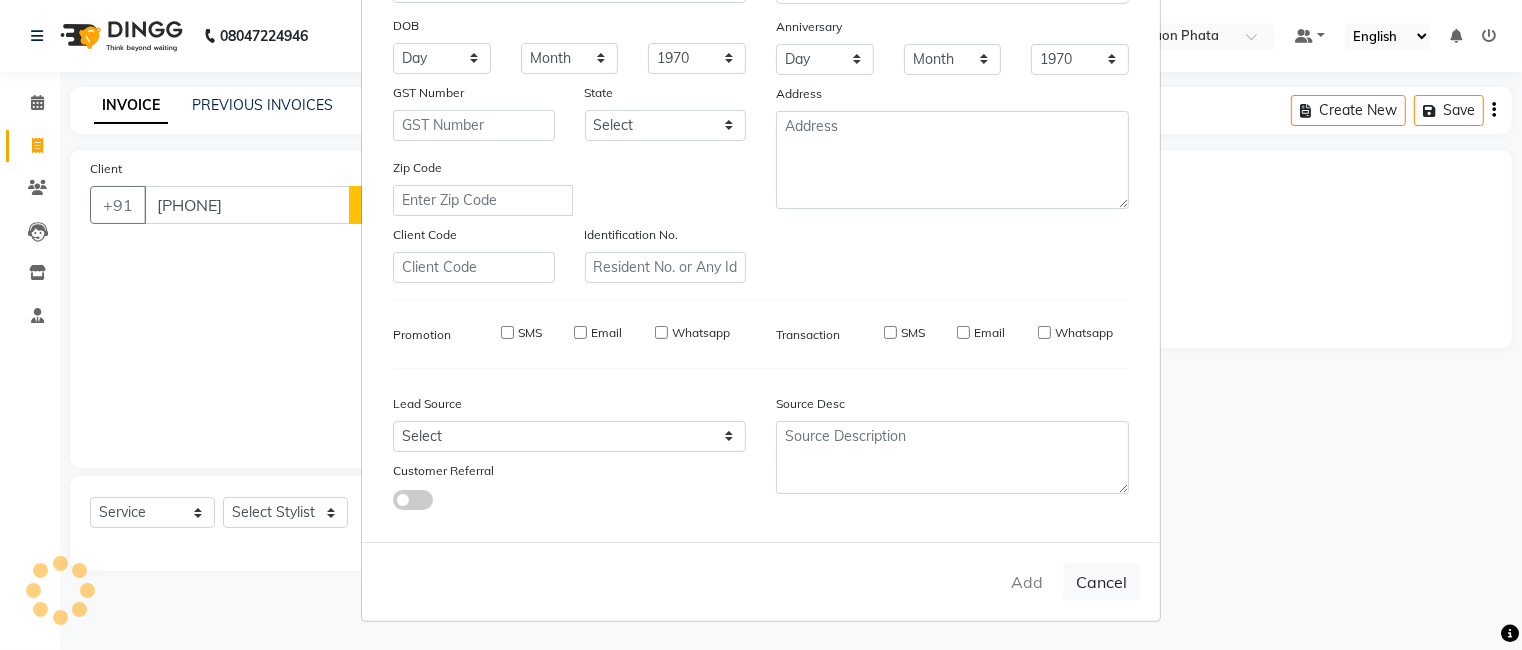 select 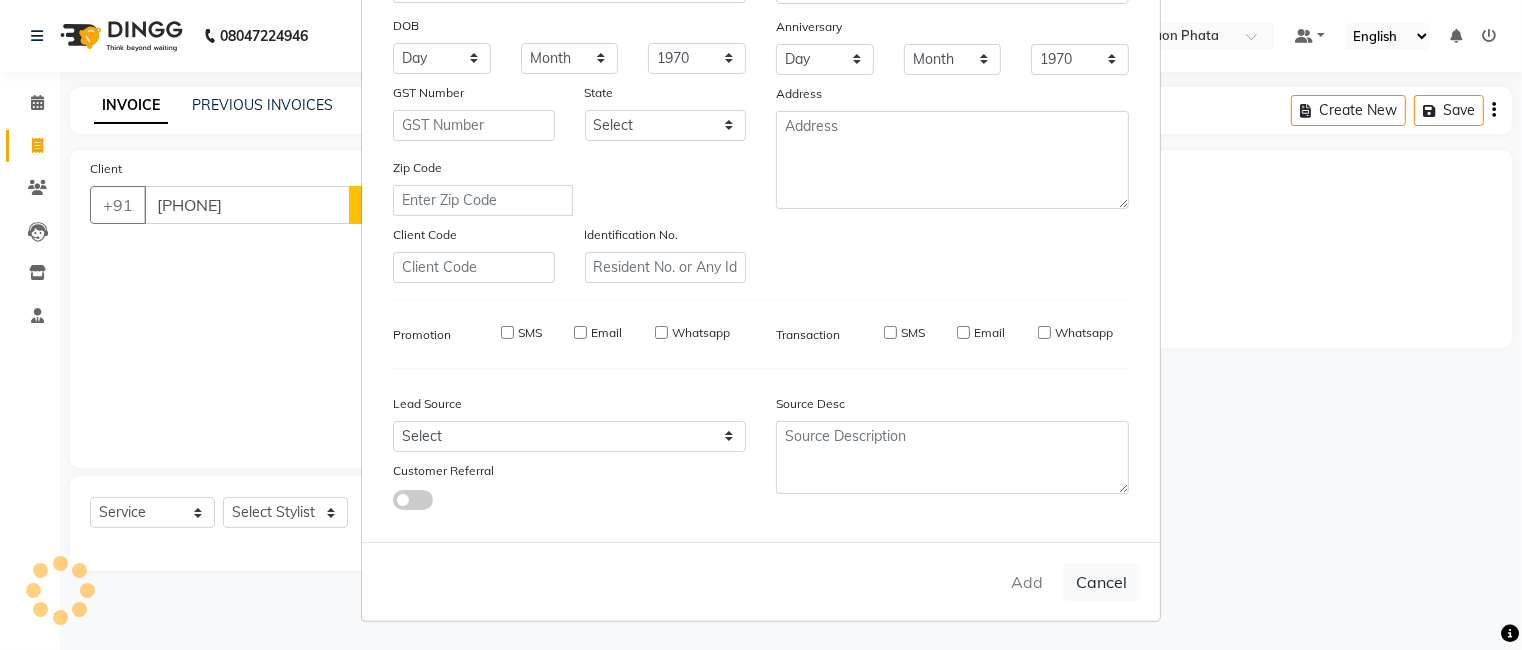 select 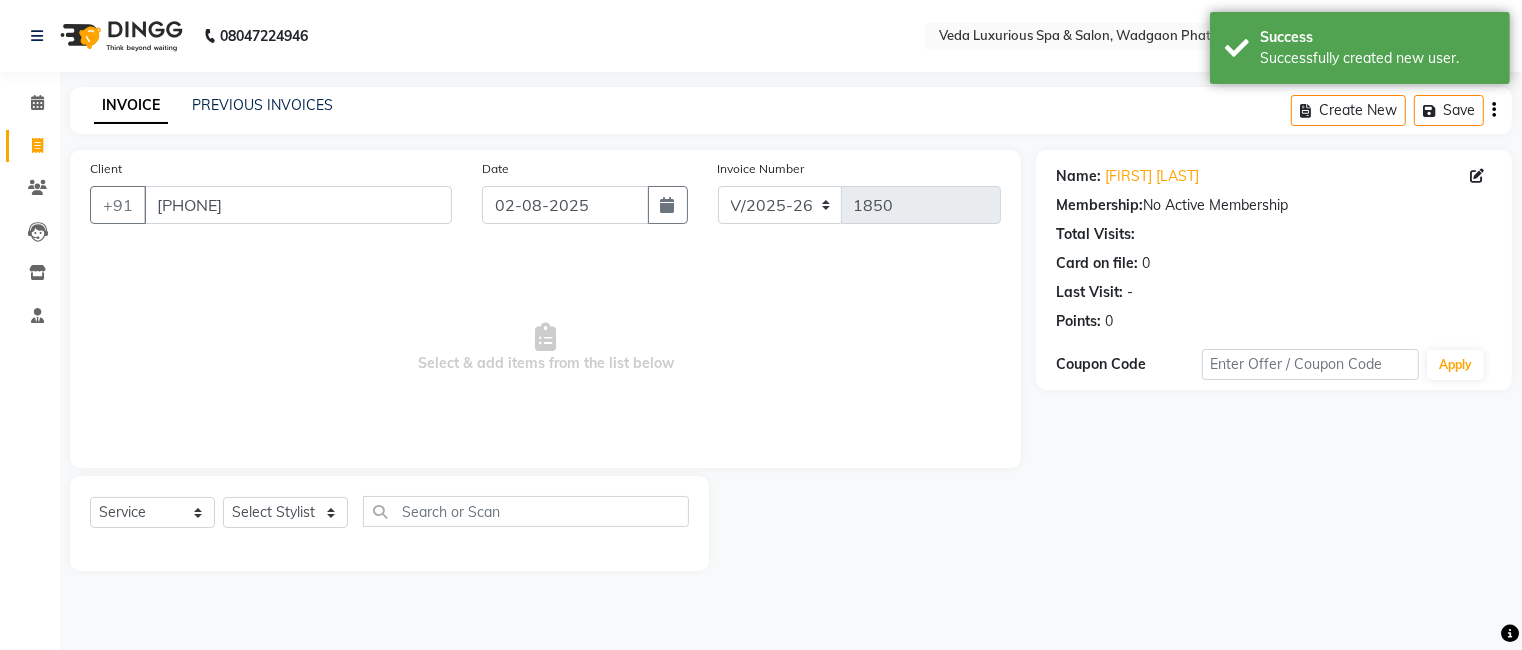 click on "Select  Service  Product  Membership  Package Voucher Prepaid Gift Card  Select Stylist Ankur GOLU Khushi kim lily Mahesh manu MOYA Nilam olivia RP seri VEDA" 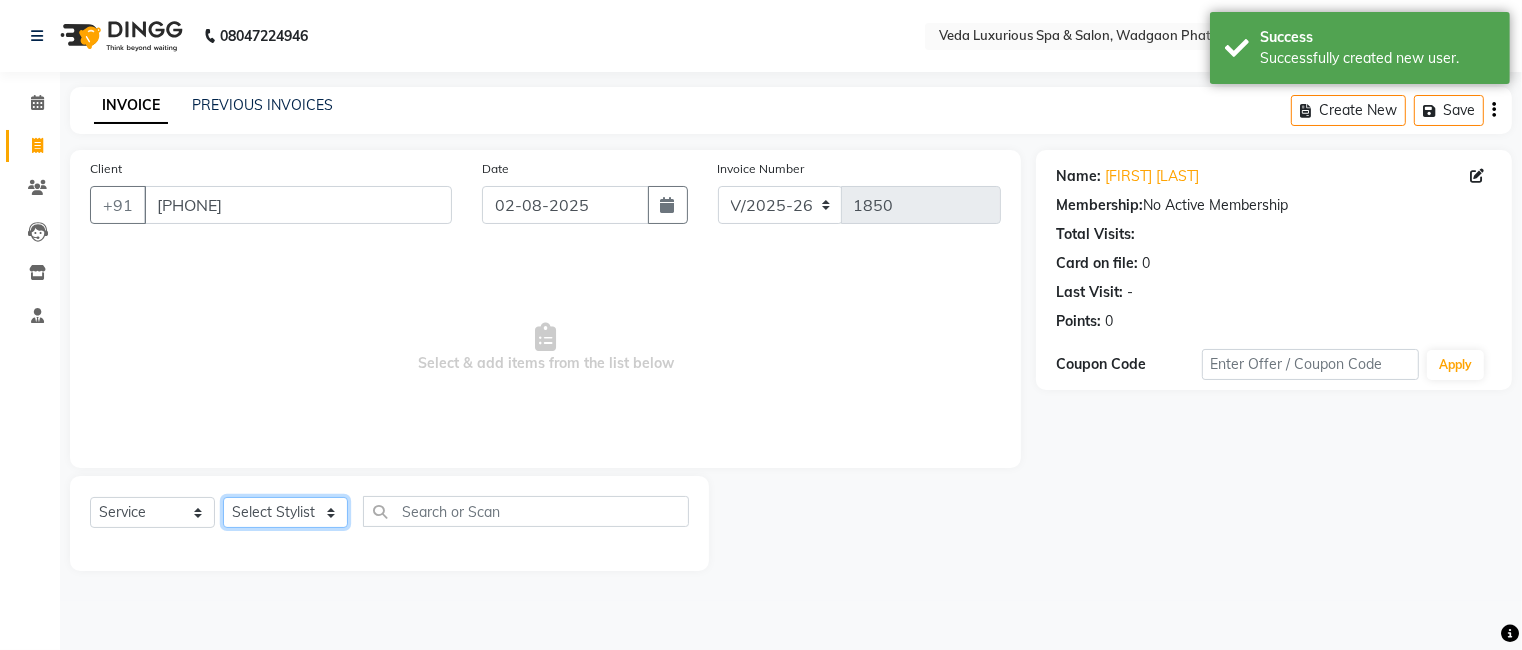 click on "Select Stylist Ankur GOLU Khushi kim lily Mahesh manu MOYA Nilam olivia RP seri VEDA" 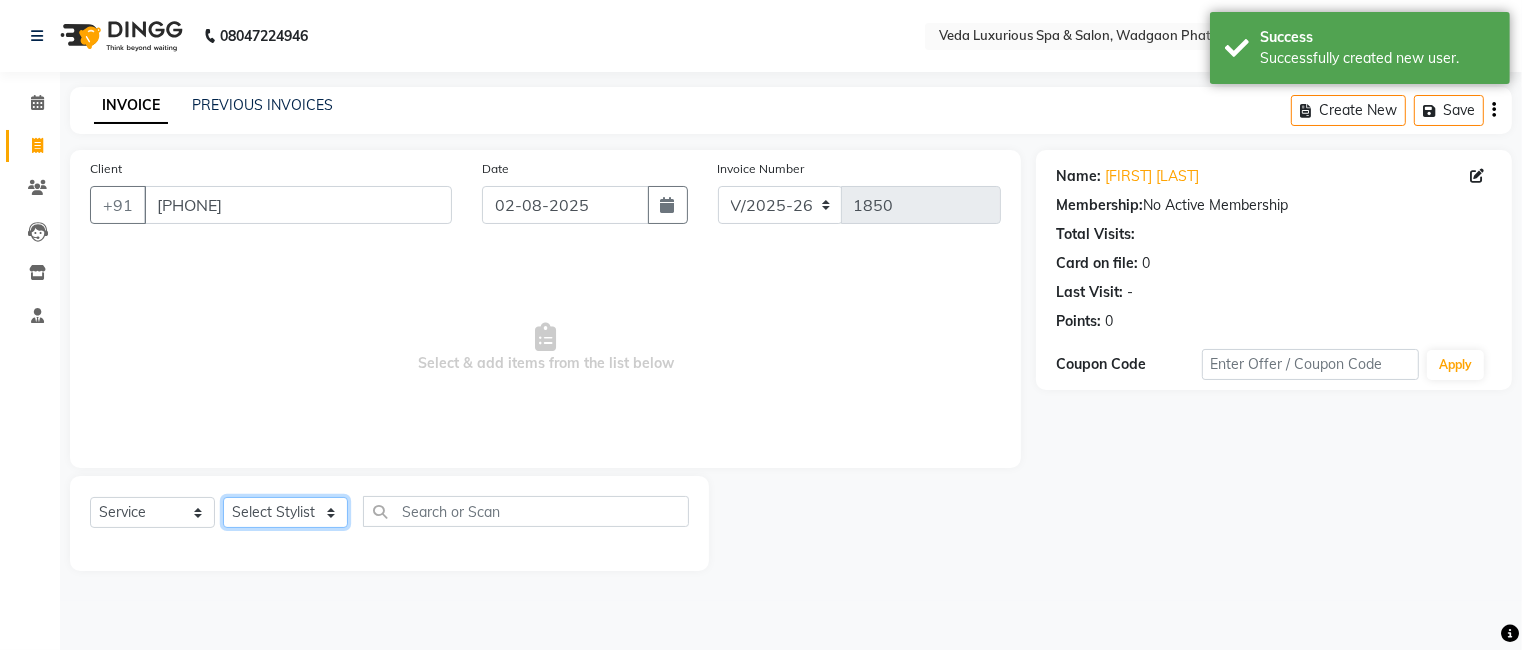 select on "44309" 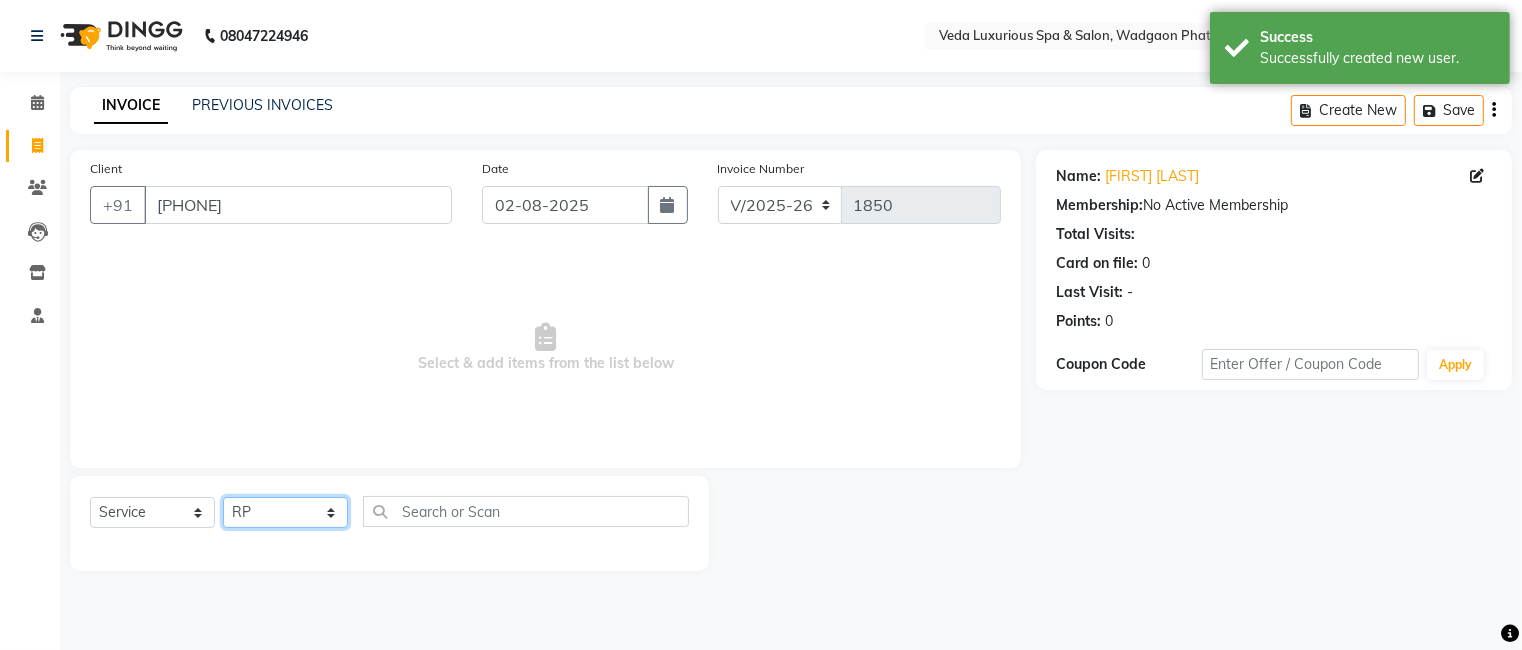 click on "Select Stylist Ankur GOLU Khushi kim lily Mahesh manu MOYA Nilam olivia RP seri VEDA" 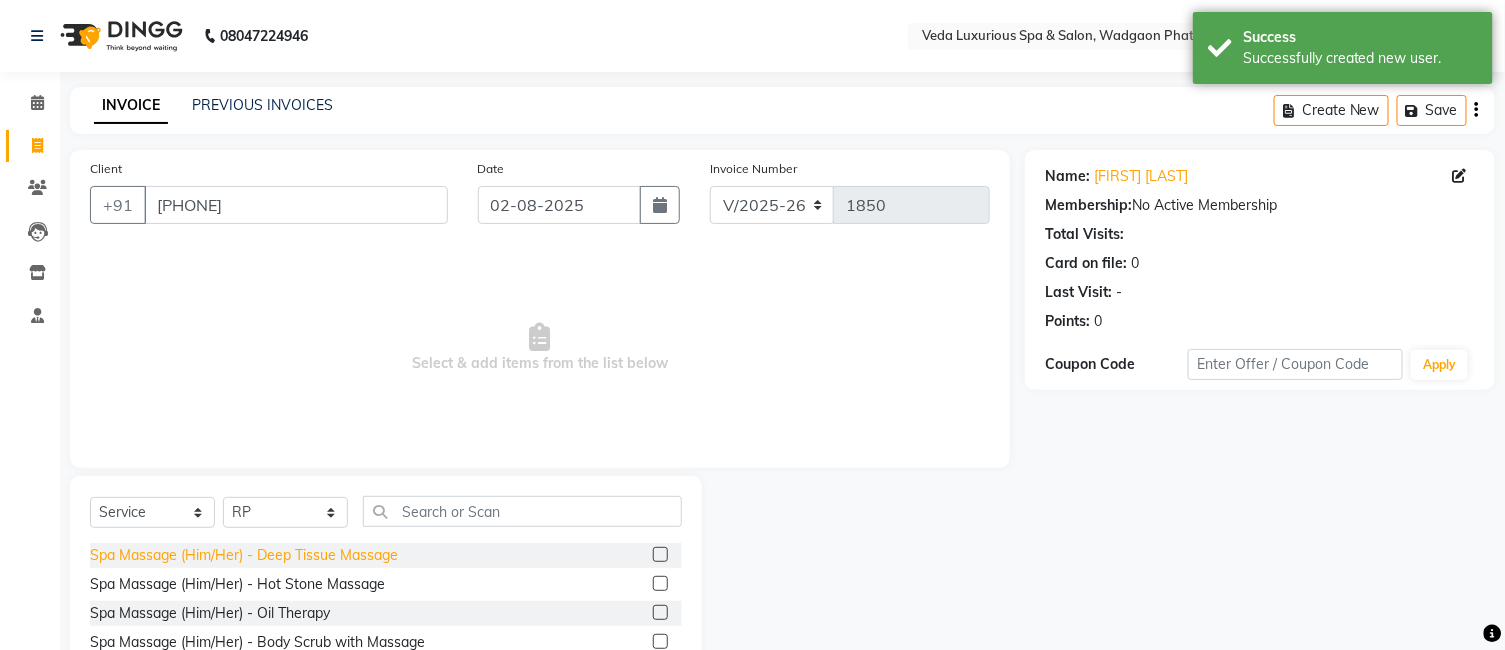 click on "Spa Massage (Him/Her) - Deep Tissue Massage" 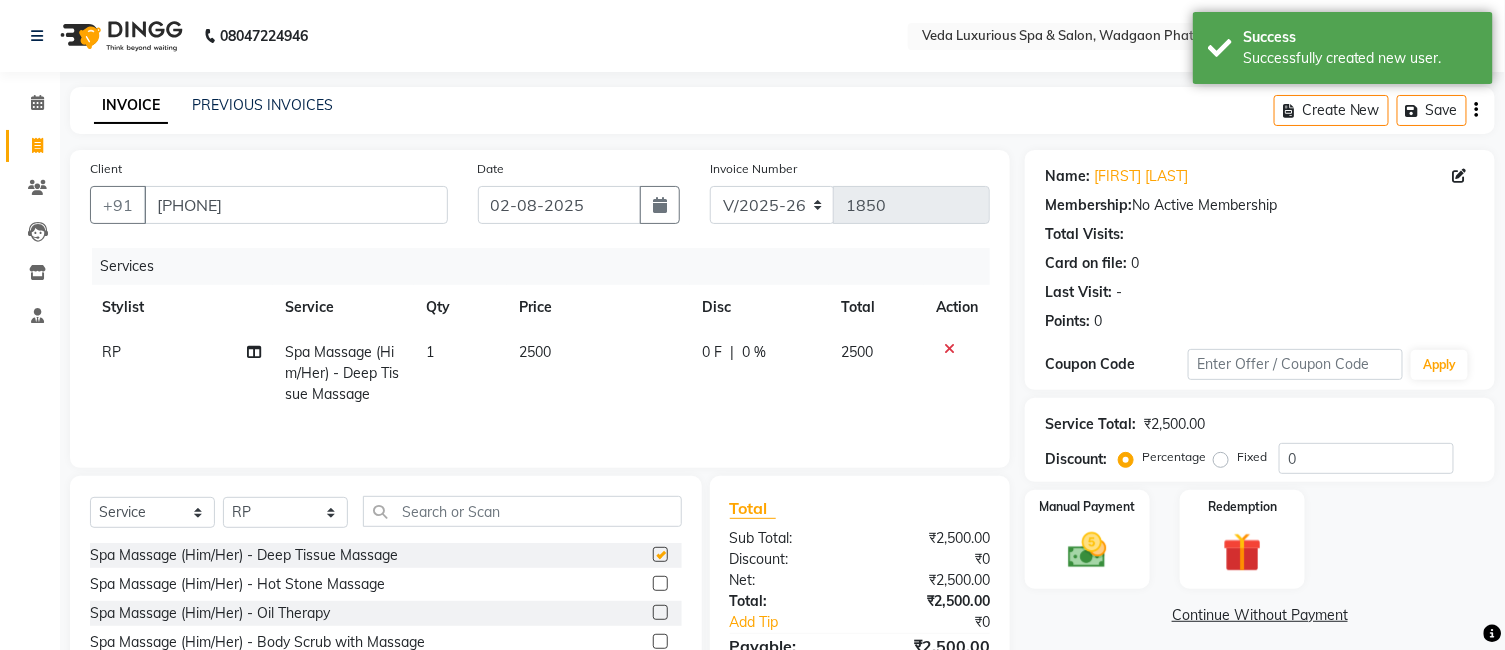 checkbox on "false" 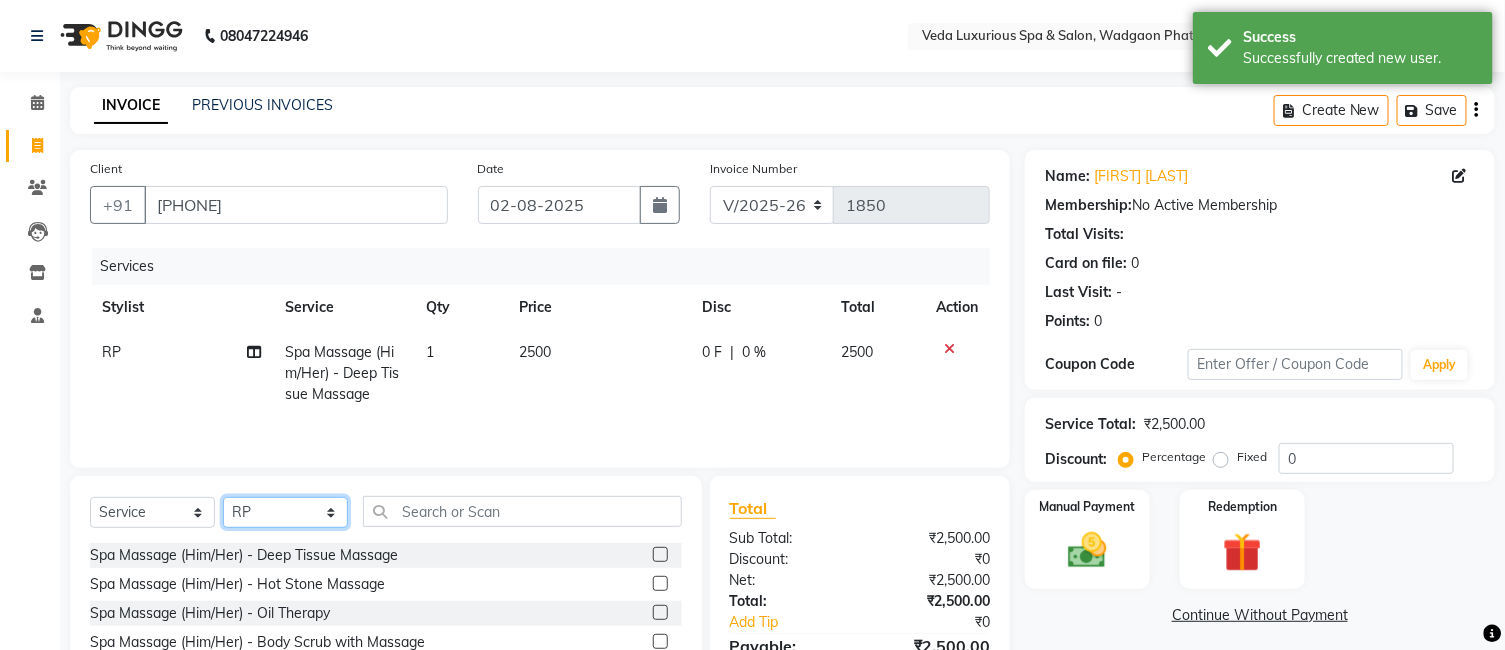 click on "Select Stylist Ankur GOLU Khushi kim lily Mahesh manu MOYA Nilam olivia RP seri VEDA" 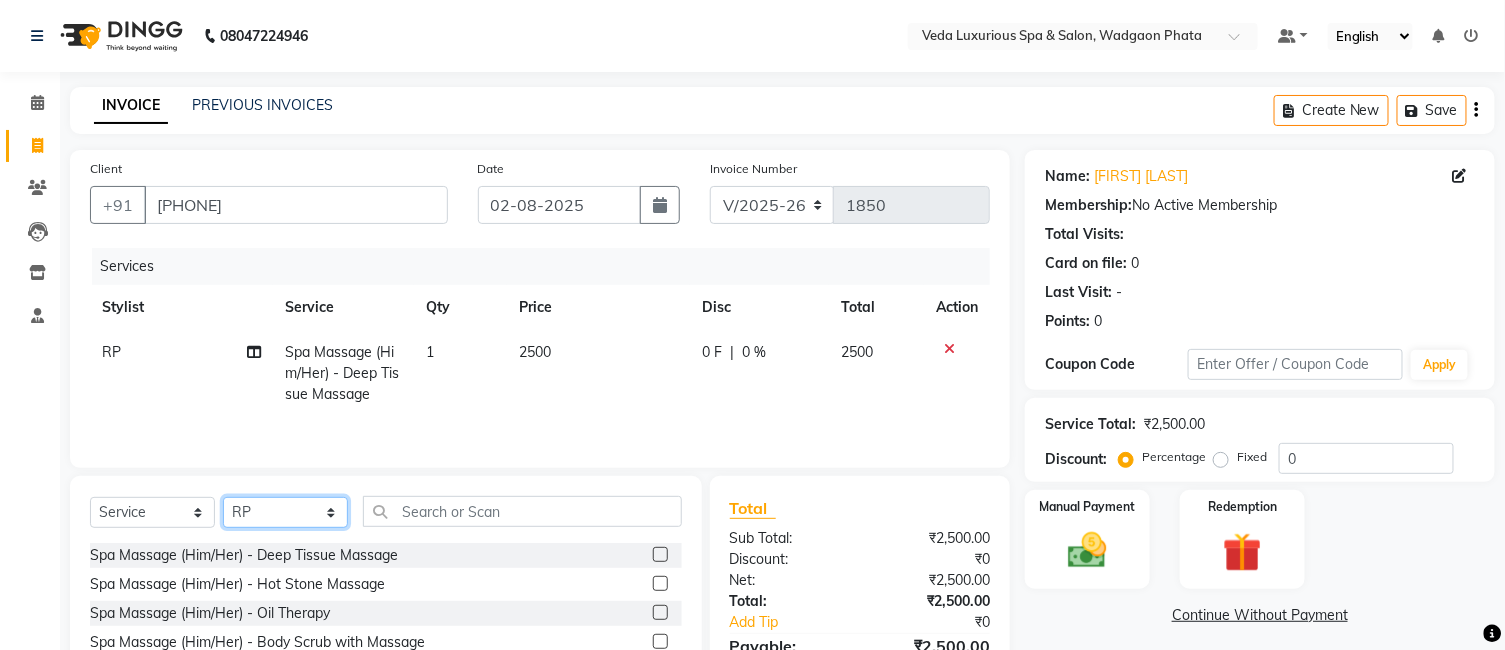 select on "70836" 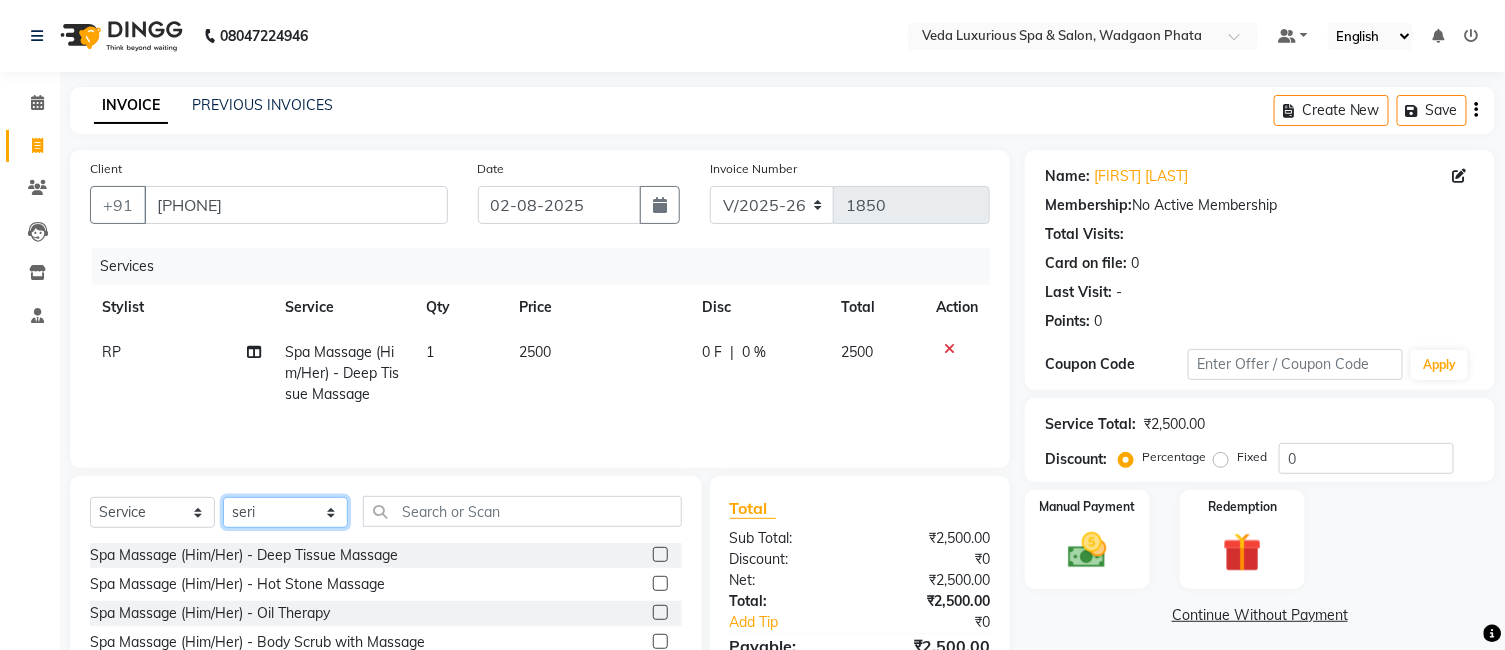 click on "Select Stylist Ankur GOLU Khushi kim lily Mahesh manu MOYA Nilam olivia RP seri VEDA" 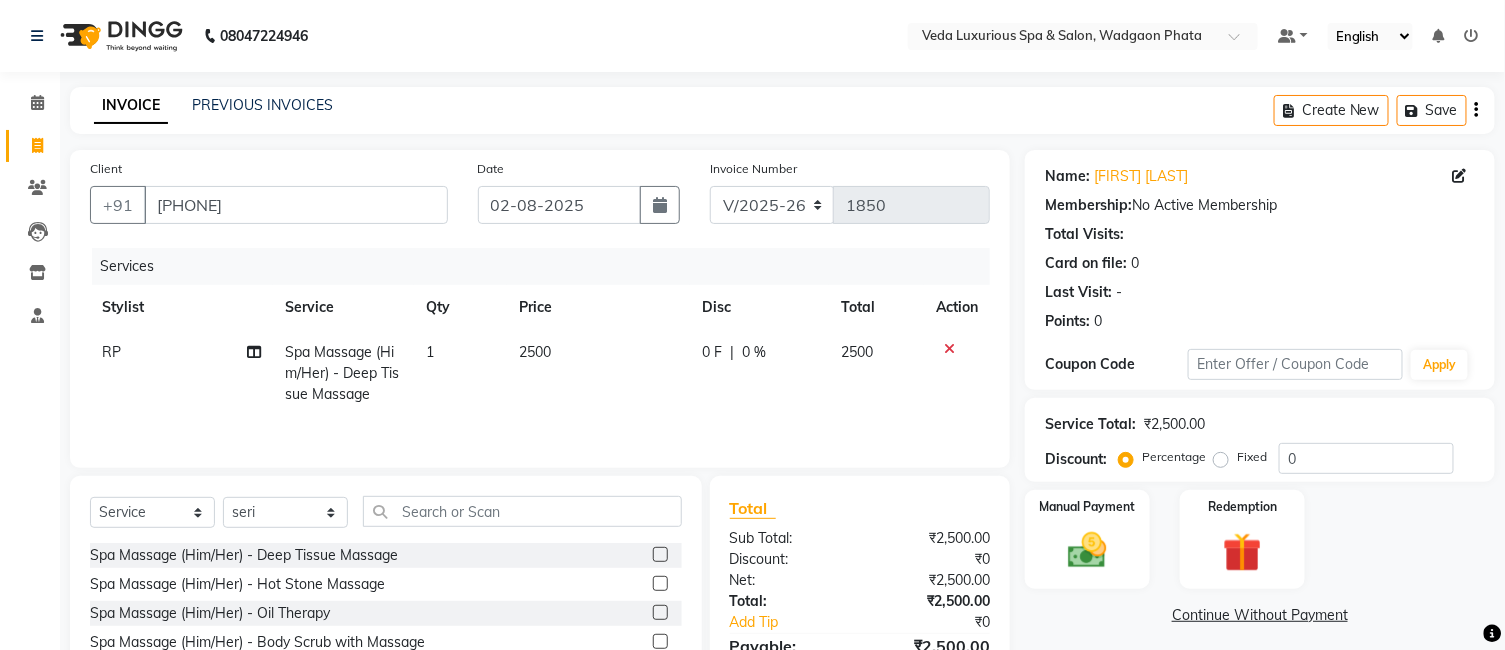 drag, startPoint x: 341, startPoint y: 556, endPoint x: 401, endPoint y: 516, distance: 72.11102 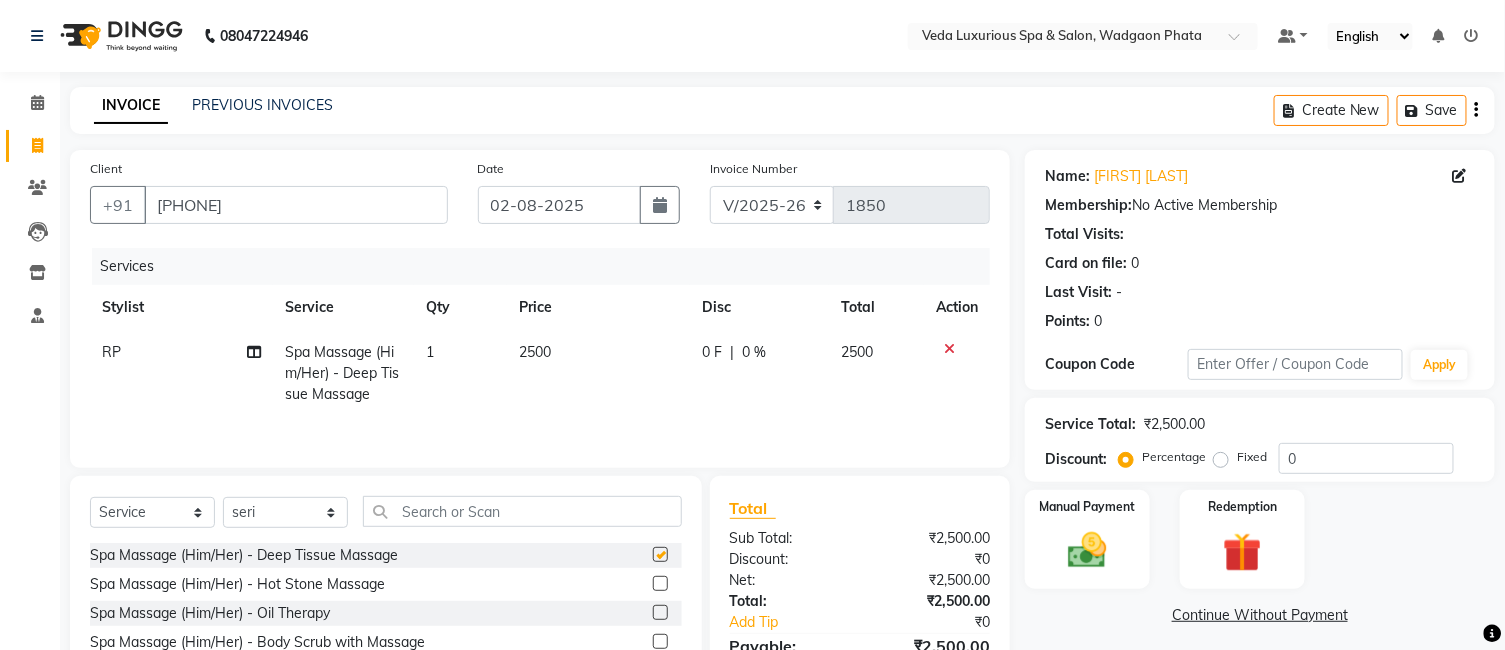 checkbox on "false" 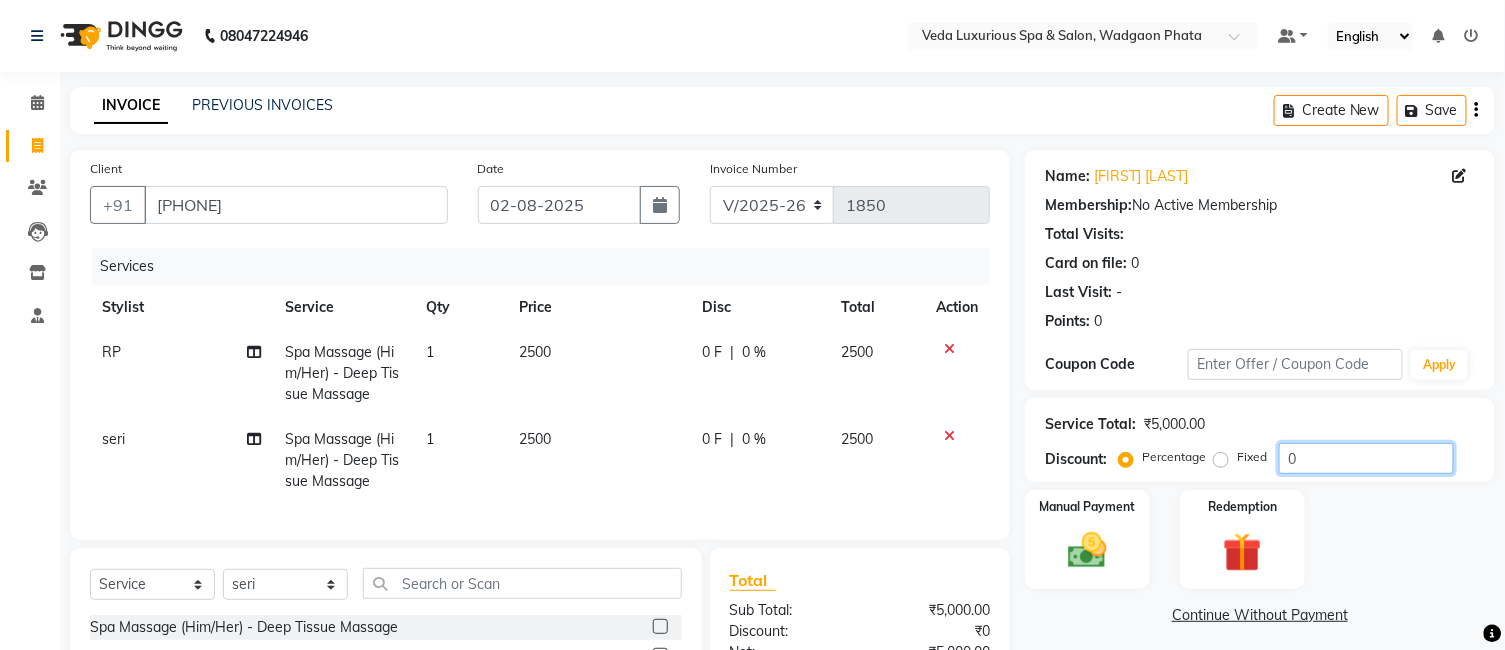 click on "0" 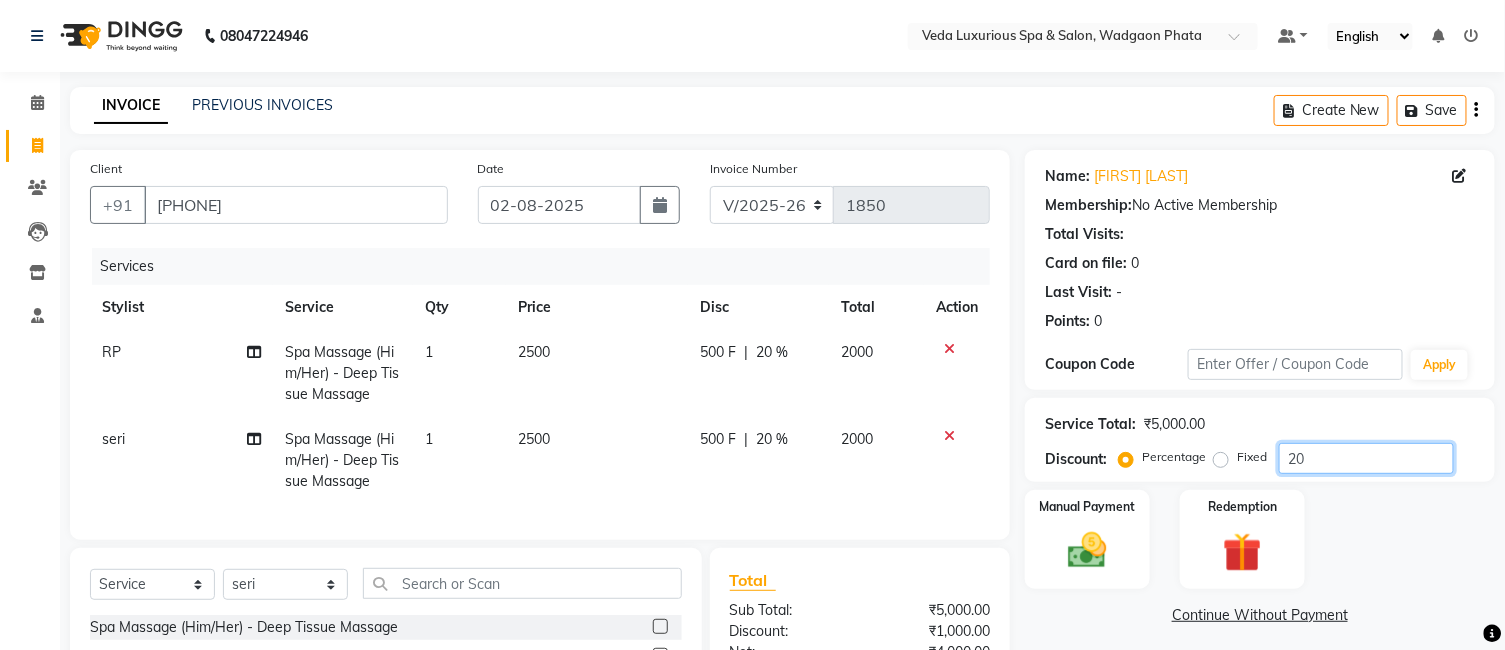 scroll, scrollTop: 240, scrollLeft: 0, axis: vertical 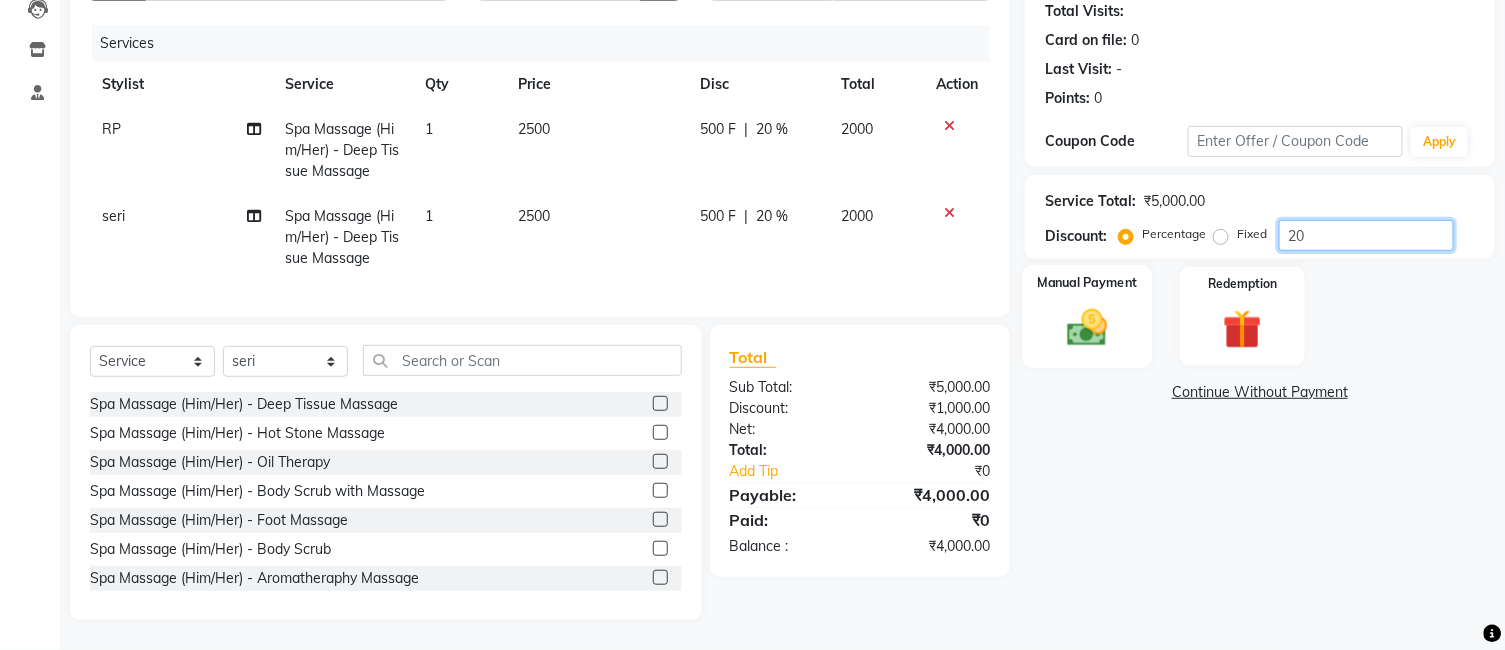 type on "20" 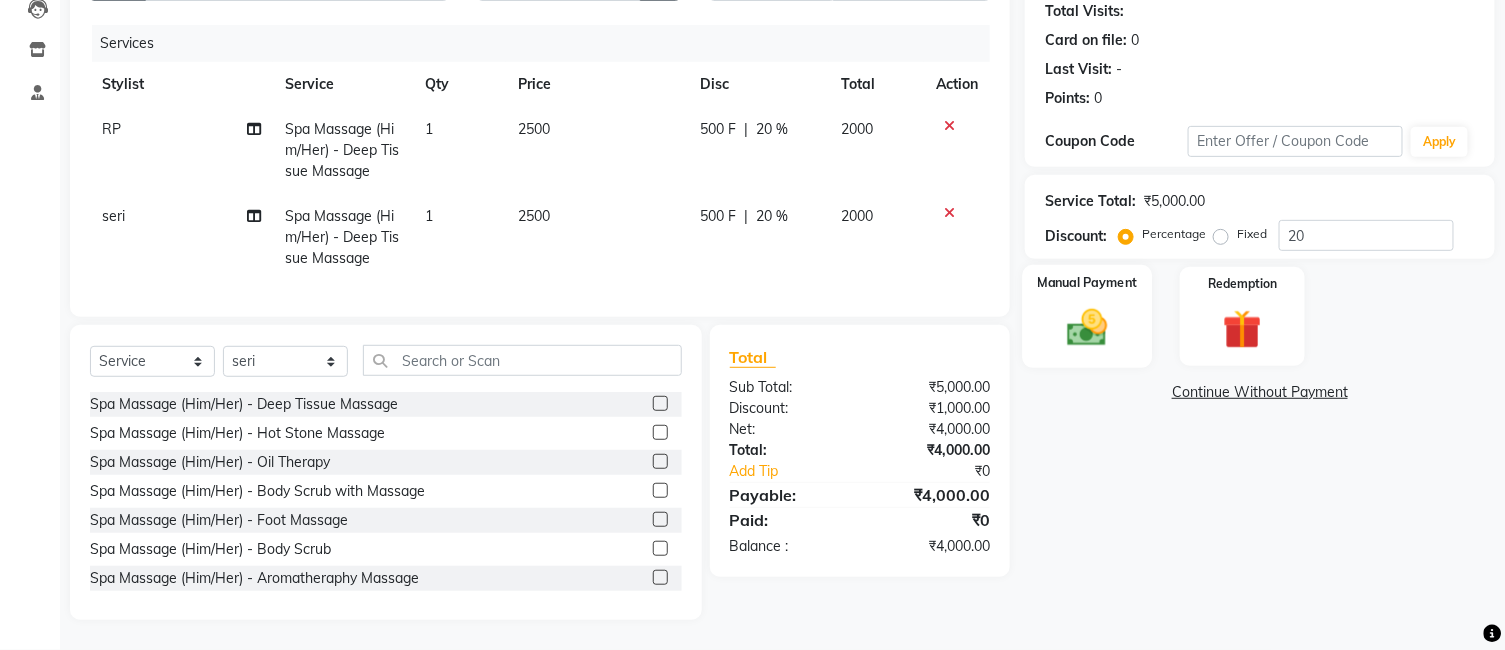 click 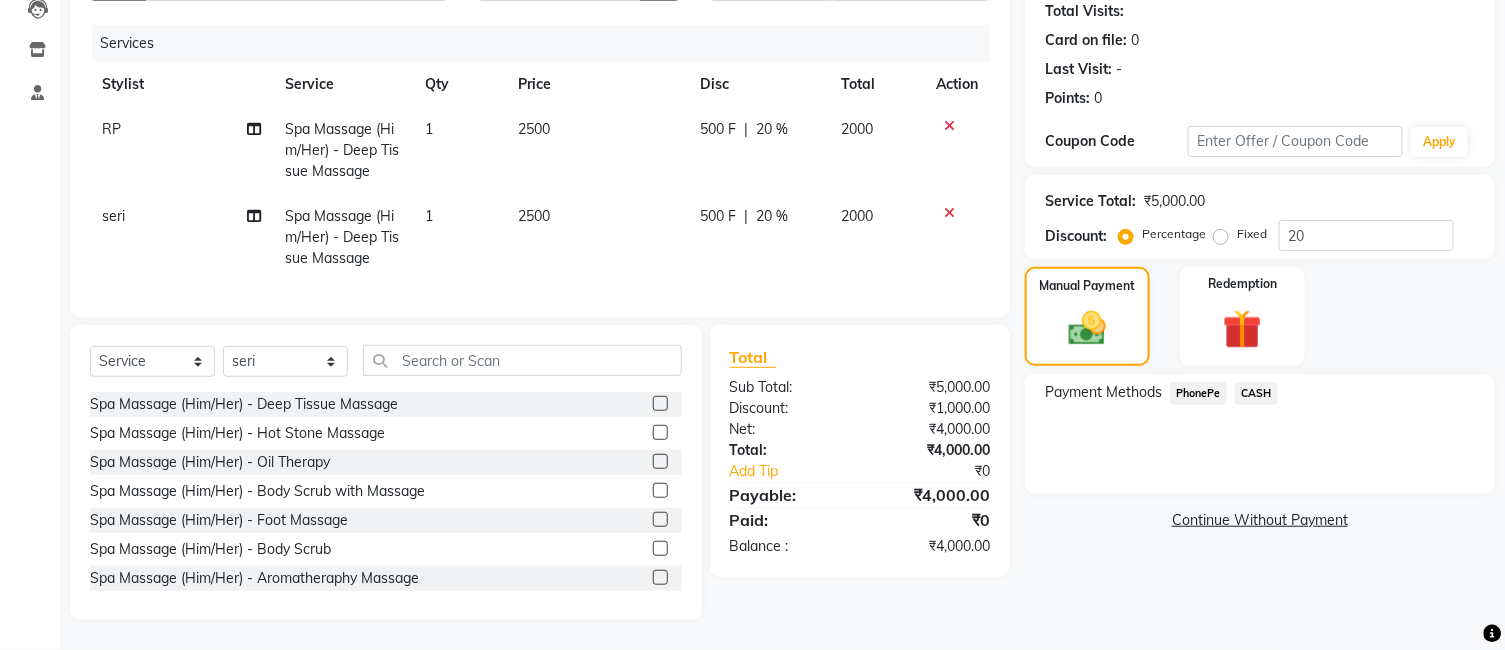 click on "PhonePe" 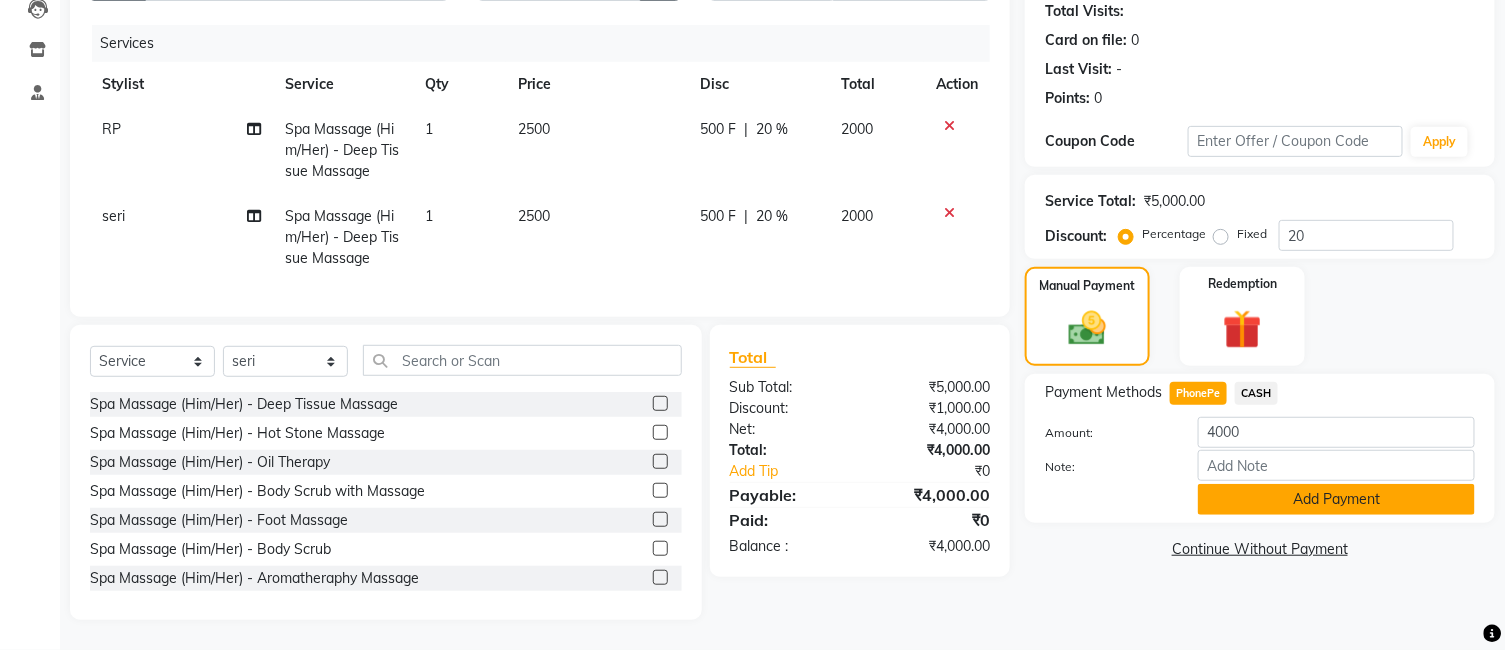 click on "Add Payment" 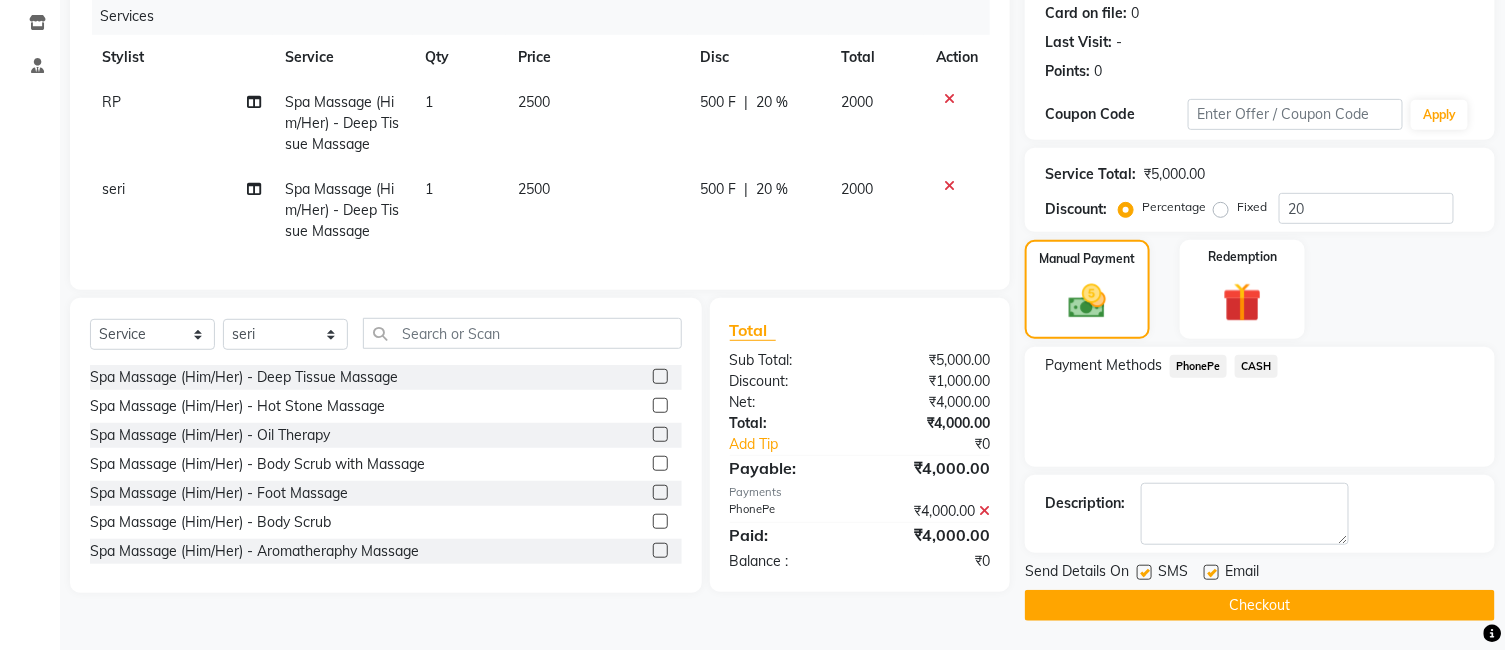 scroll, scrollTop: 251, scrollLeft: 0, axis: vertical 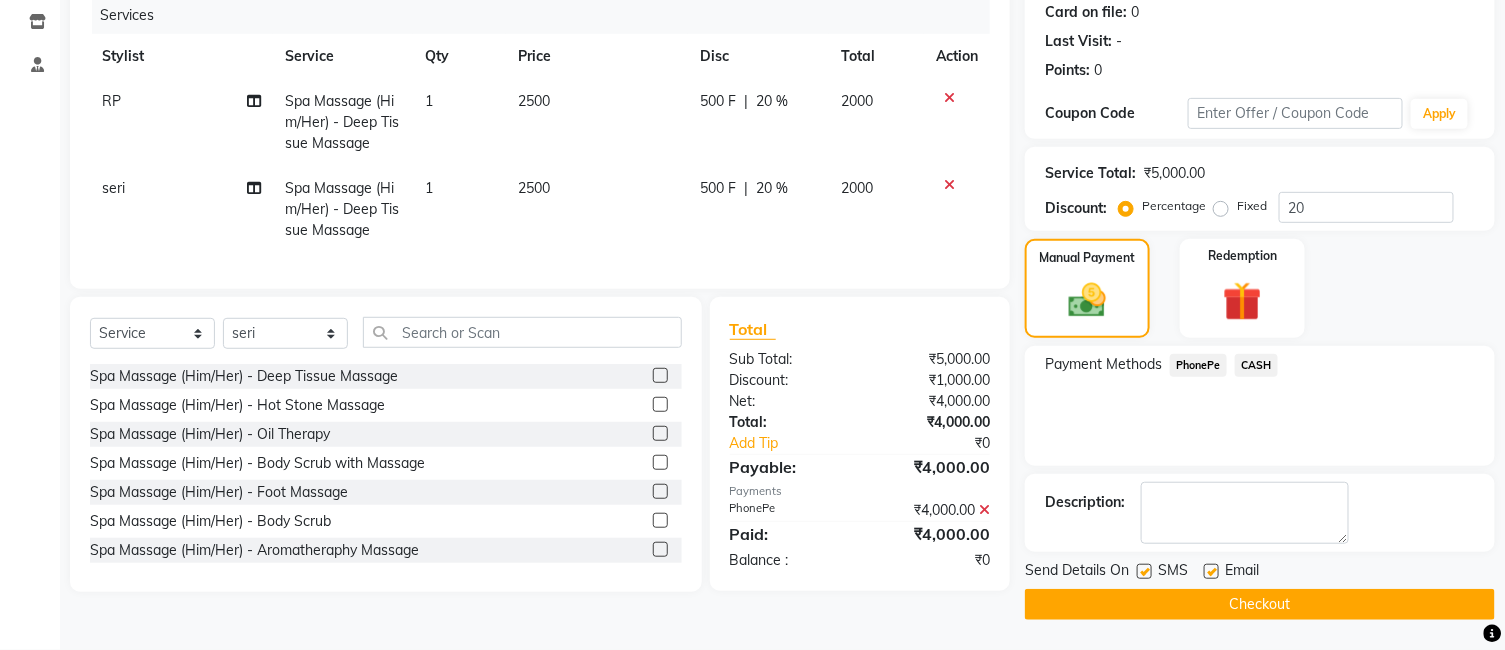 click on "Checkout" 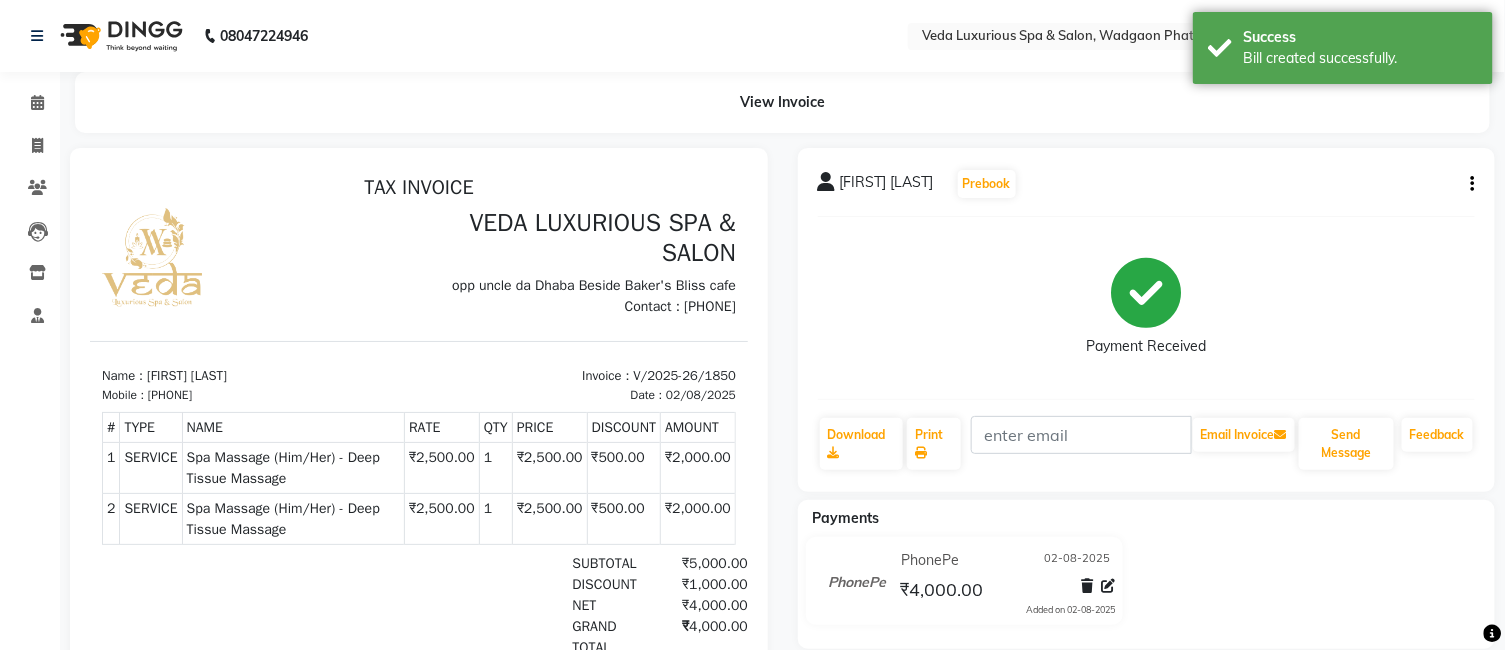 scroll, scrollTop: 0, scrollLeft: 0, axis: both 